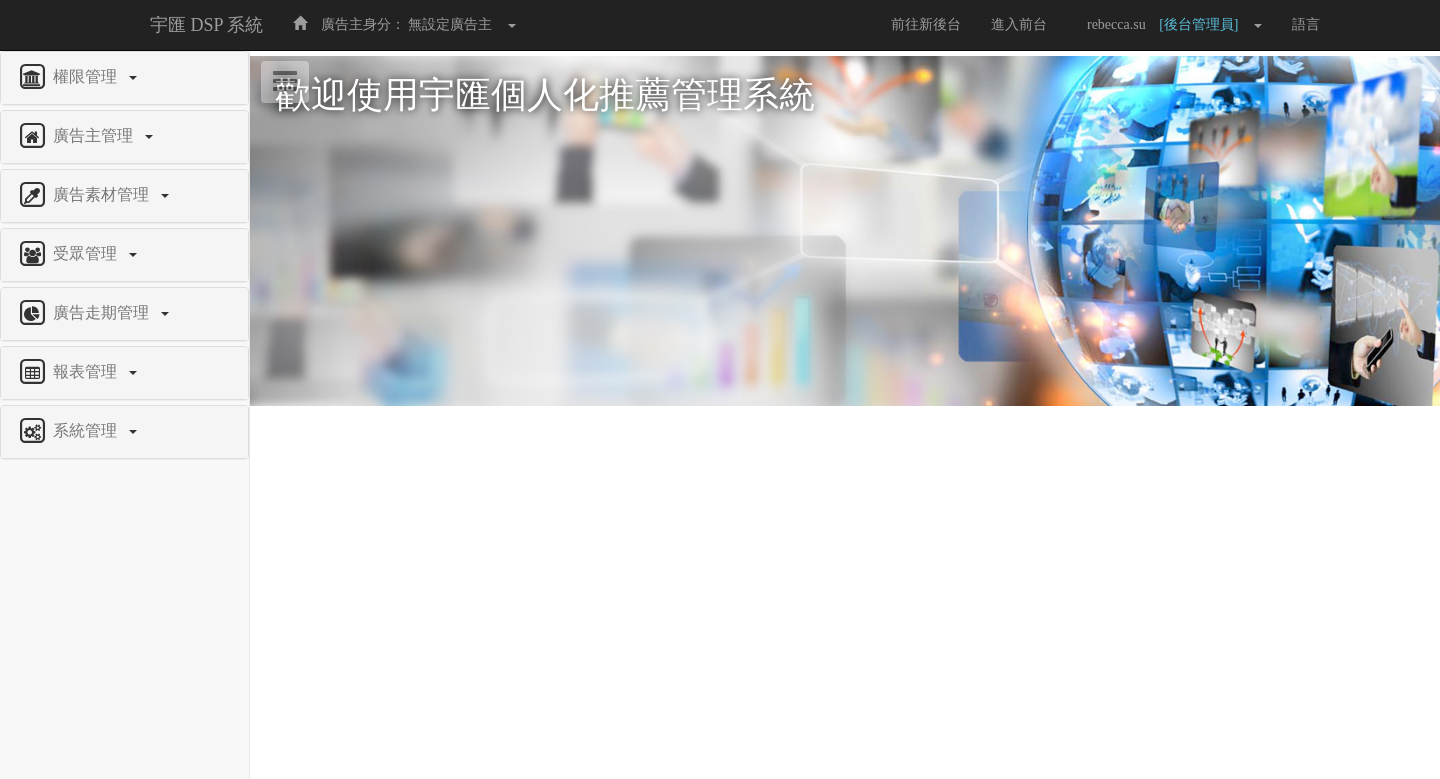 scroll, scrollTop: 0, scrollLeft: 0, axis: both 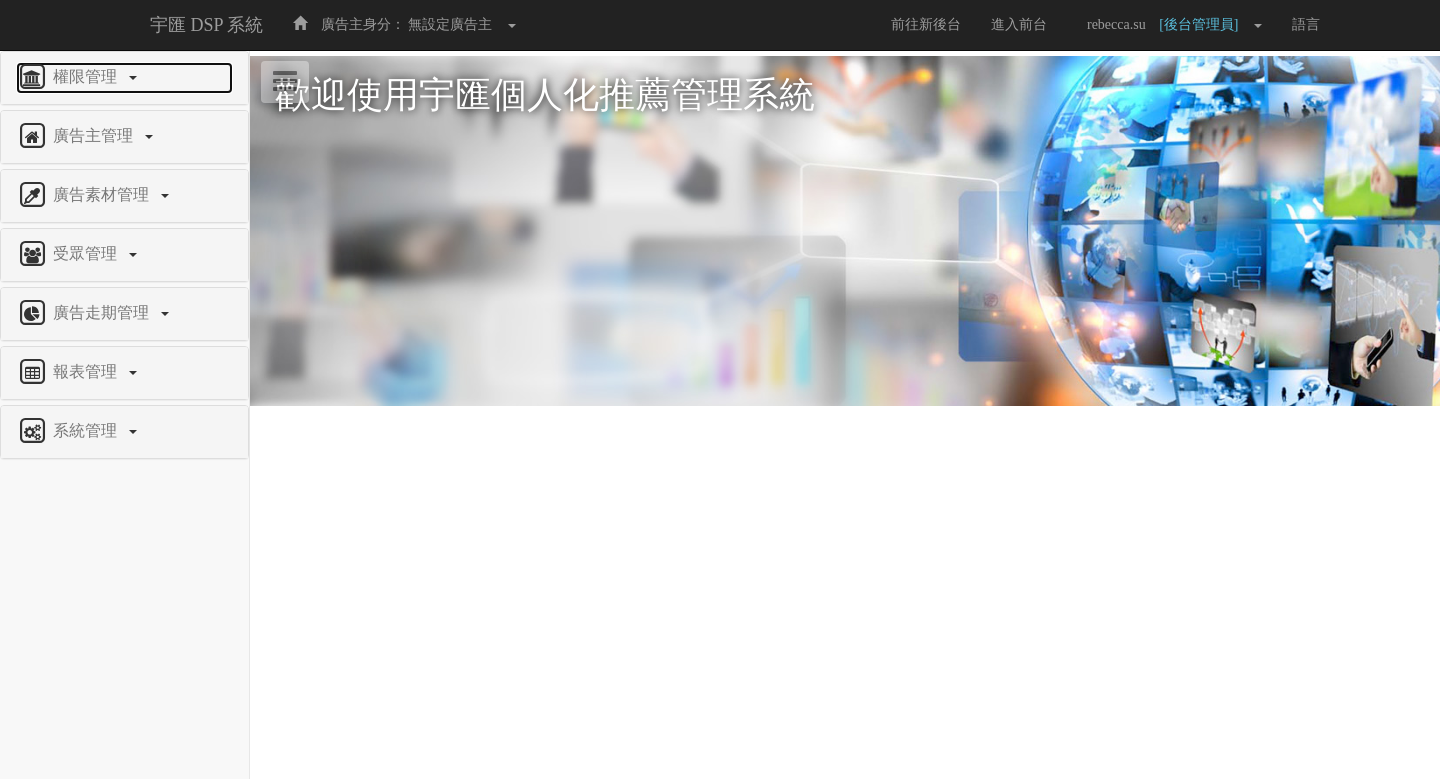 click on "權限管理" at bounding box center [87, 76] 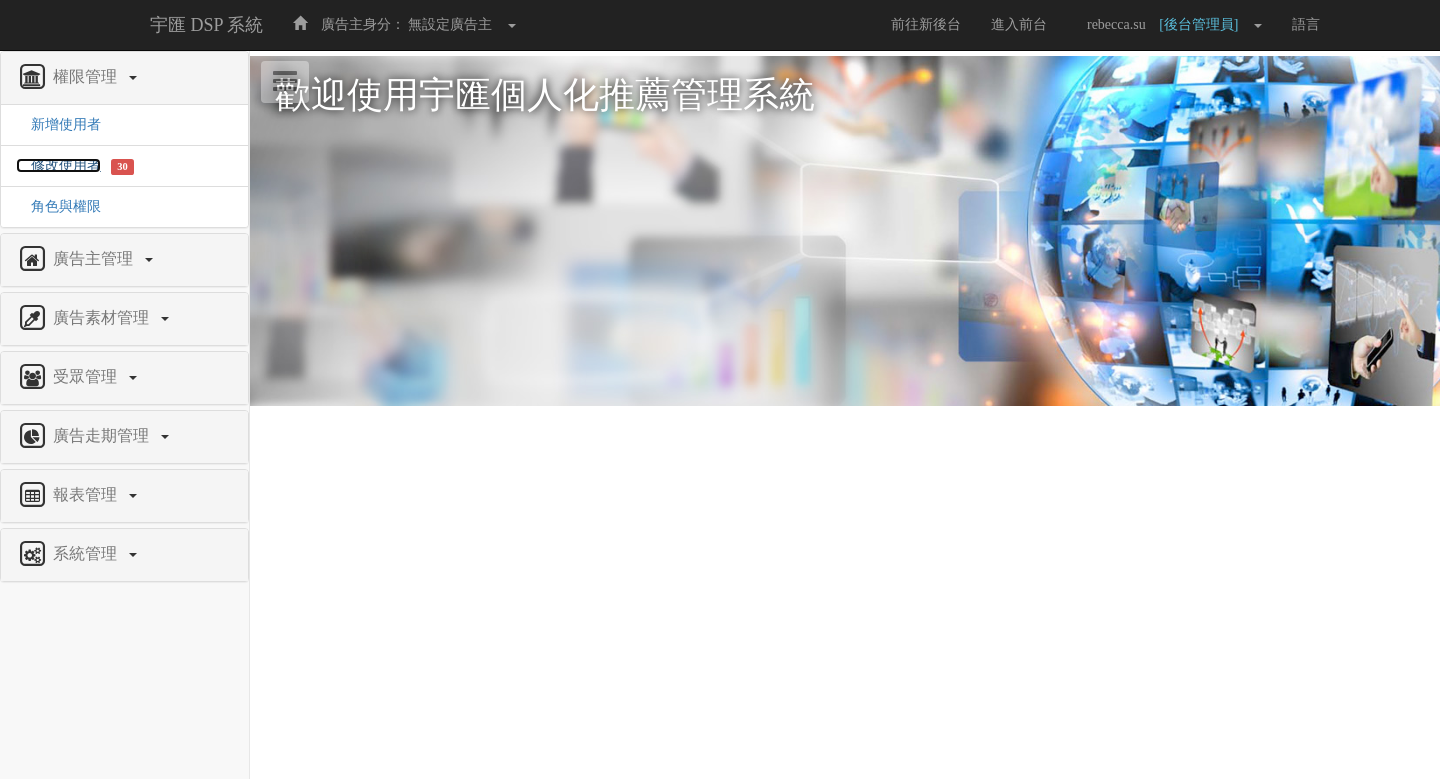 click on "修改使用者" at bounding box center [58, 165] 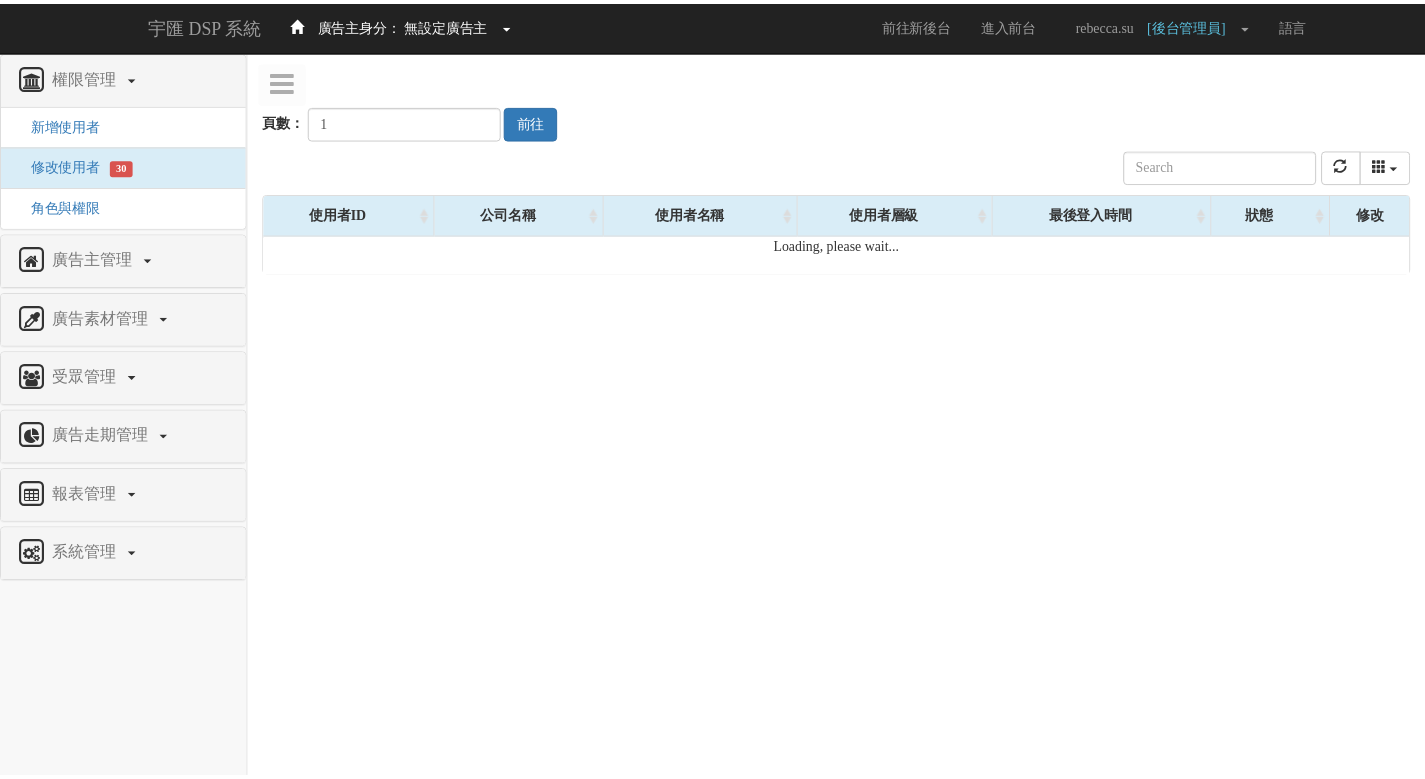 scroll, scrollTop: 0, scrollLeft: 0, axis: both 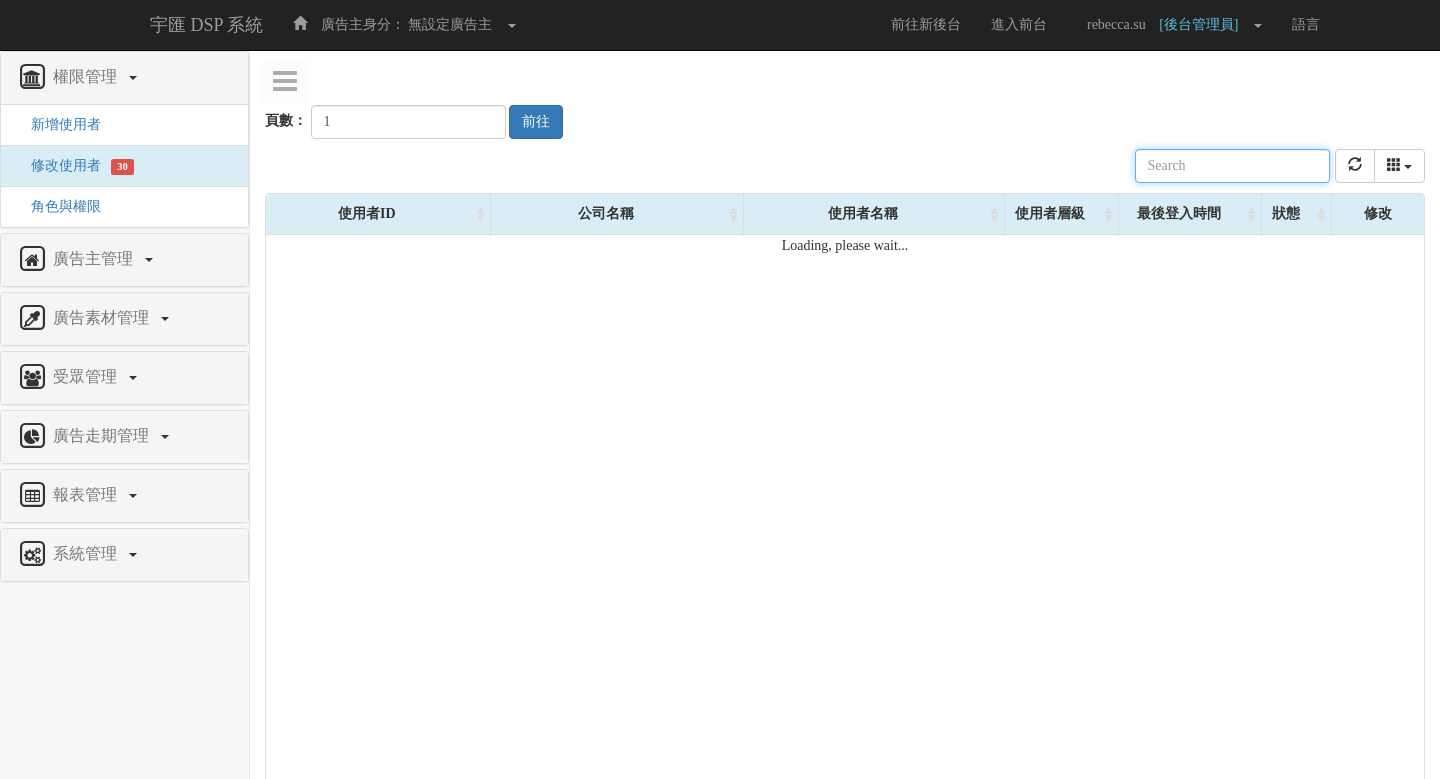 click at bounding box center [1232, 166] 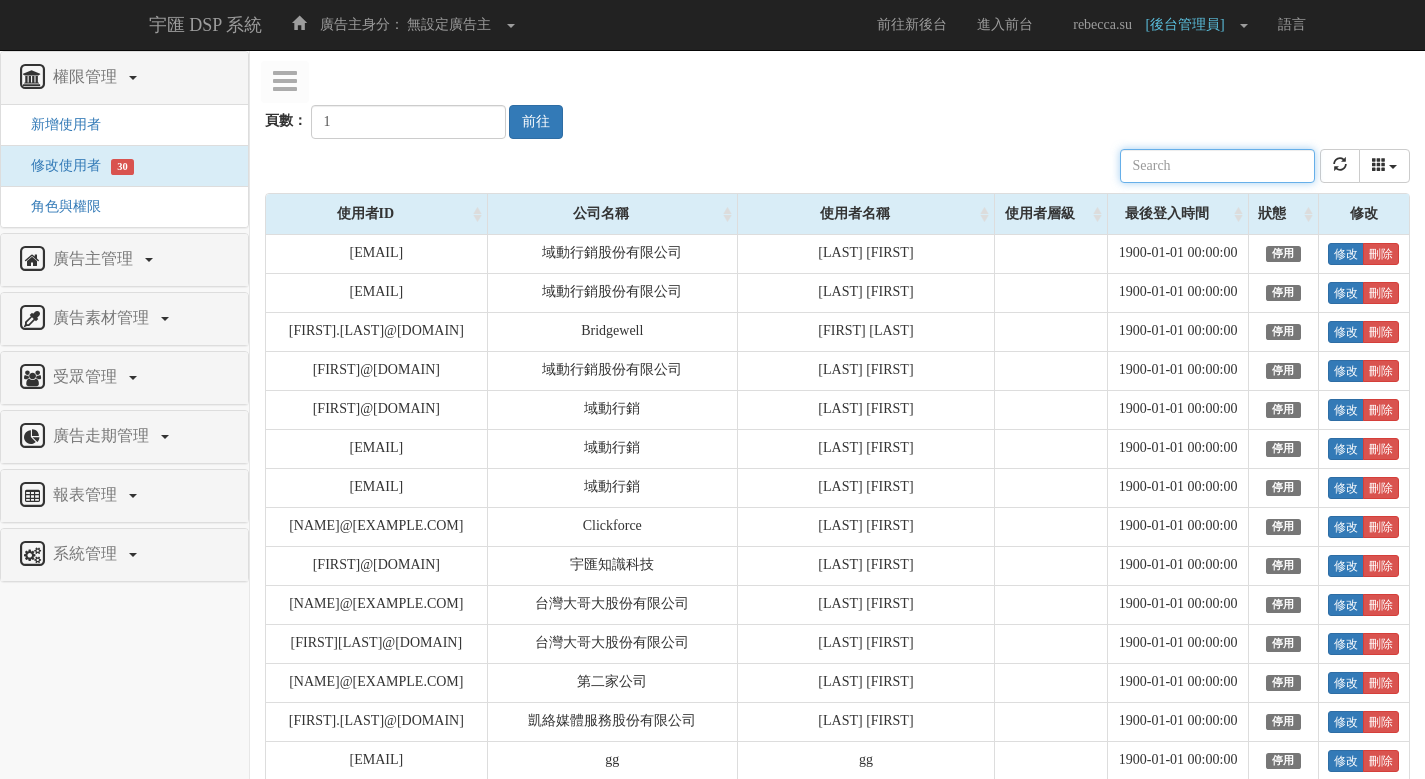 paste on "[EMAIL]" 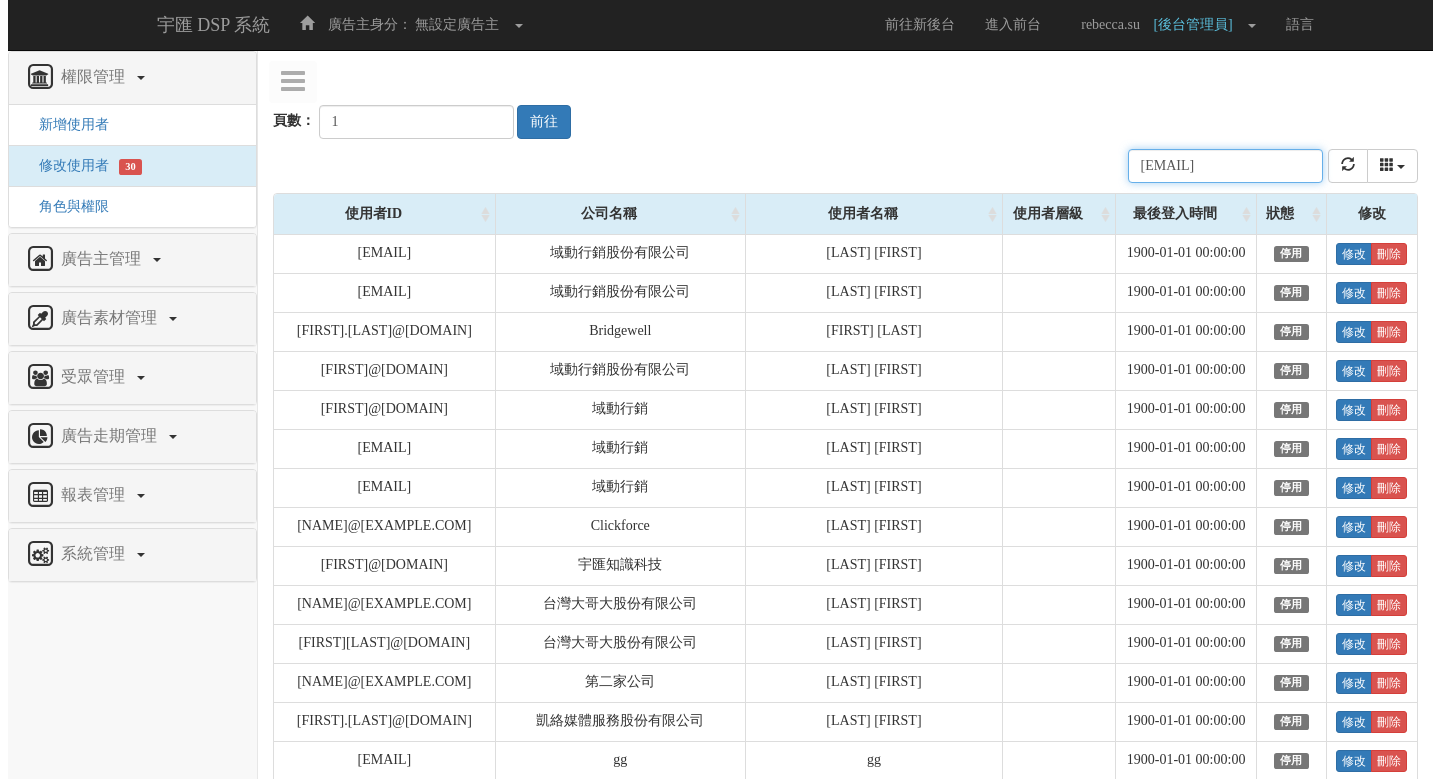 scroll, scrollTop: 0, scrollLeft: 9, axis: horizontal 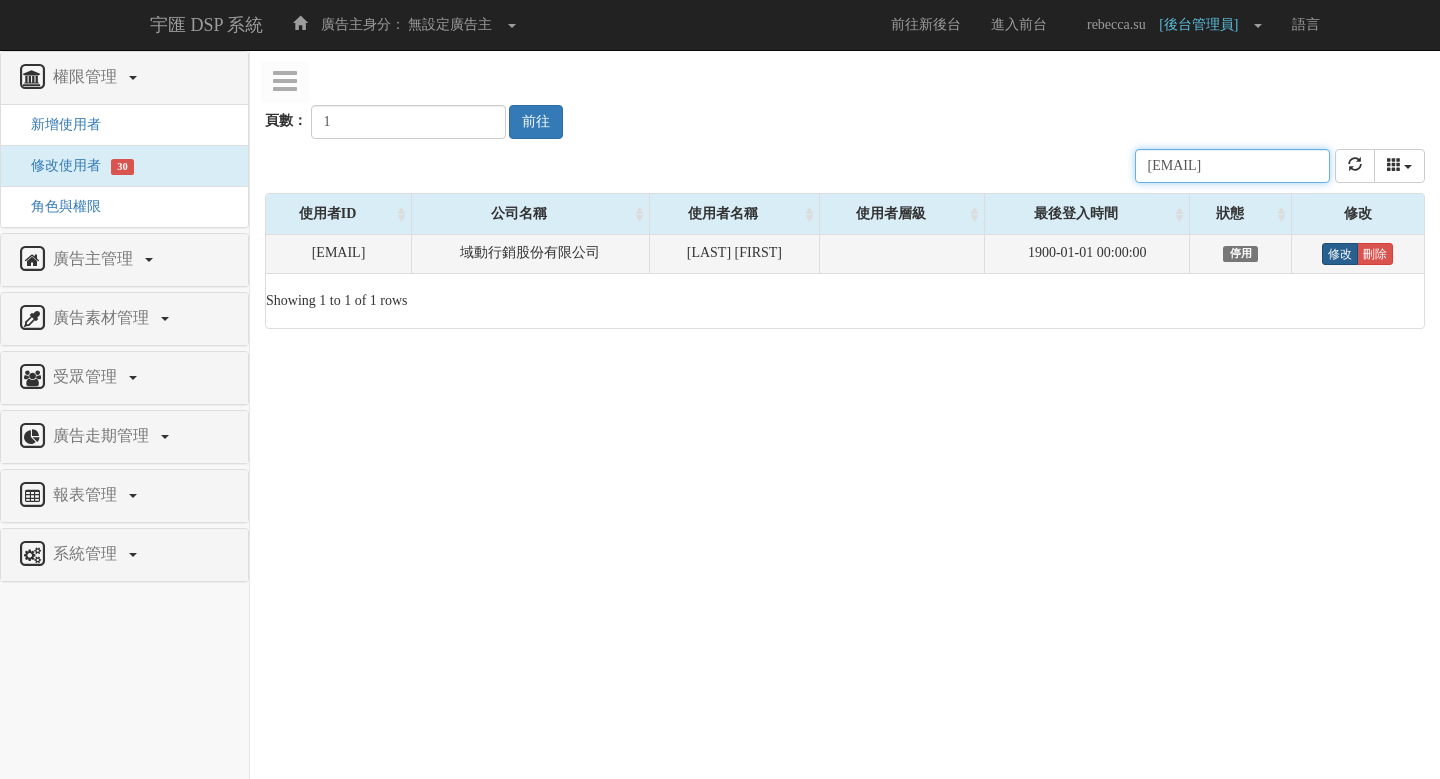type on "[EMAIL]" 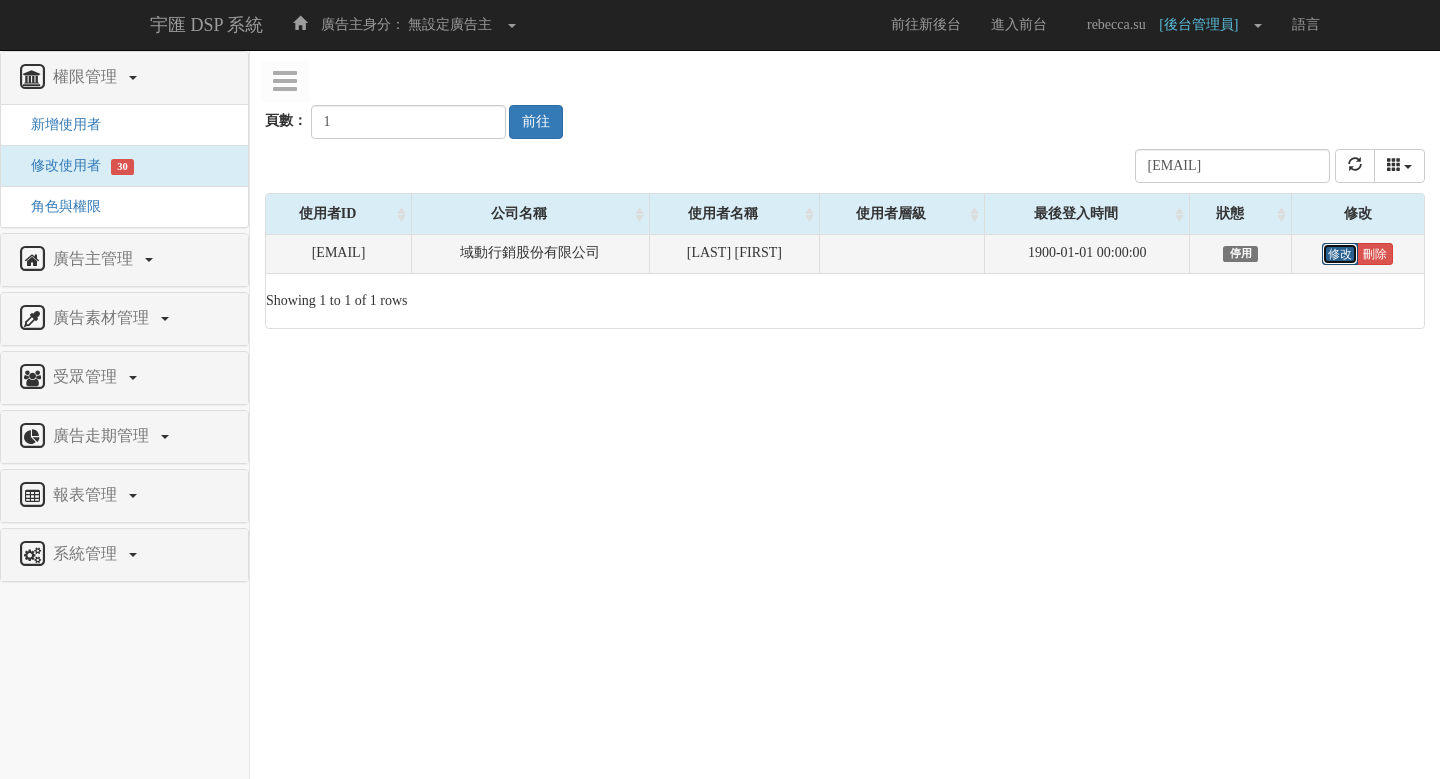 scroll, scrollTop: 0, scrollLeft: 0, axis: both 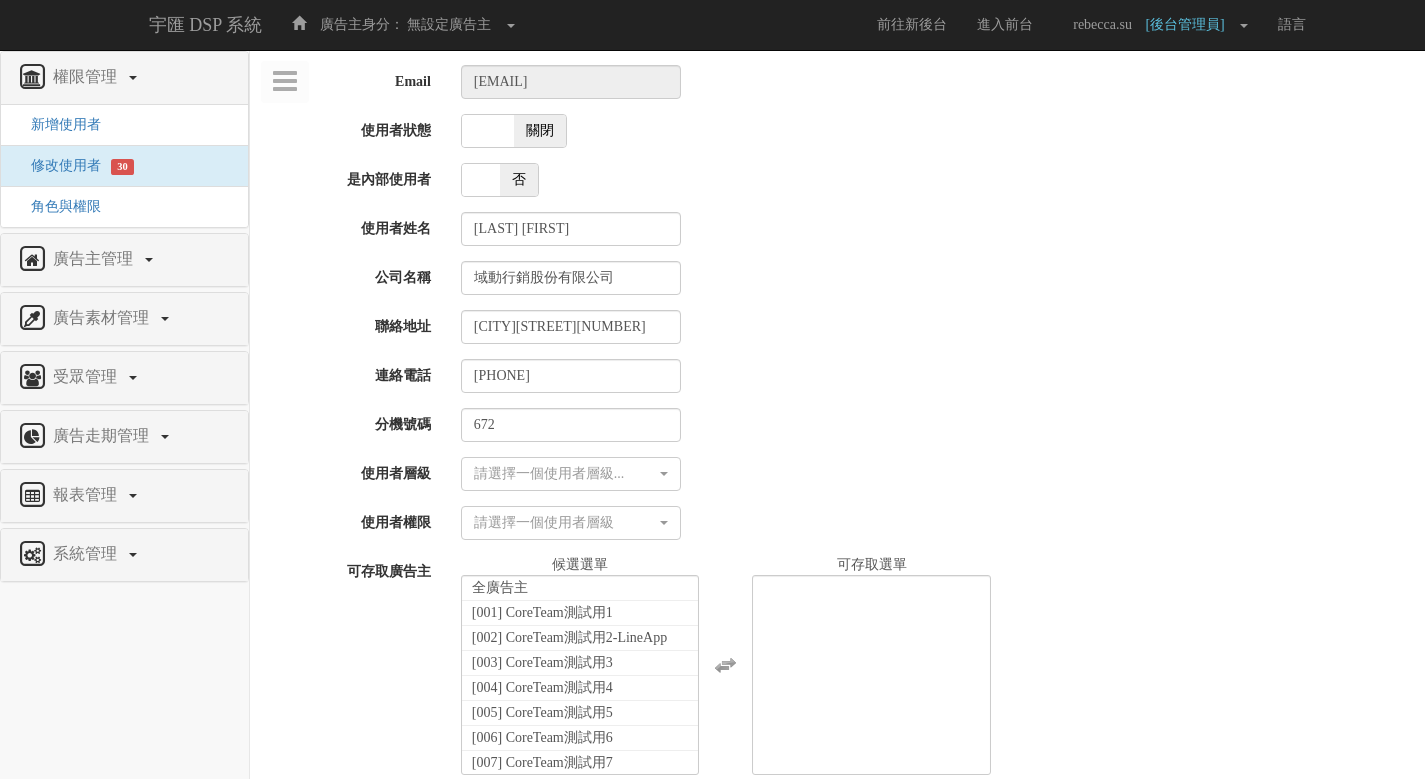 select 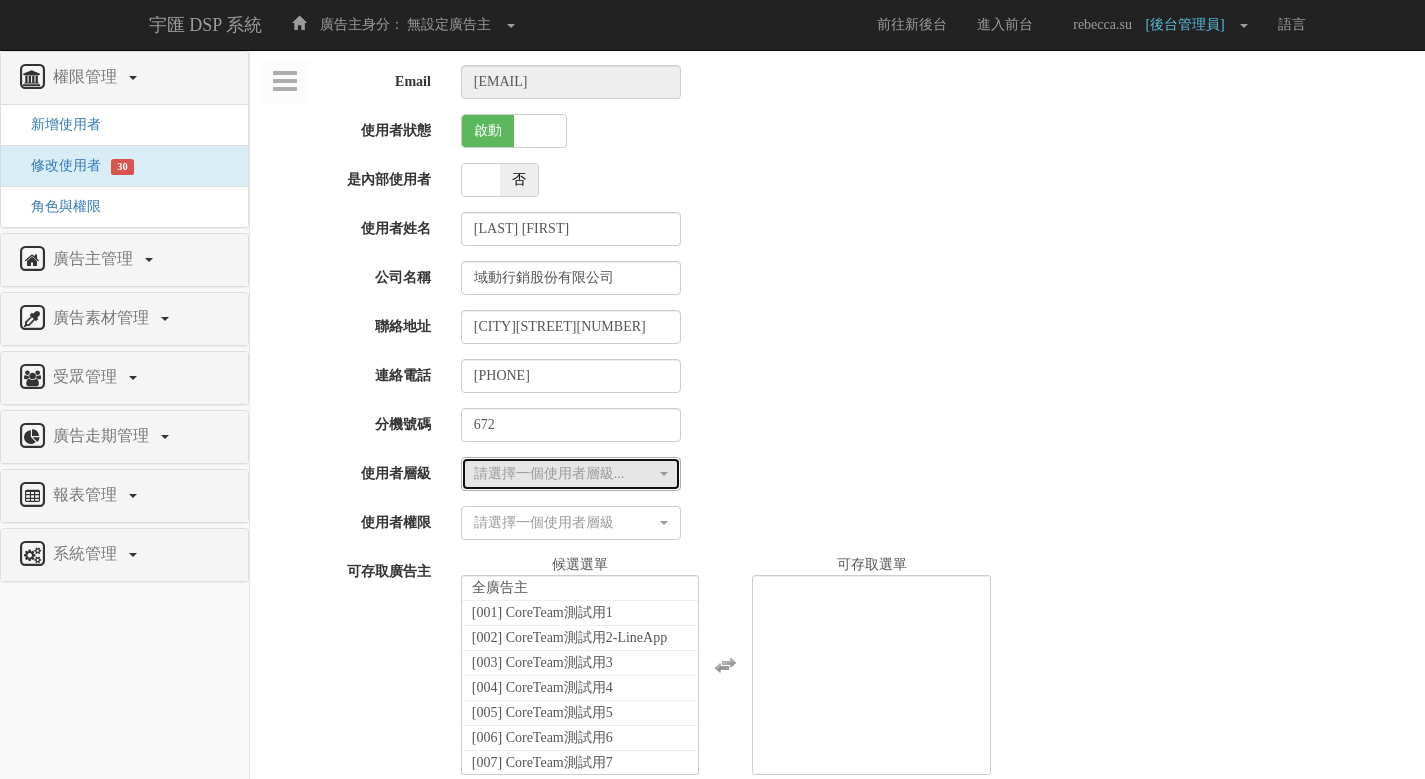 click on "請選擇一個使用者層級..." at bounding box center [571, 474] 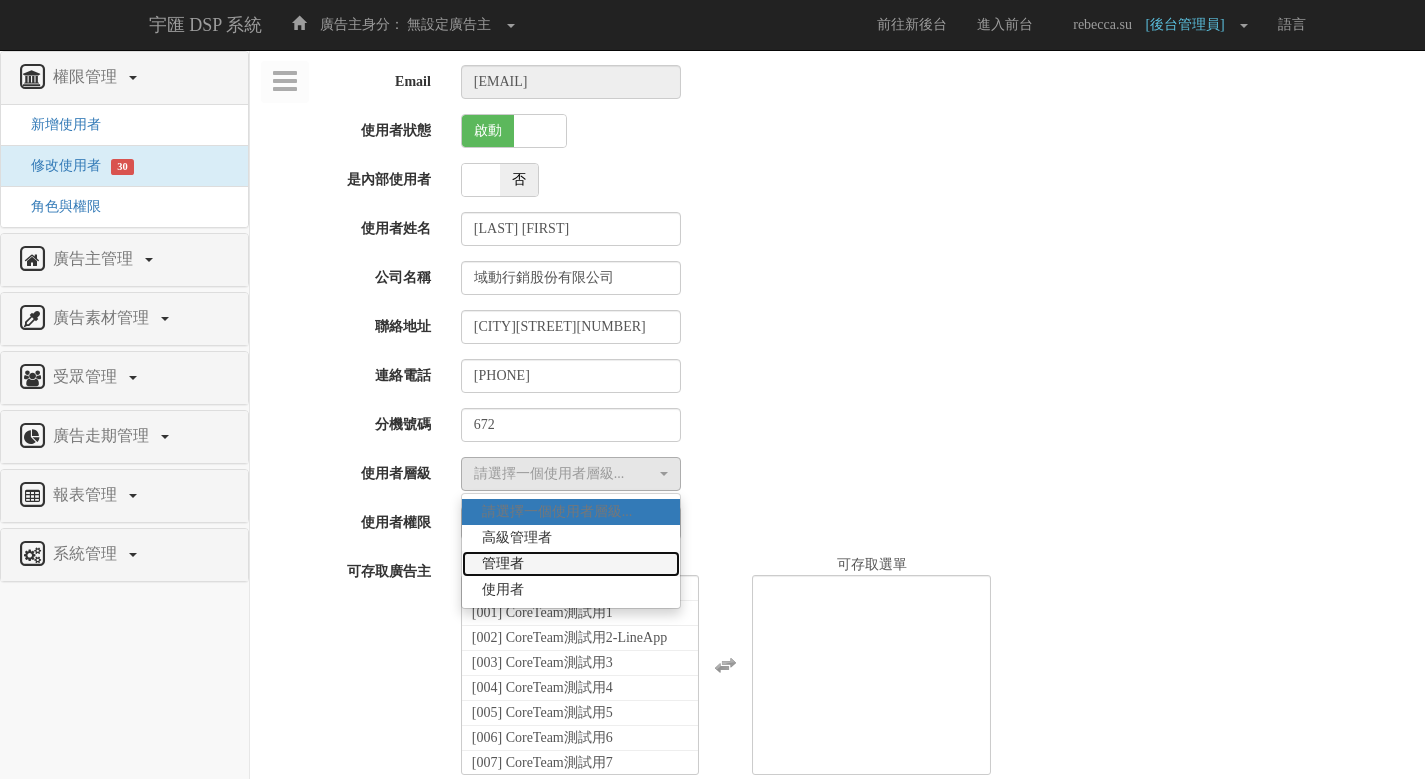 click on "管理者" at bounding box center (571, 564) 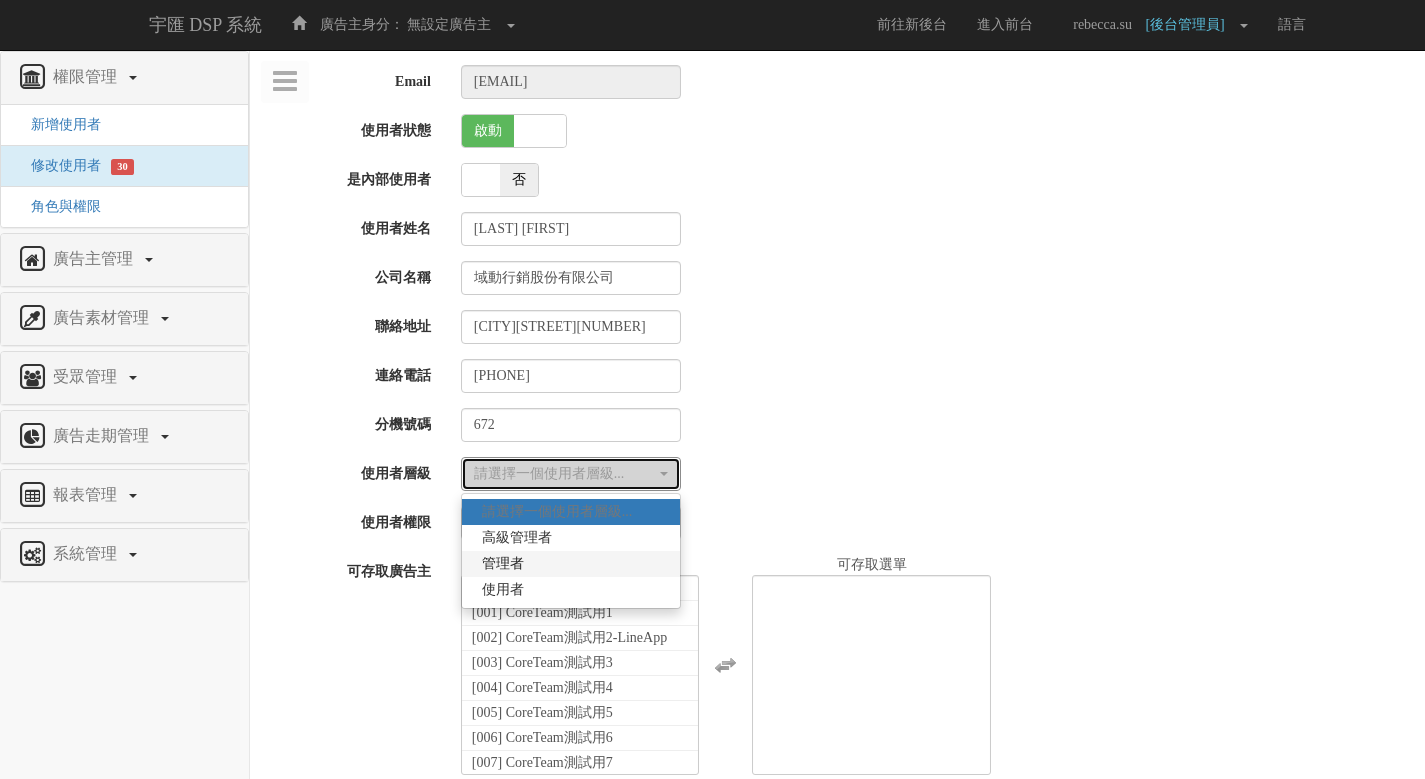 select on "Manager" 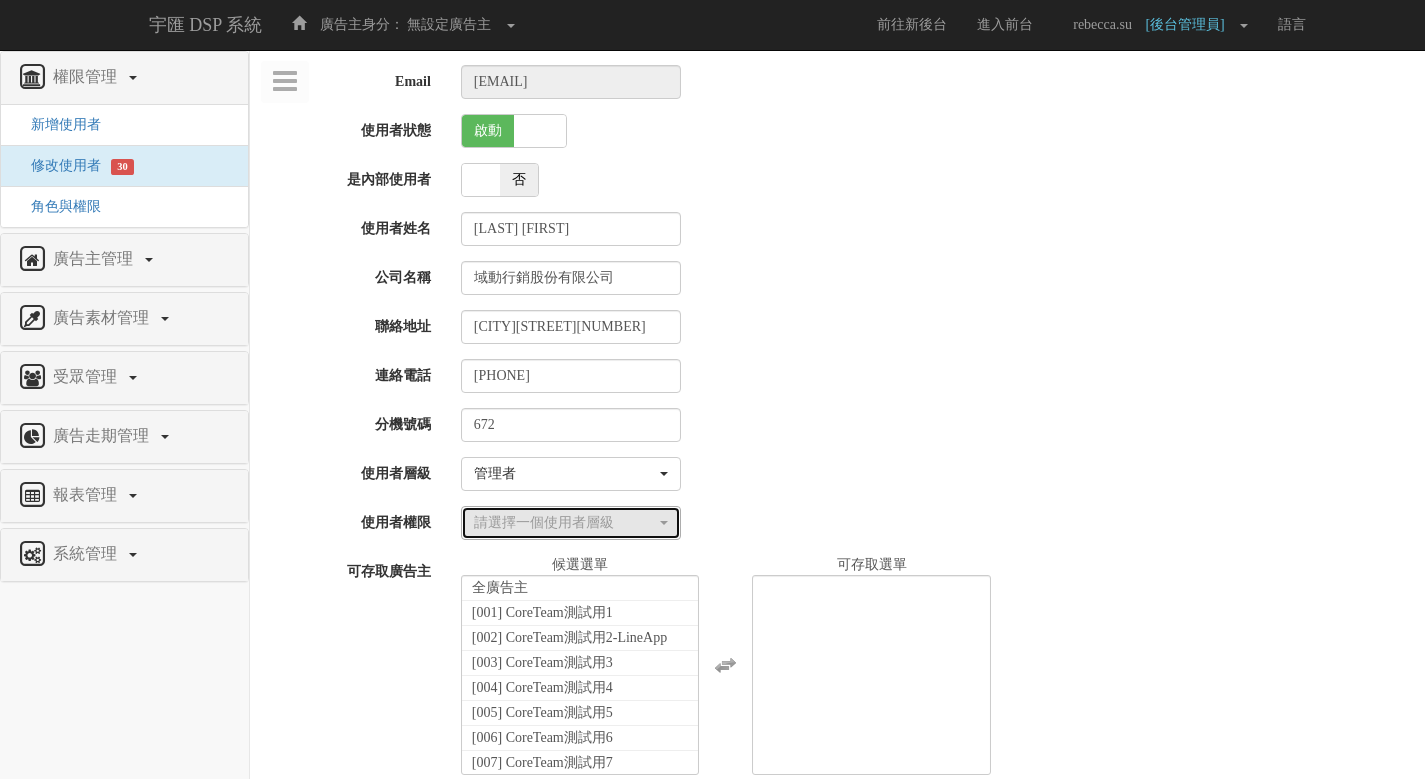 click on "請選擇一個使用者層級" at bounding box center [571, 523] 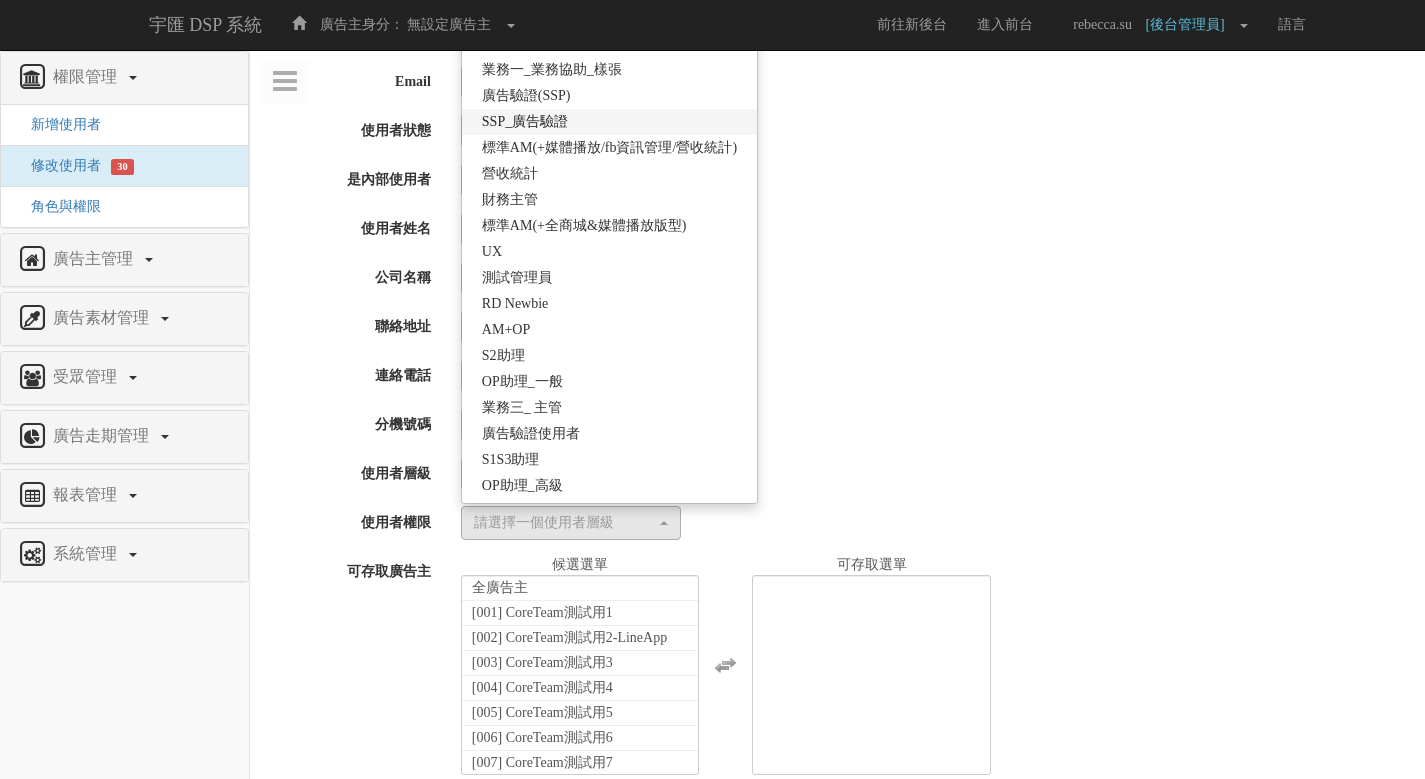 scroll, scrollTop: 354, scrollLeft: 0, axis: vertical 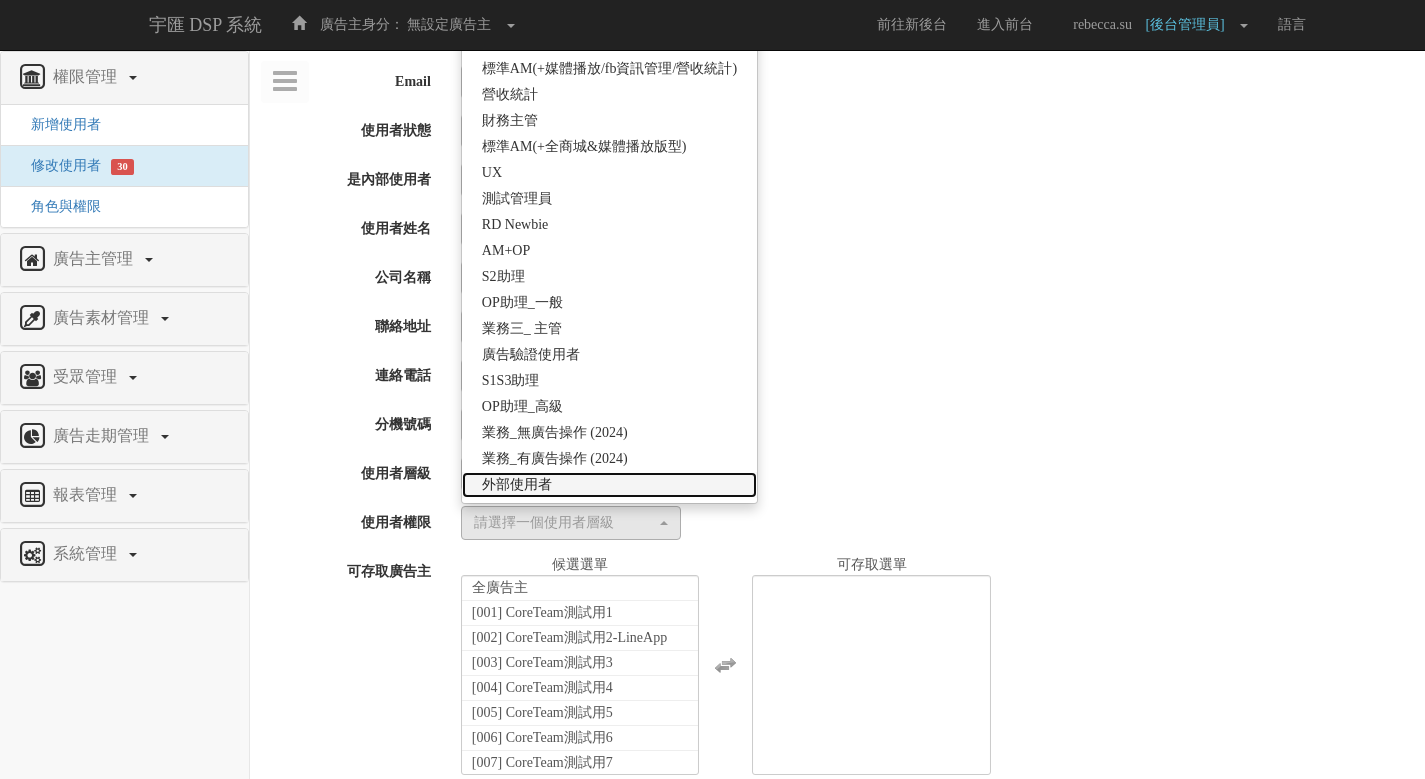 click on "外部使用者" at bounding box center (609, 485) 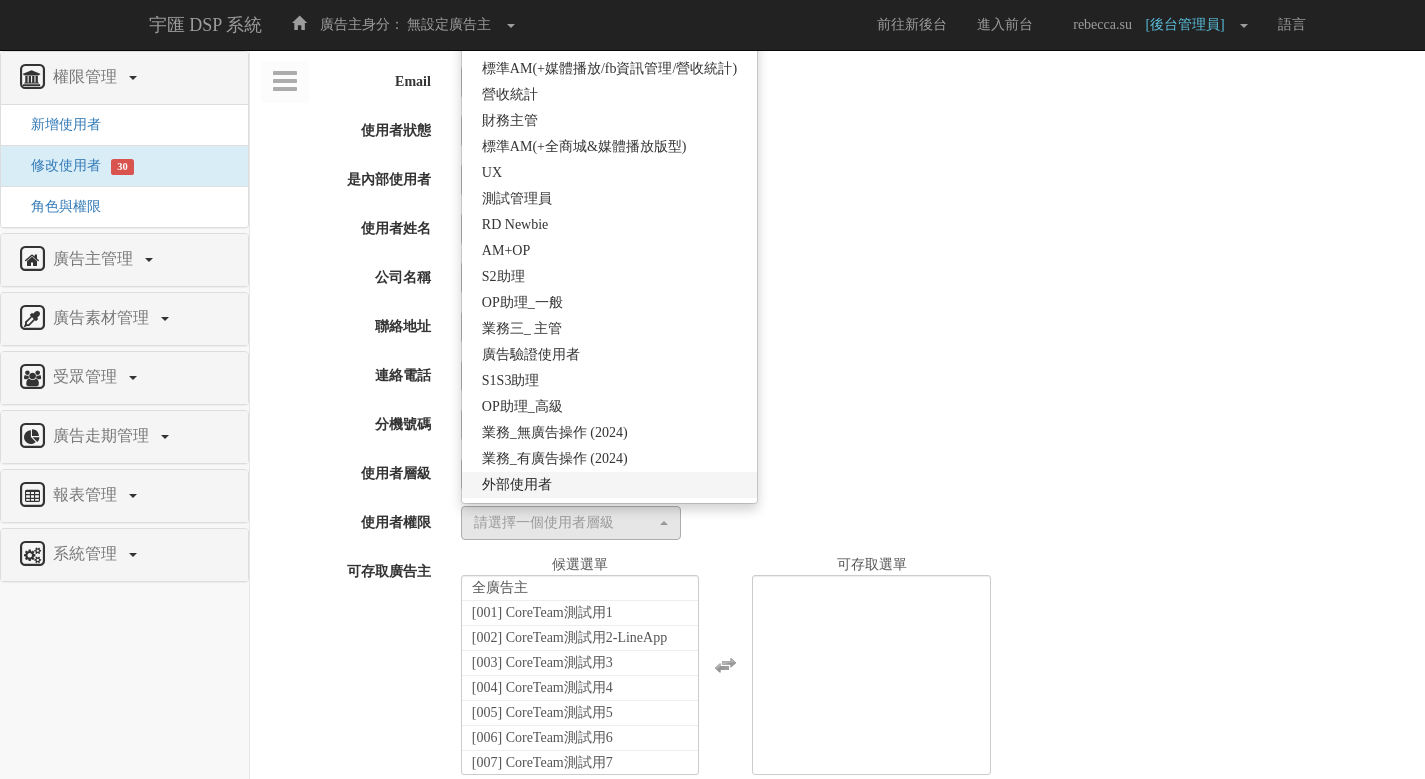 select on "69" 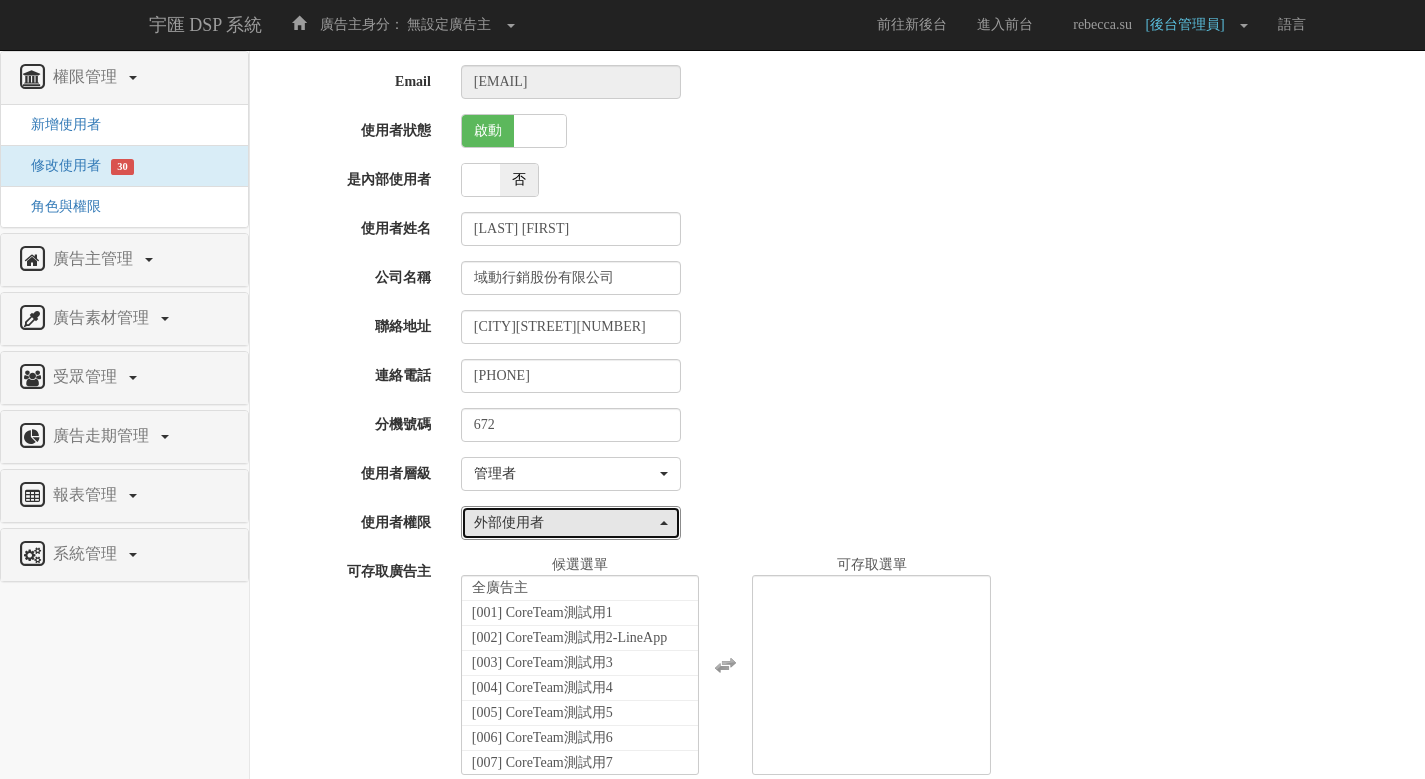 scroll, scrollTop: 80, scrollLeft: 0, axis: vertical 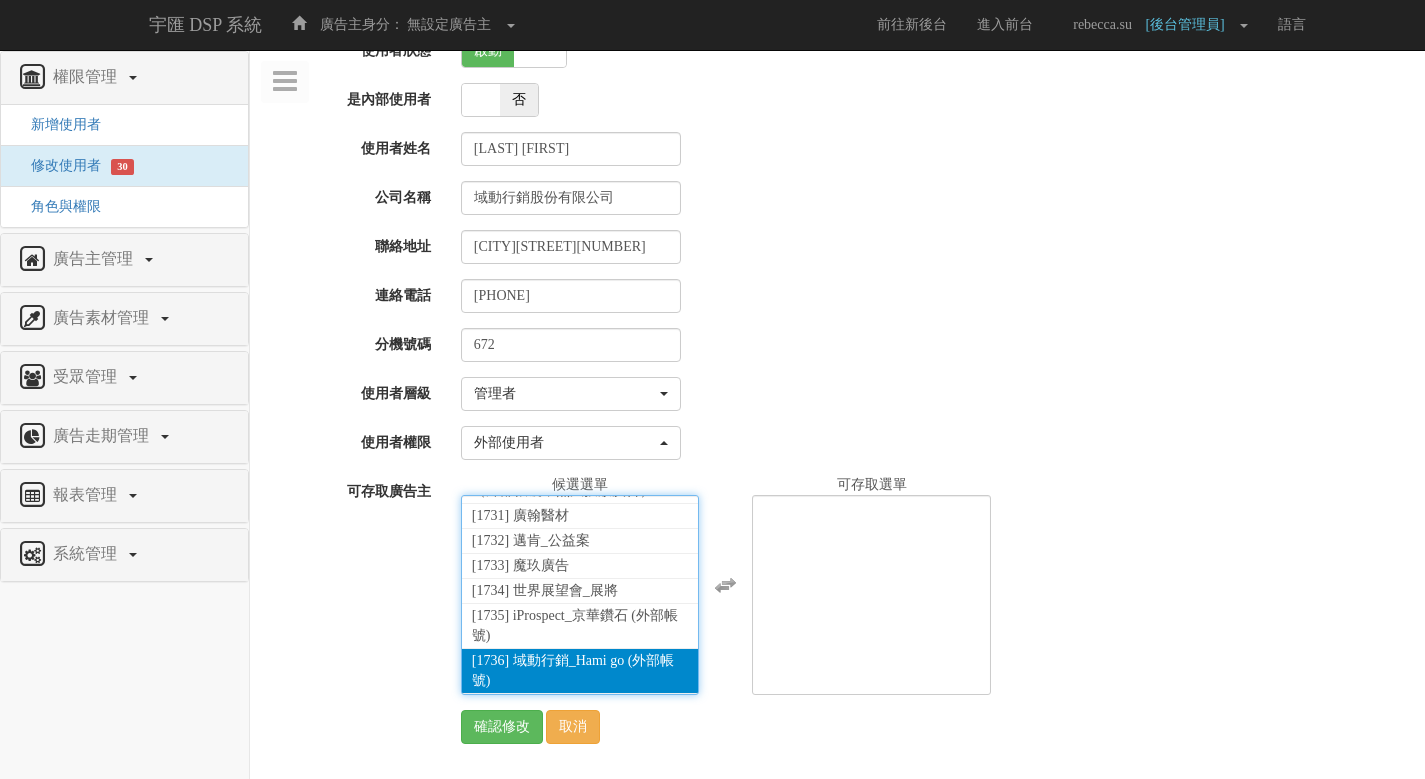 click on "[1736] 域動行銷_Hami go (外部帳號)" at bounding box center [580, 671] 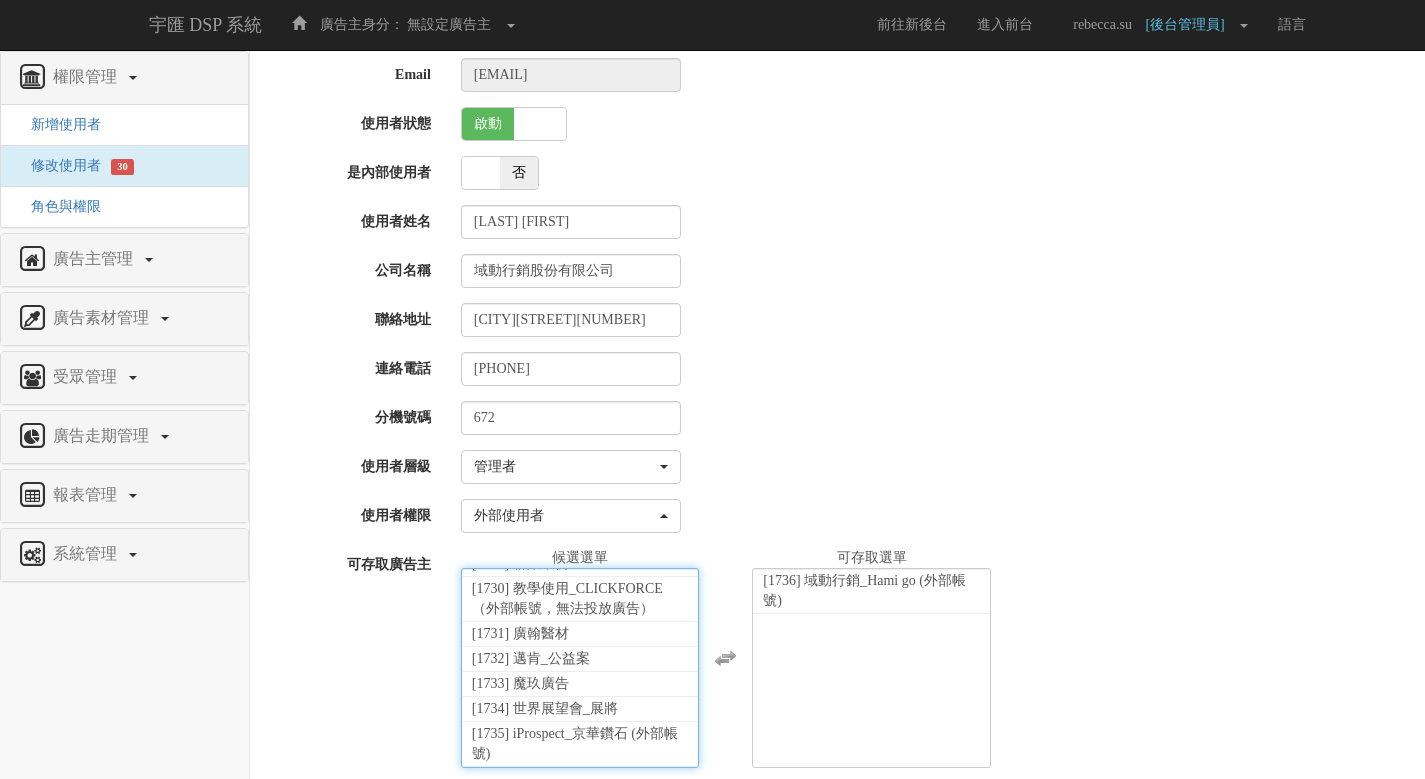 scroll, scrollTop: 0, scrollLeft: 0, axis: both 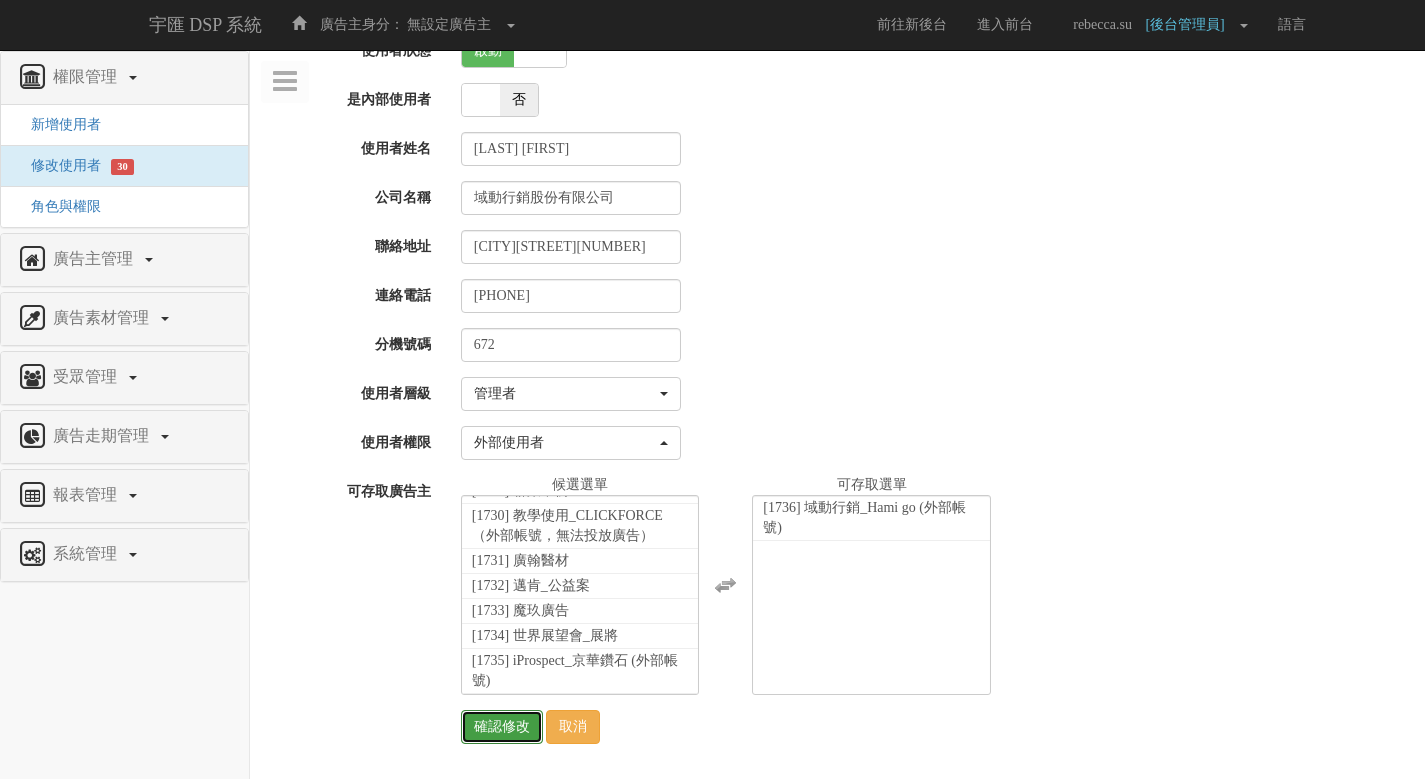 click on "確認修改" at bounding box center (502, 727) 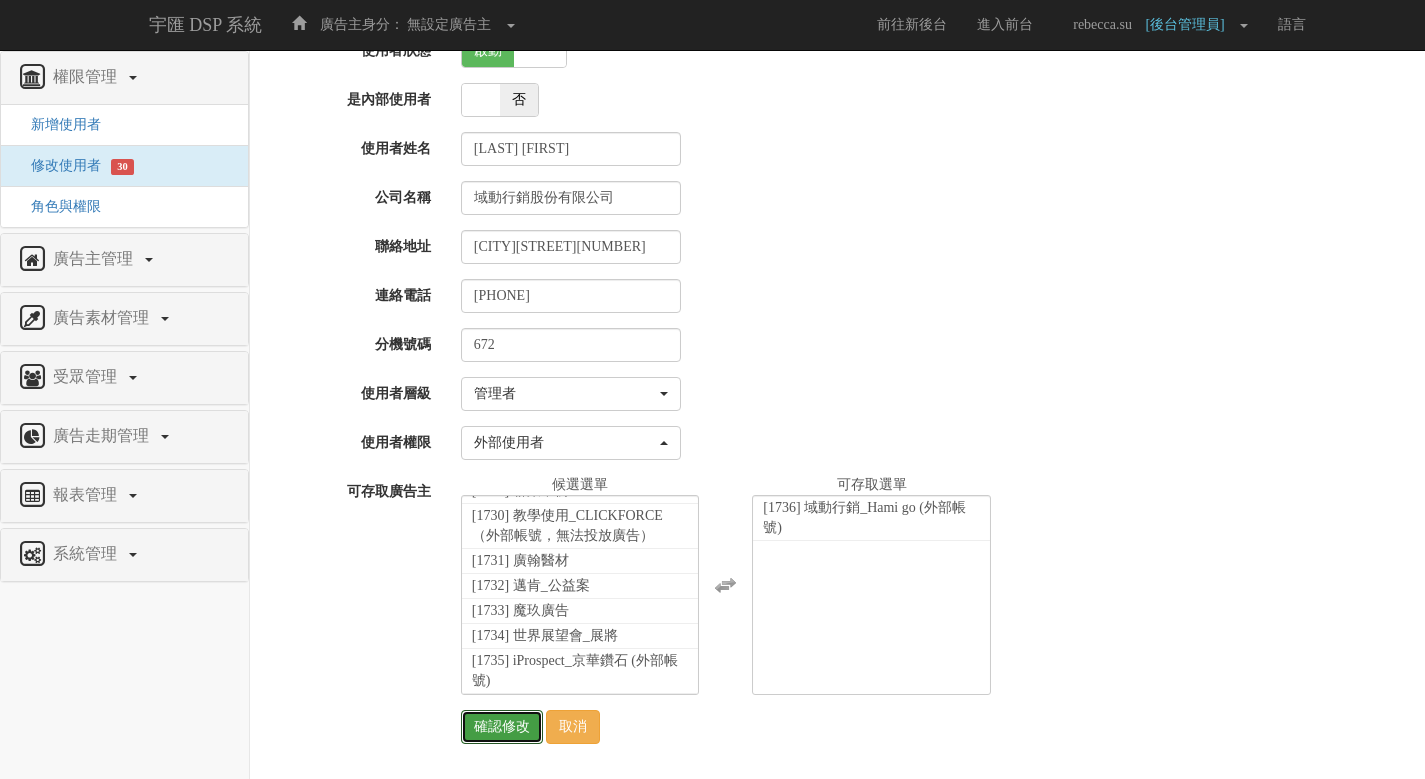 scroll, scrollTop: 0, scrollLeft: 0, axis: both 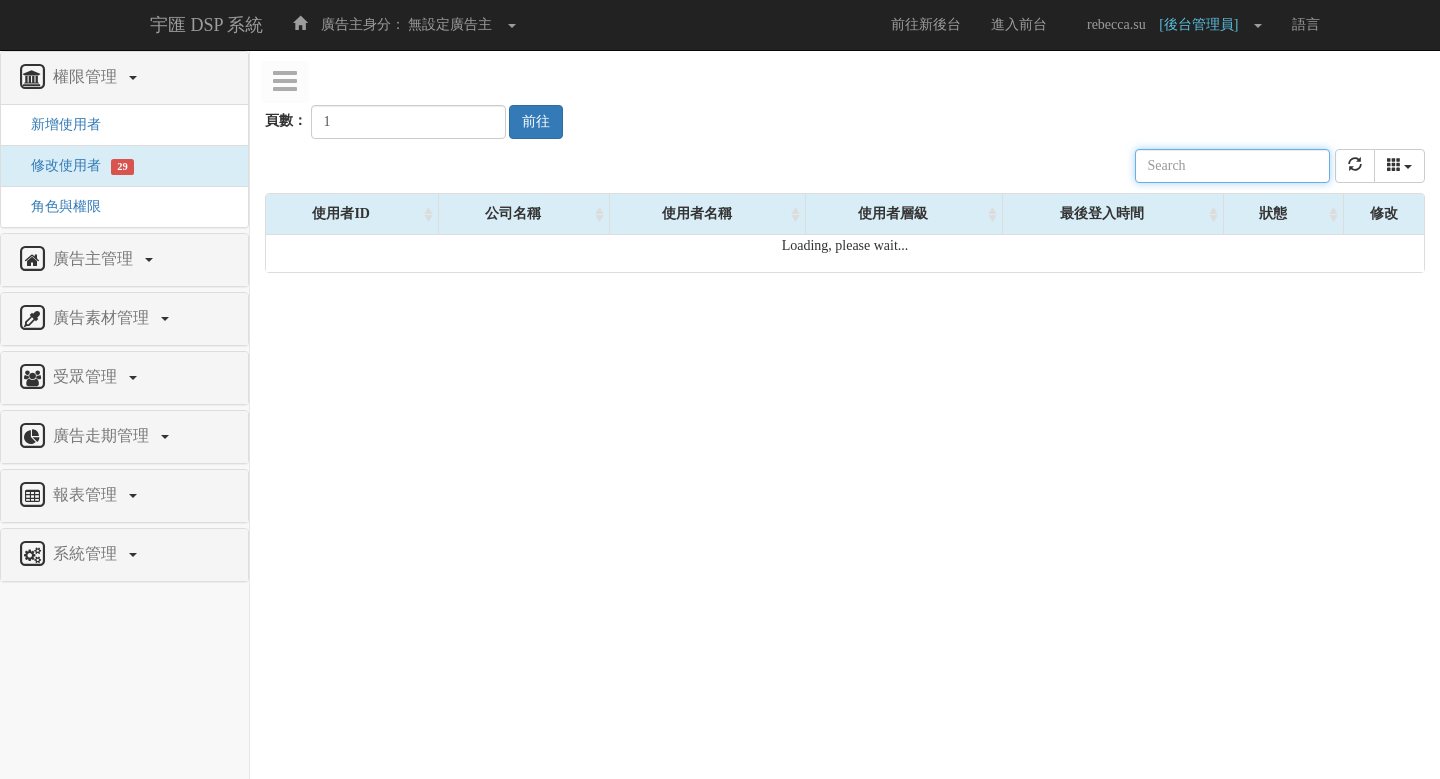 click at bounding box center [1232, 166] 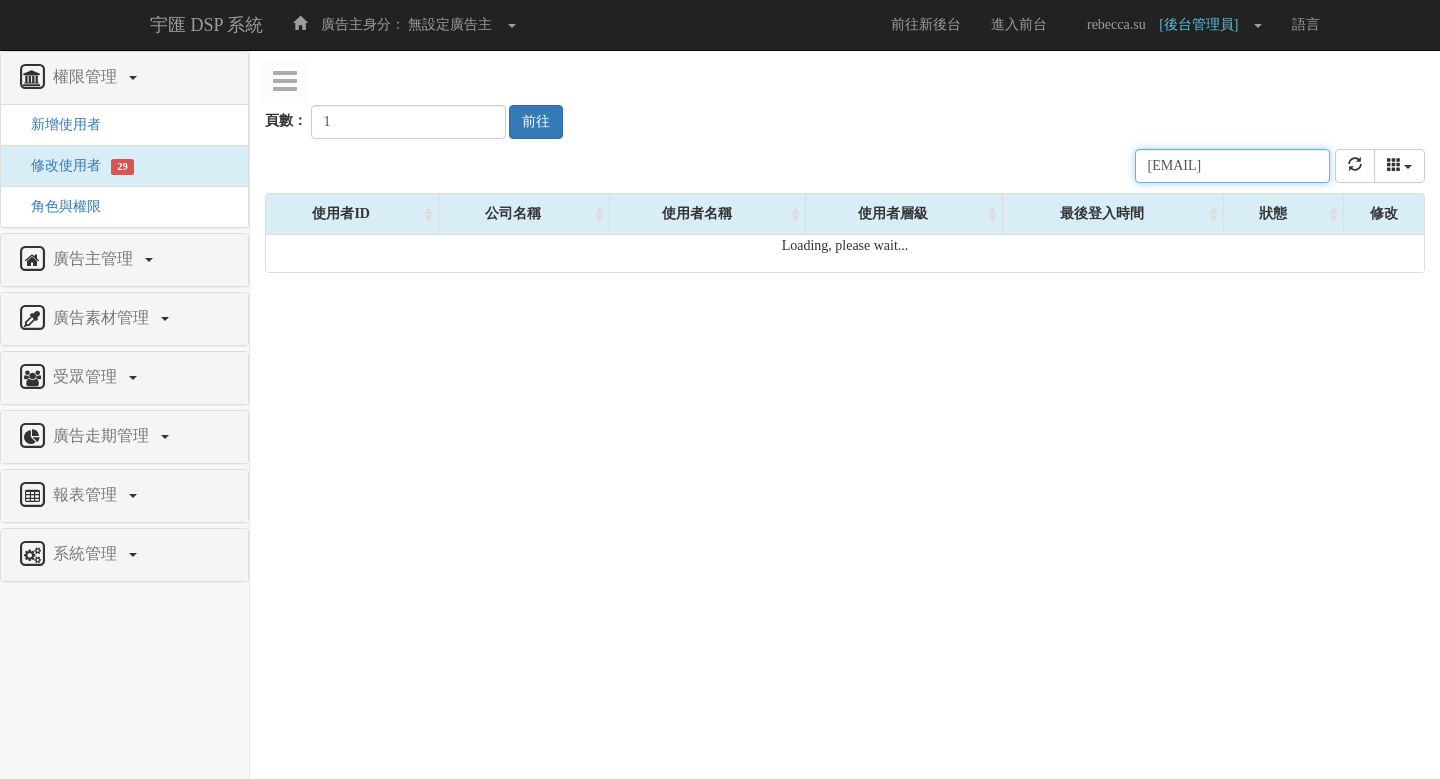 scroll, scrollTop: 0, scrollLeft: 9, axis: horizontal 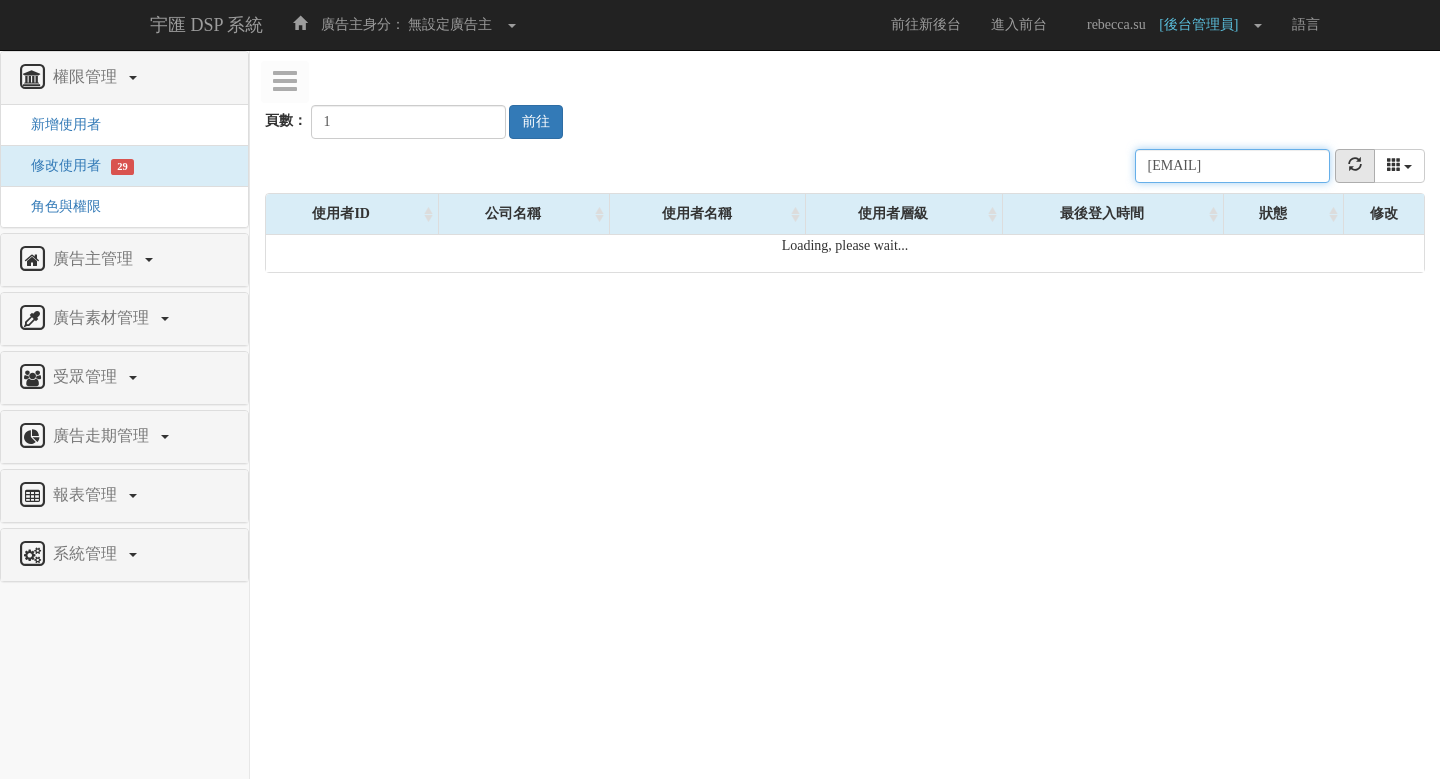 type on "[EMAIL]" 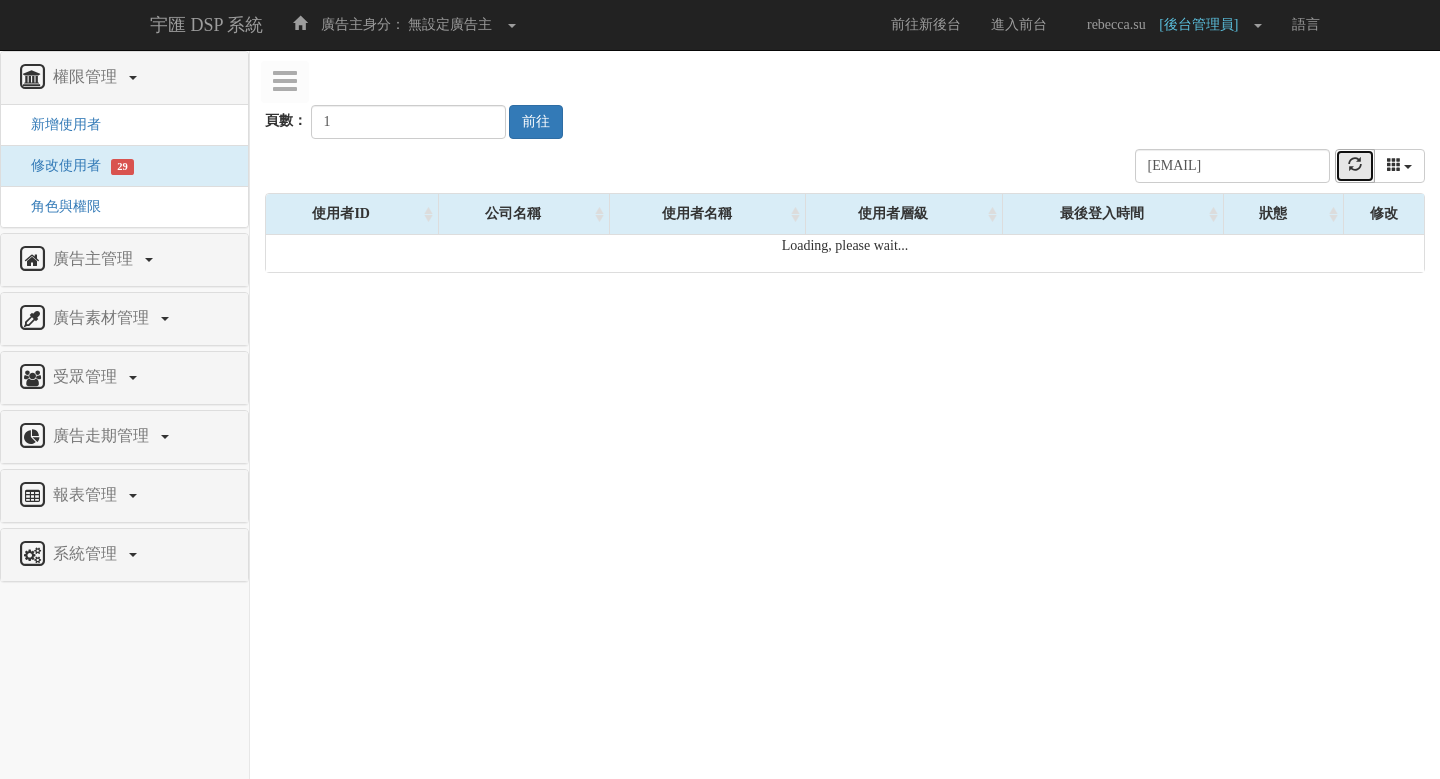 scroll, scrollTop: 0, scrollLeft: 0, axis: both 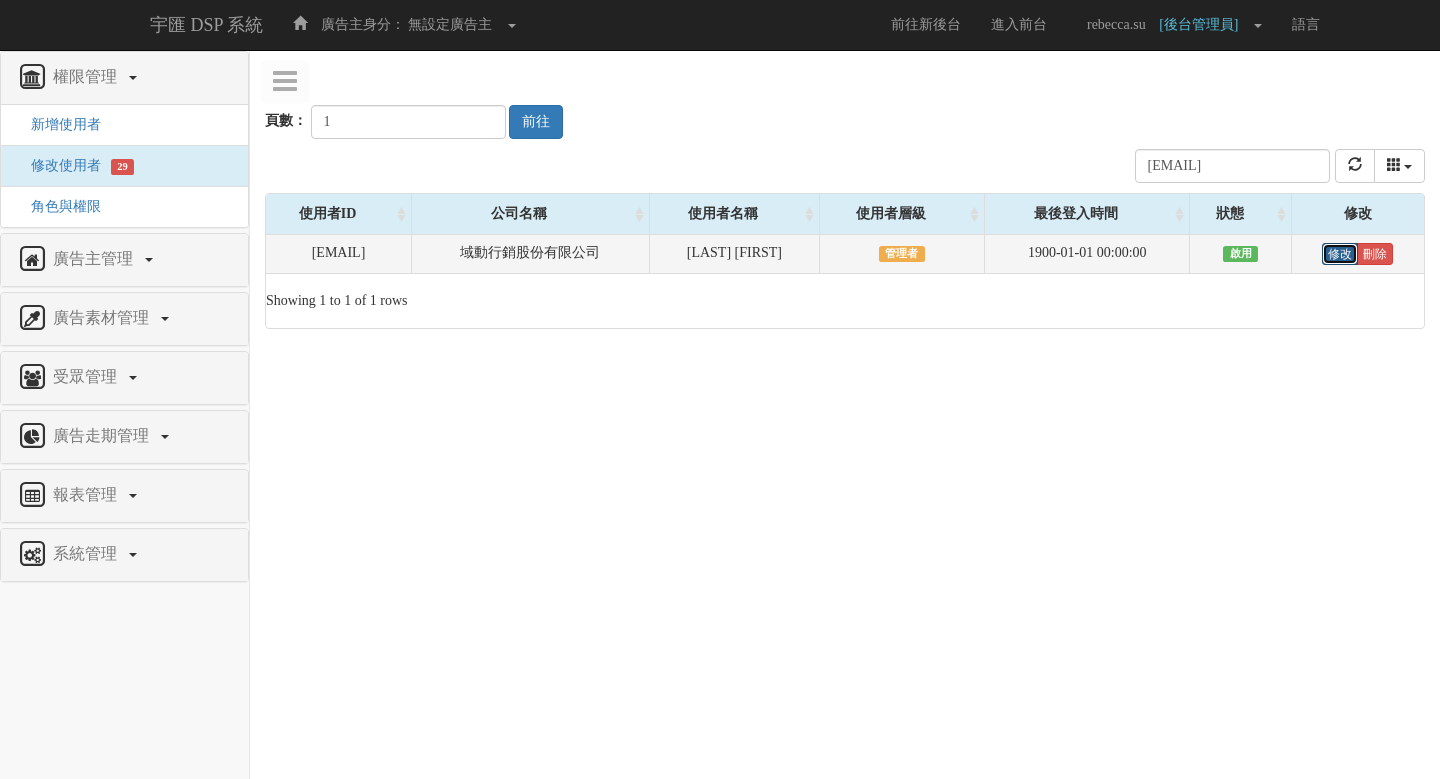 click on "修改" at bounding box center [1340, 254] 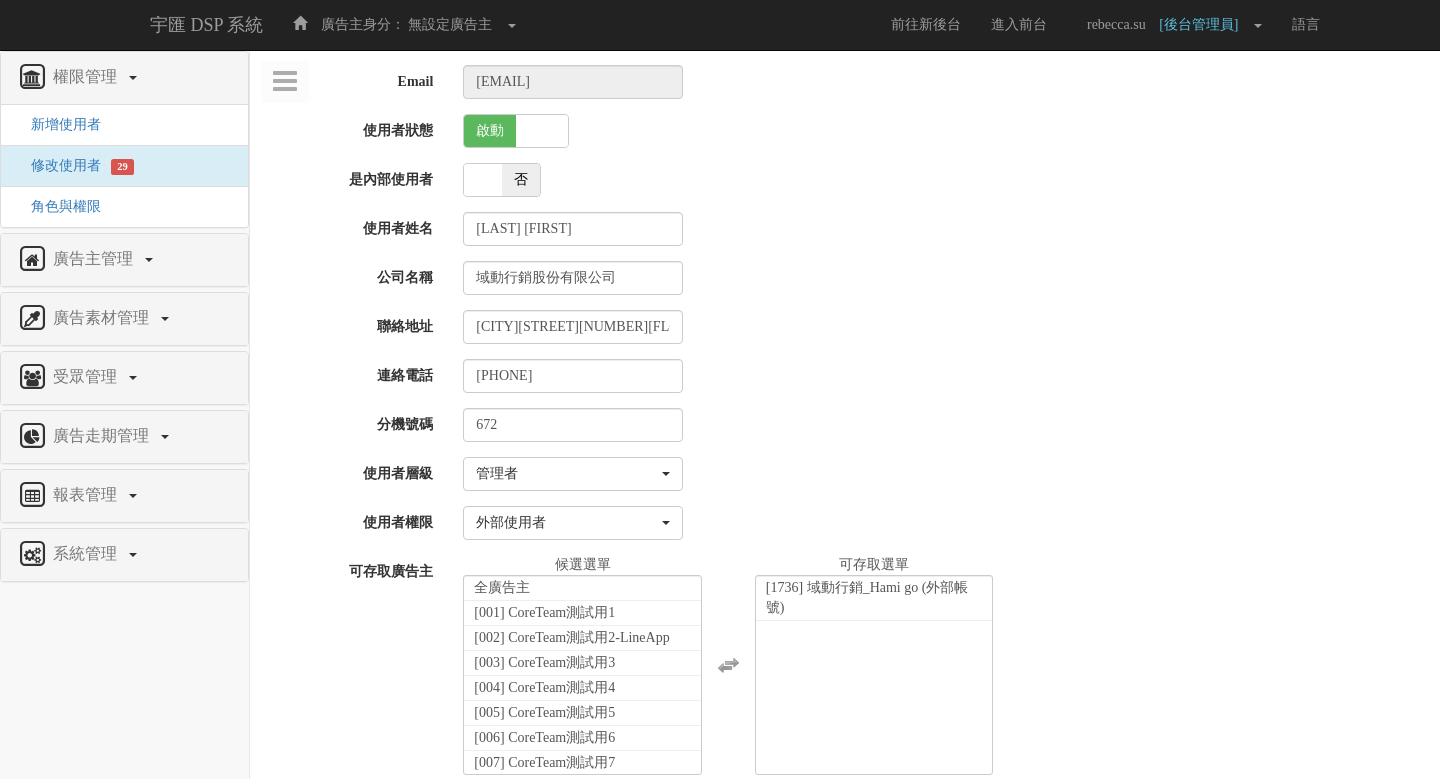 select on "Manager" 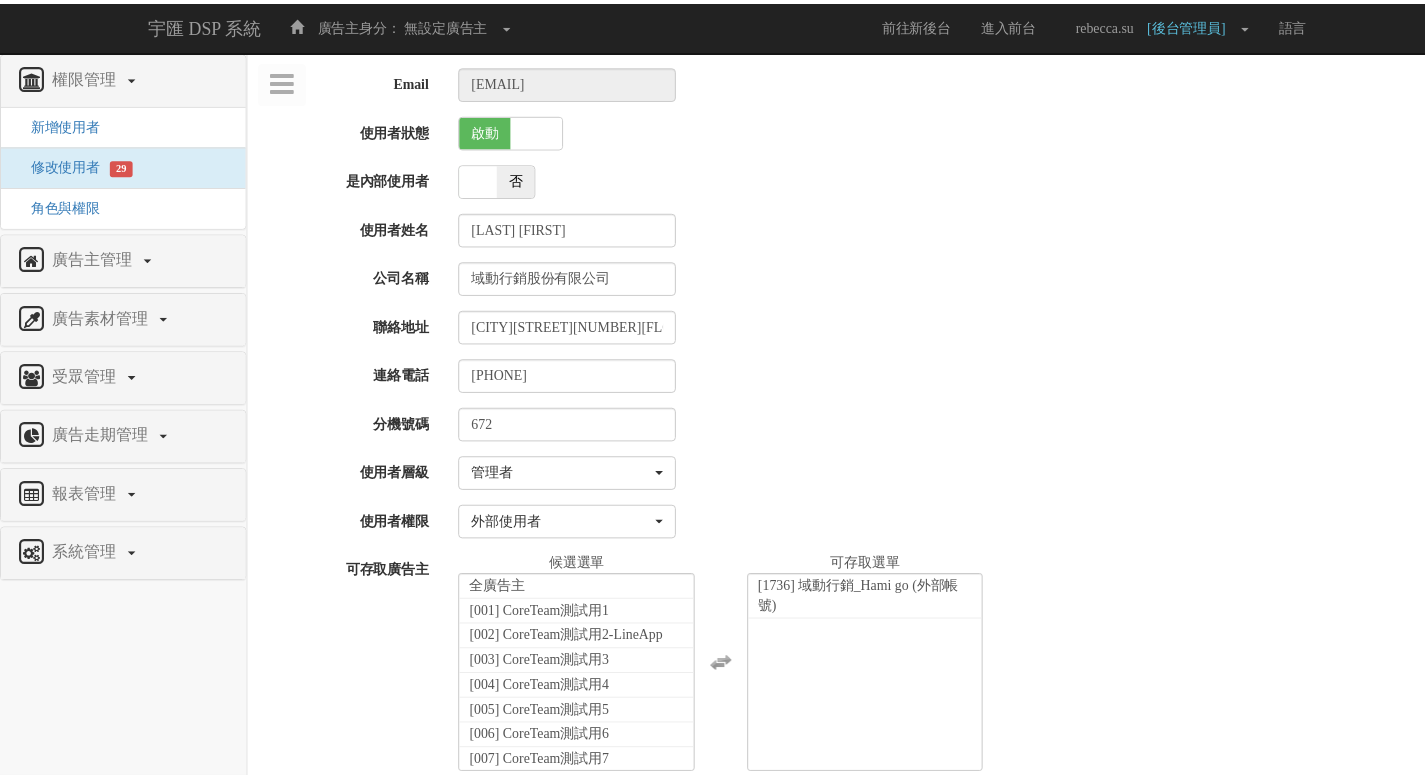 scroll, scrollTop: 0, scrollLeft: 0, axis: both 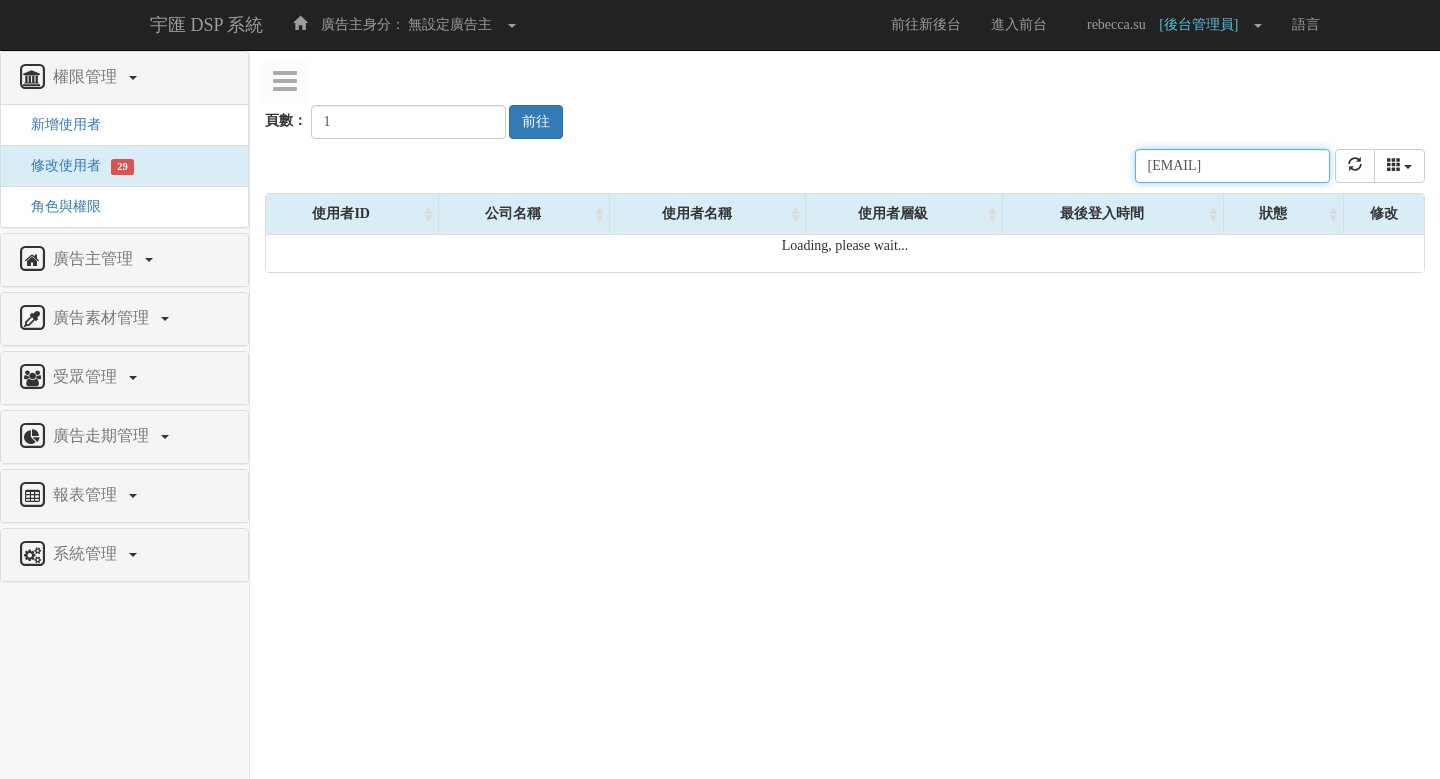 click on "[EMAIL]" at bounding box center (1232, 166) 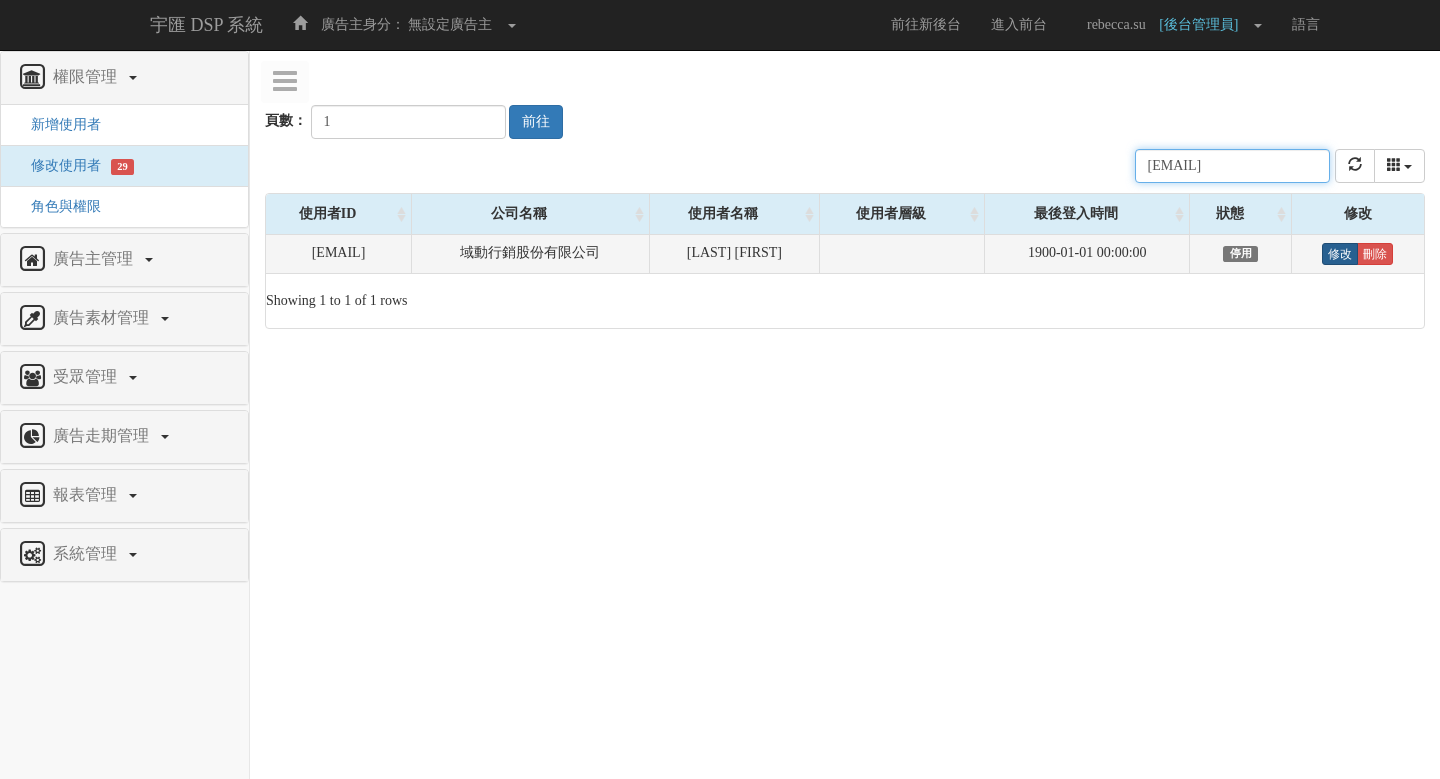 type on "vivian.lin@Clickforce.com.tw" 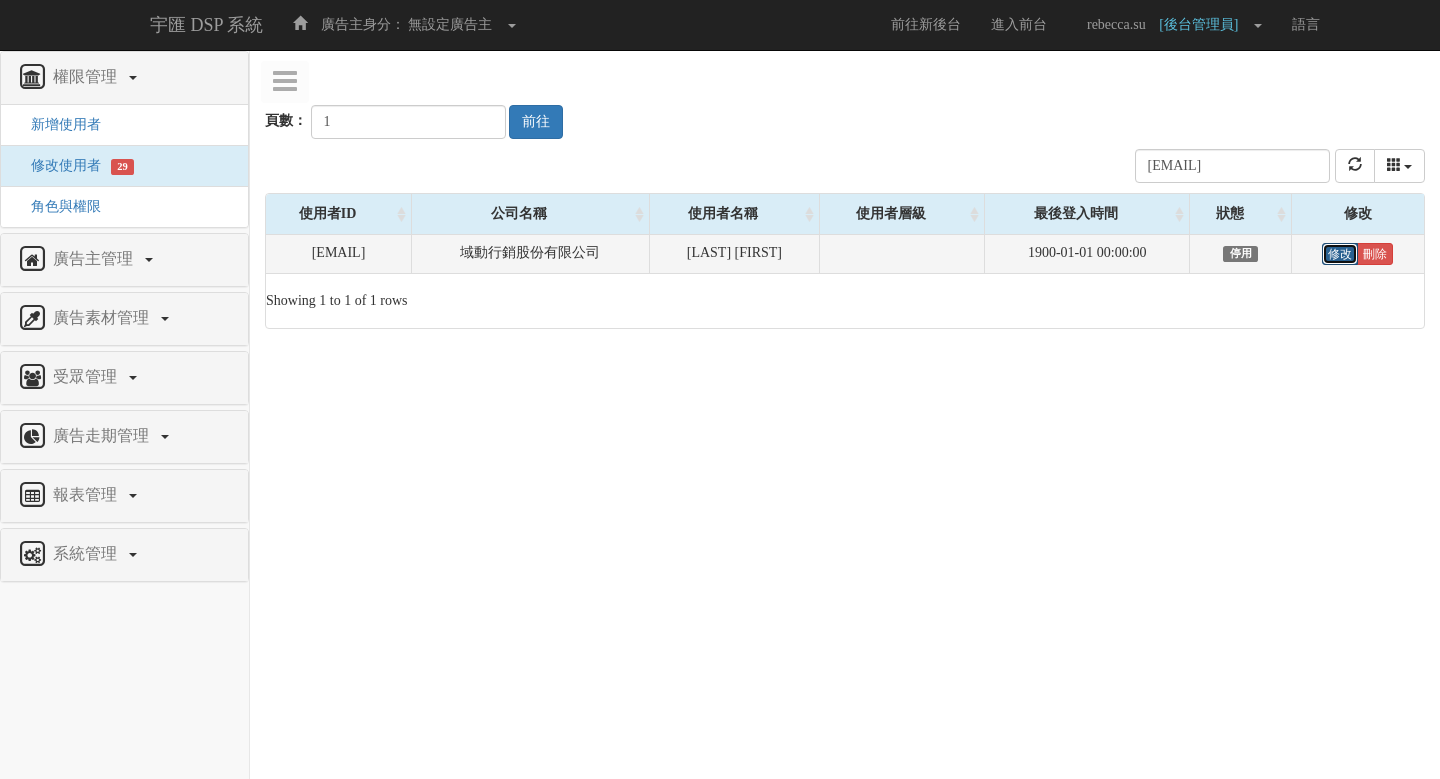 scroll, scrollTop: 0, scrollLeft: 0, axis: both 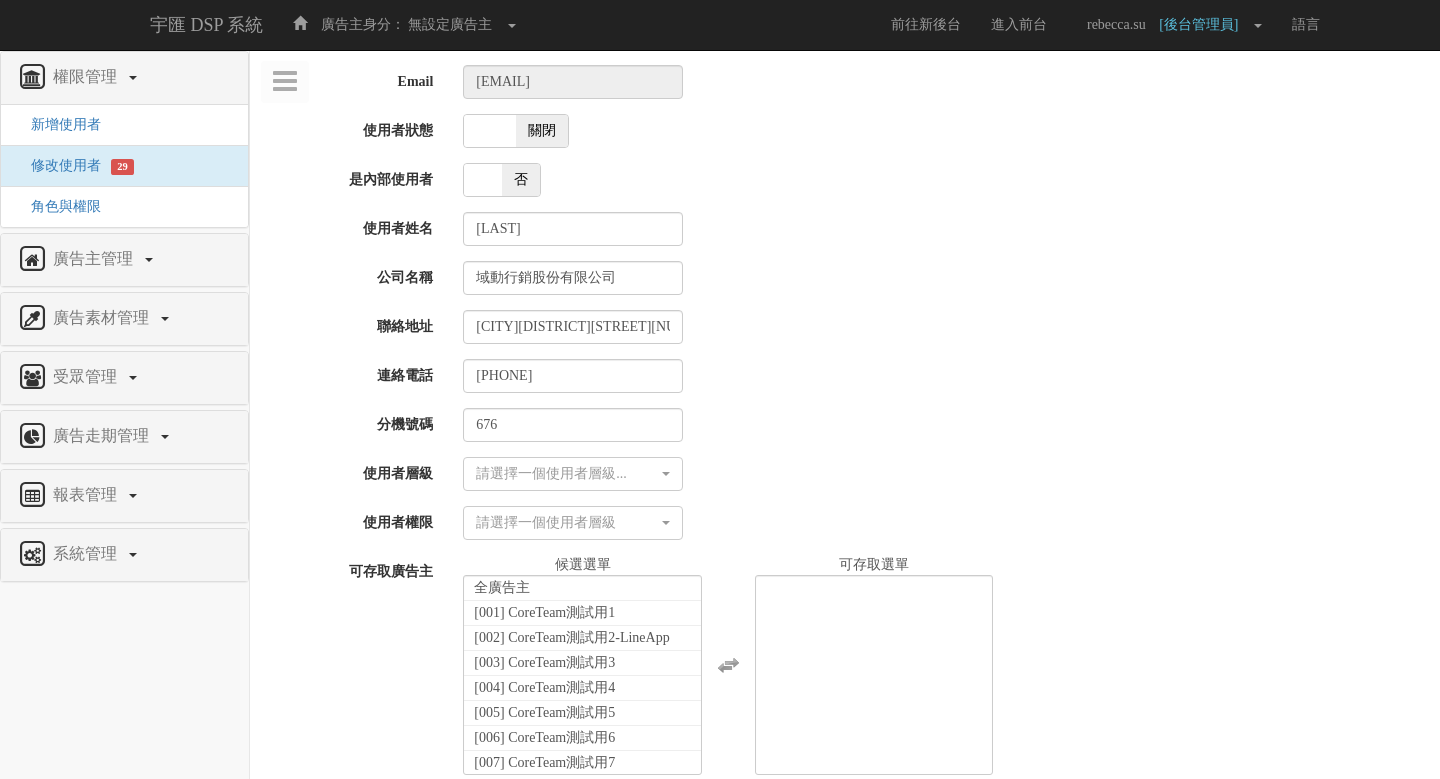 select 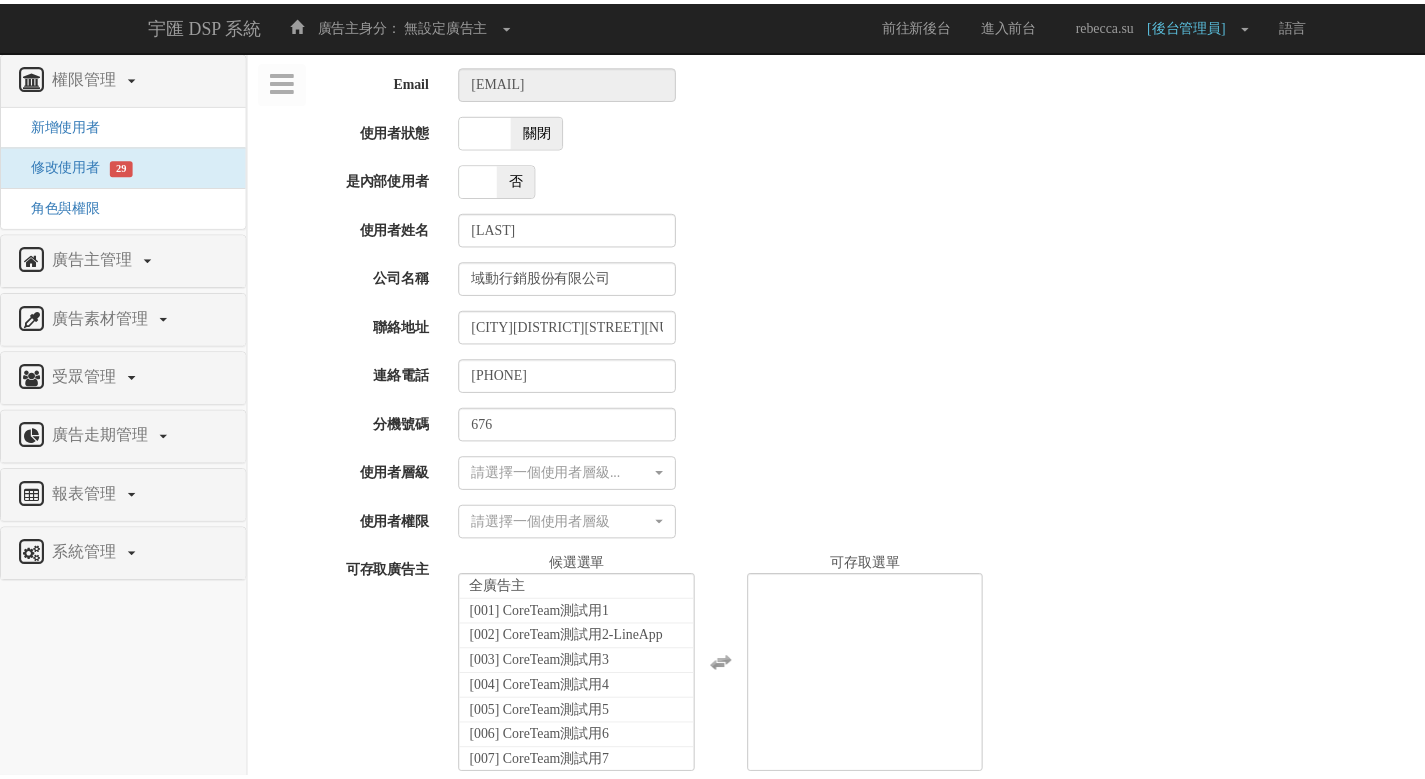 scroll, scrollTop: 0, scrollLeft: 0, axis: both 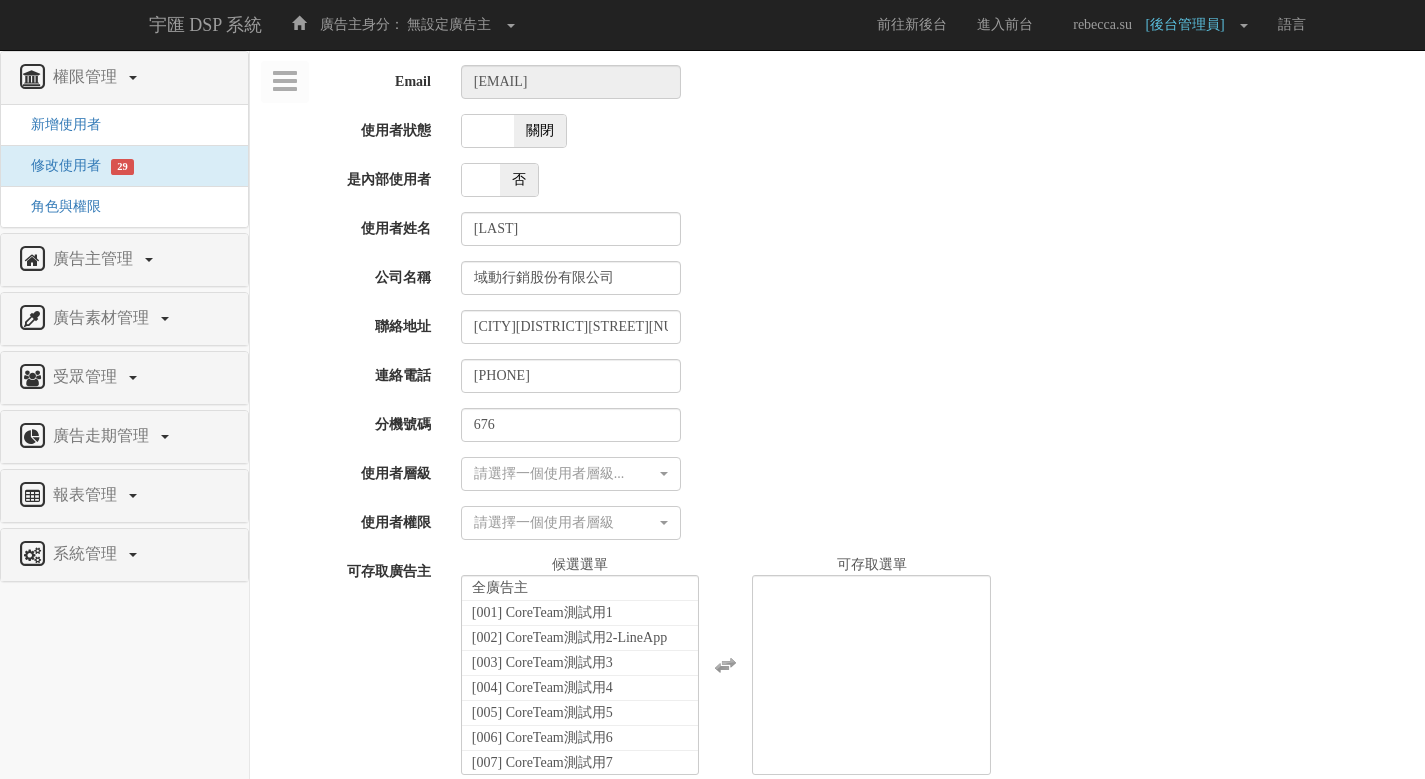 click on "關閉" at bounding box center [540, 131] 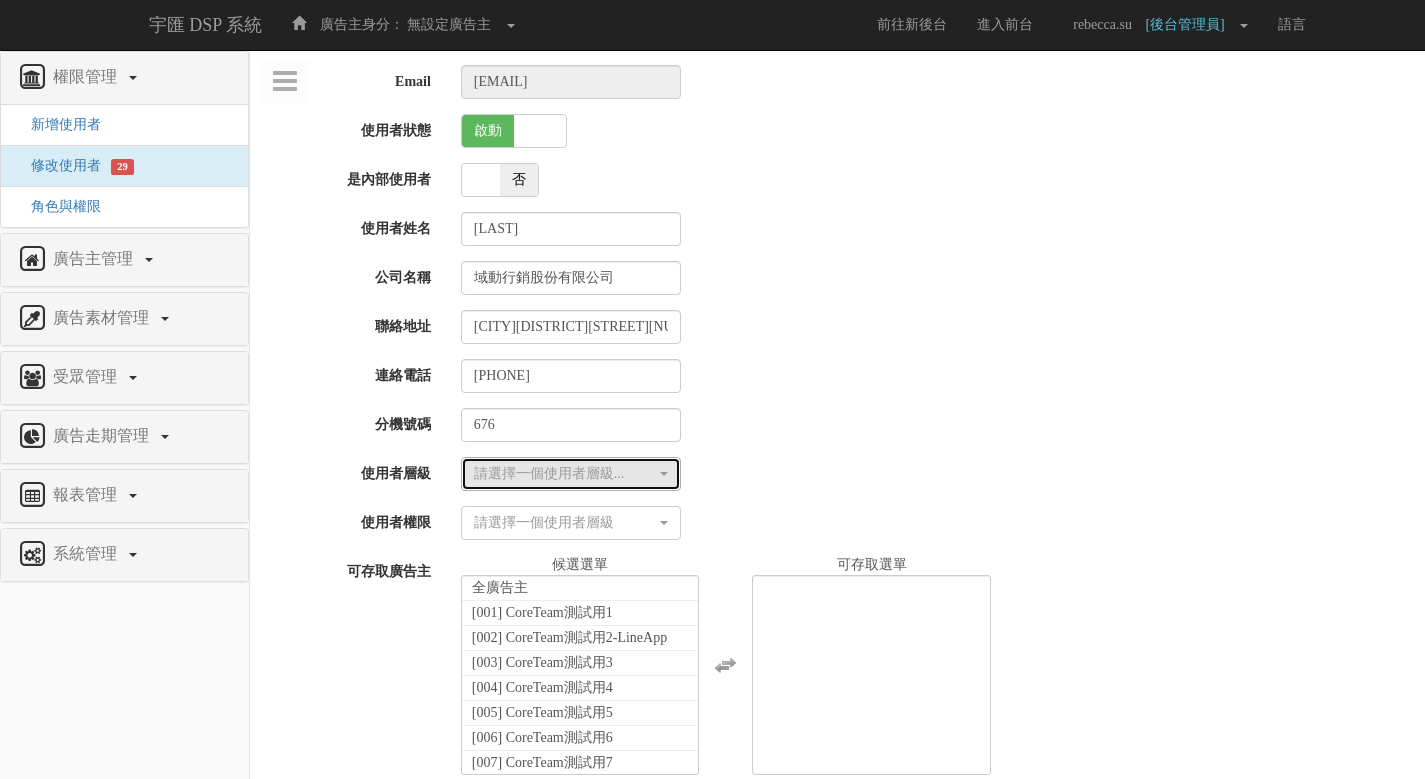 click on "請選擇一個使用者層級..." at bounding box center [571, 474] 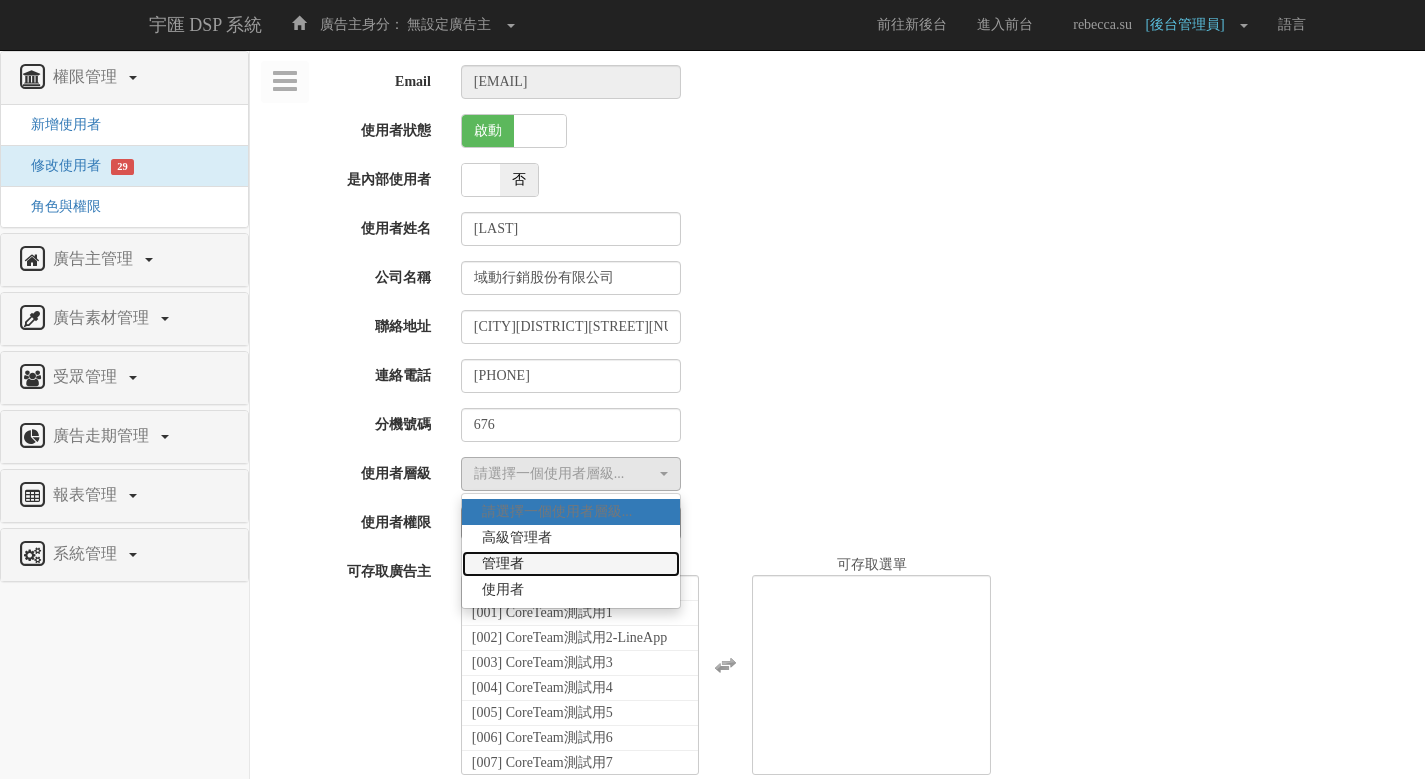 drag, startPoint x: 613, startPoint y: 569, endPoint x: 610, endPoint y: 515, distance: 54.08327 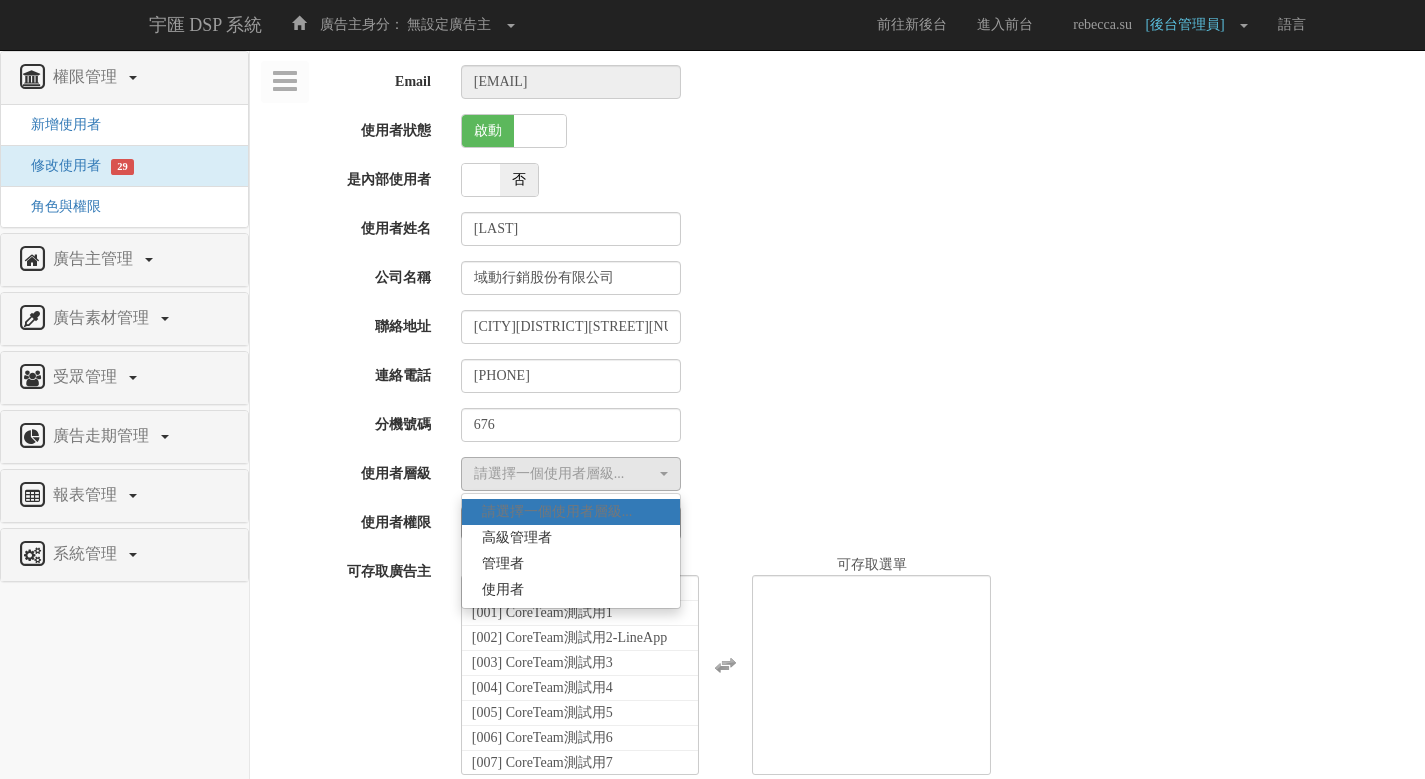 select on "Manager" 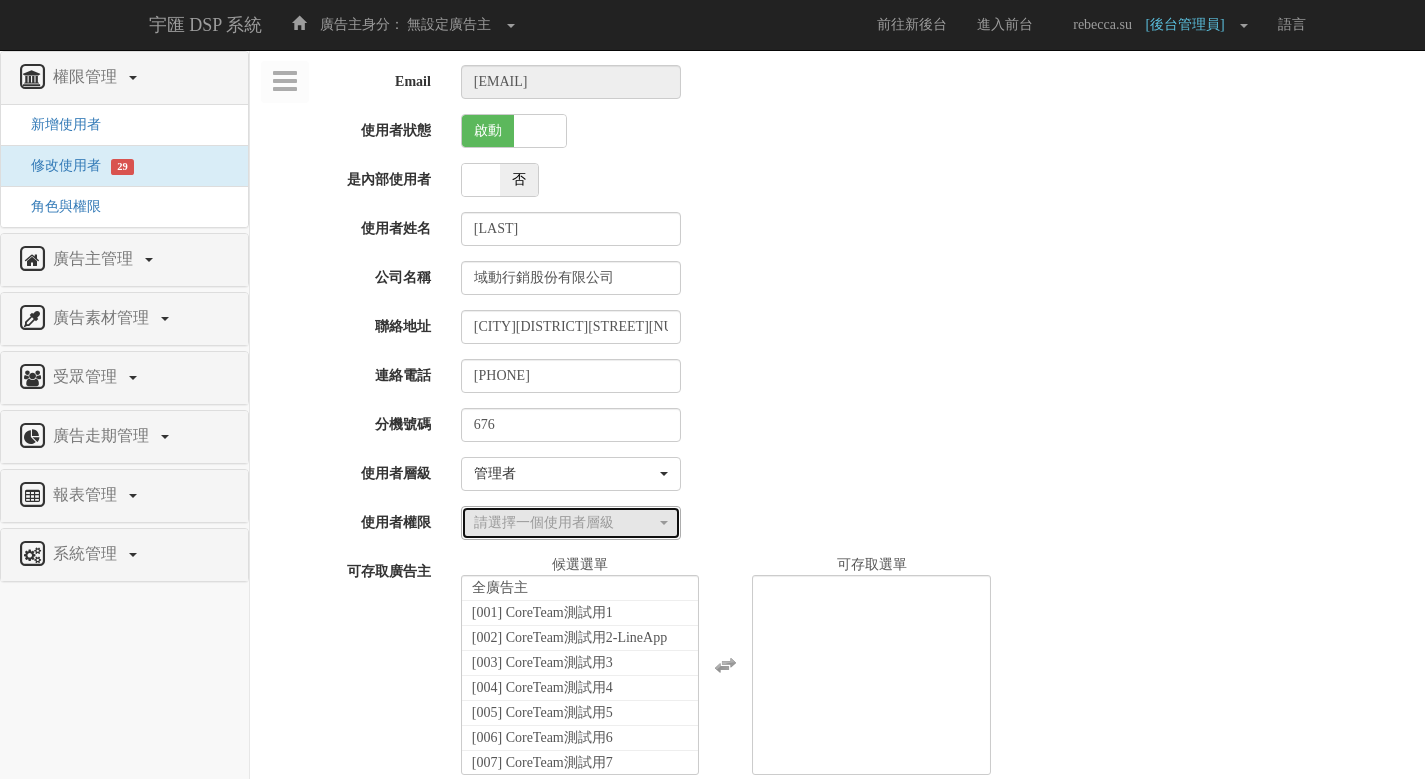 click on "請選擇一個使用者層級" at bounding box center (565, 523) 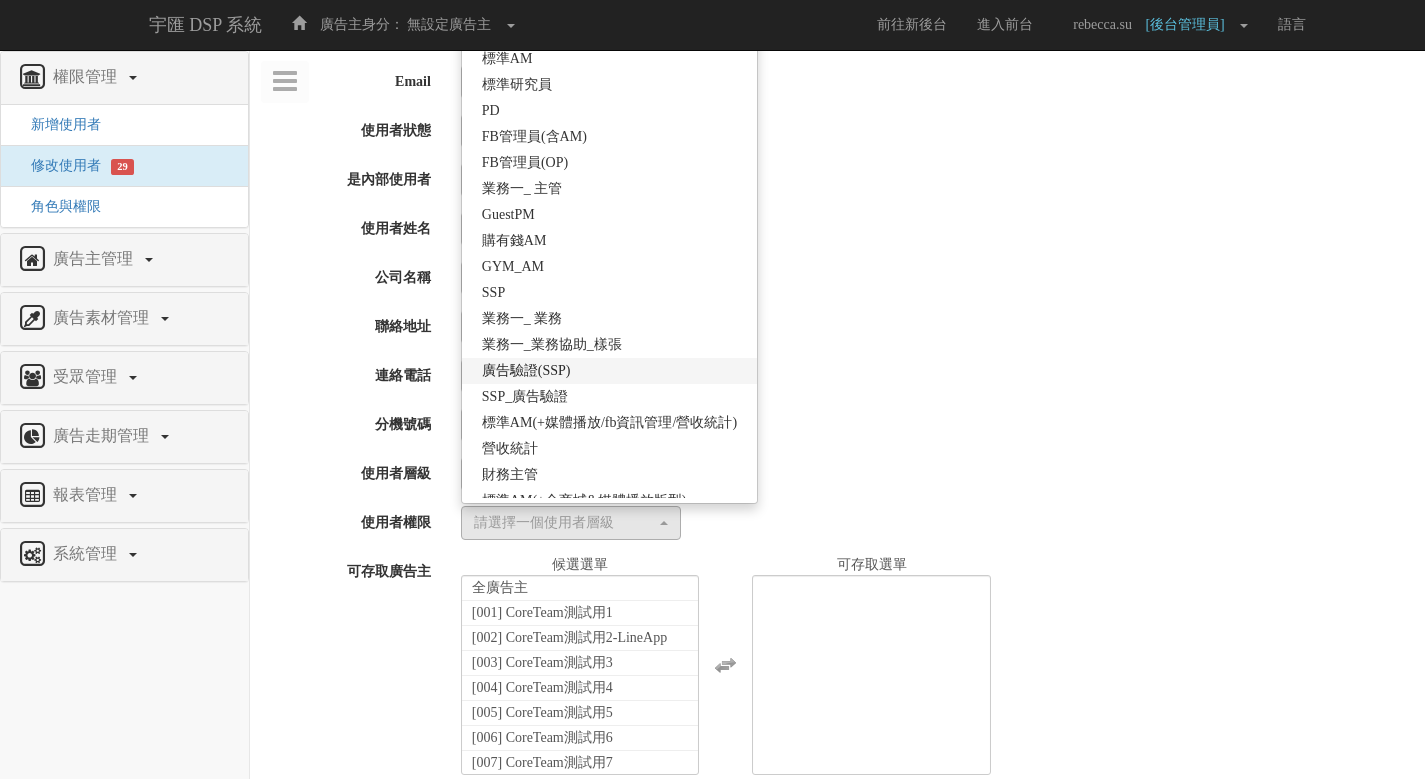 scroll, scrollTop: 354, scrollLeft: 0, axis: vertical 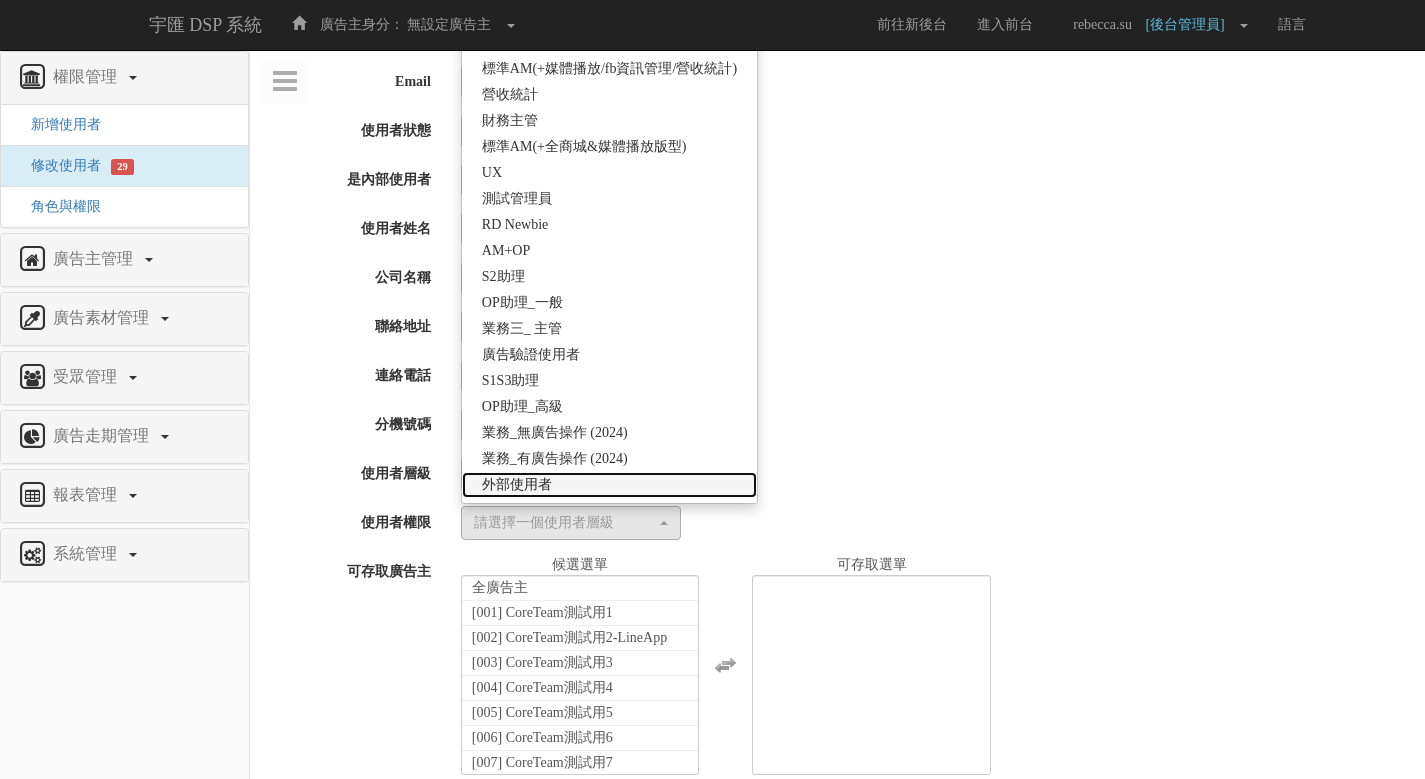 click on "外部使用者" at bounding box center [609, 485] 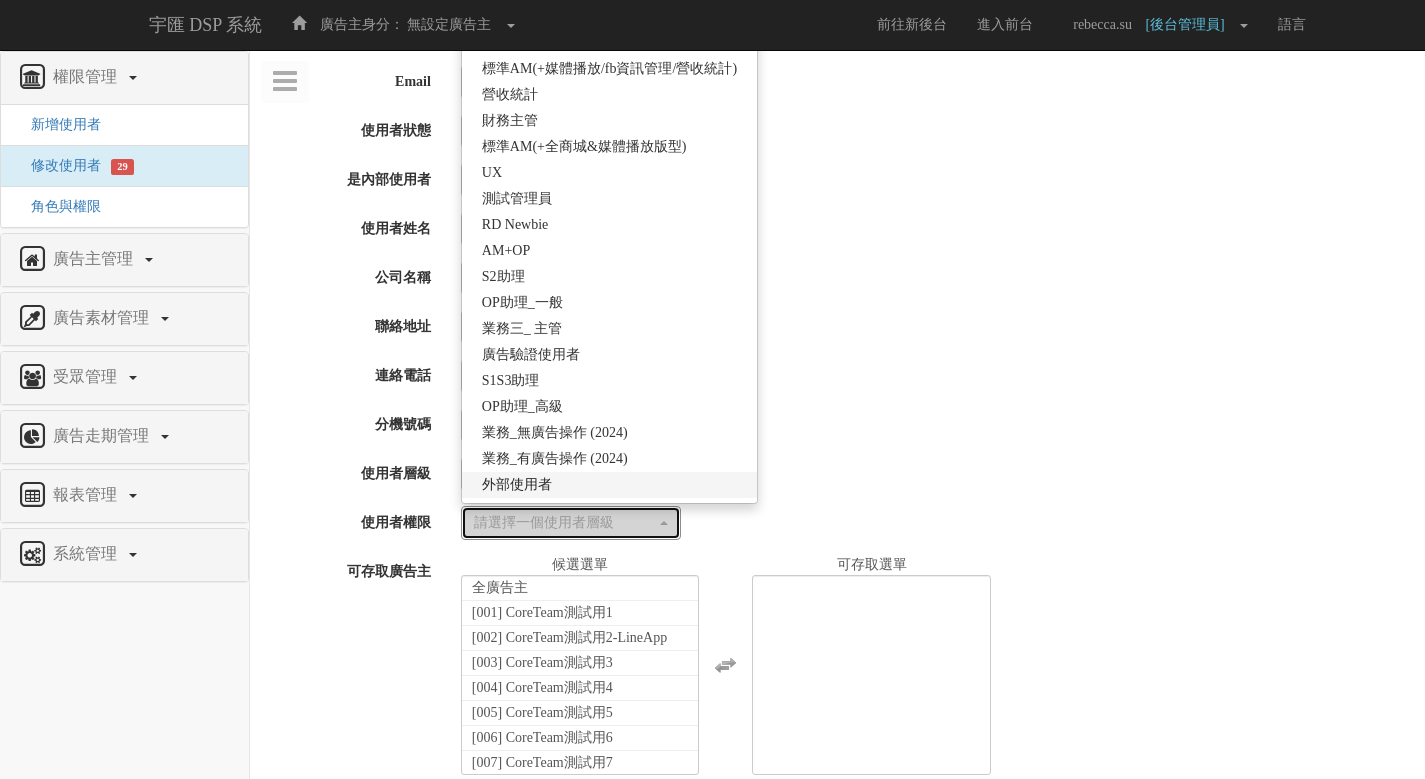 select on "69" 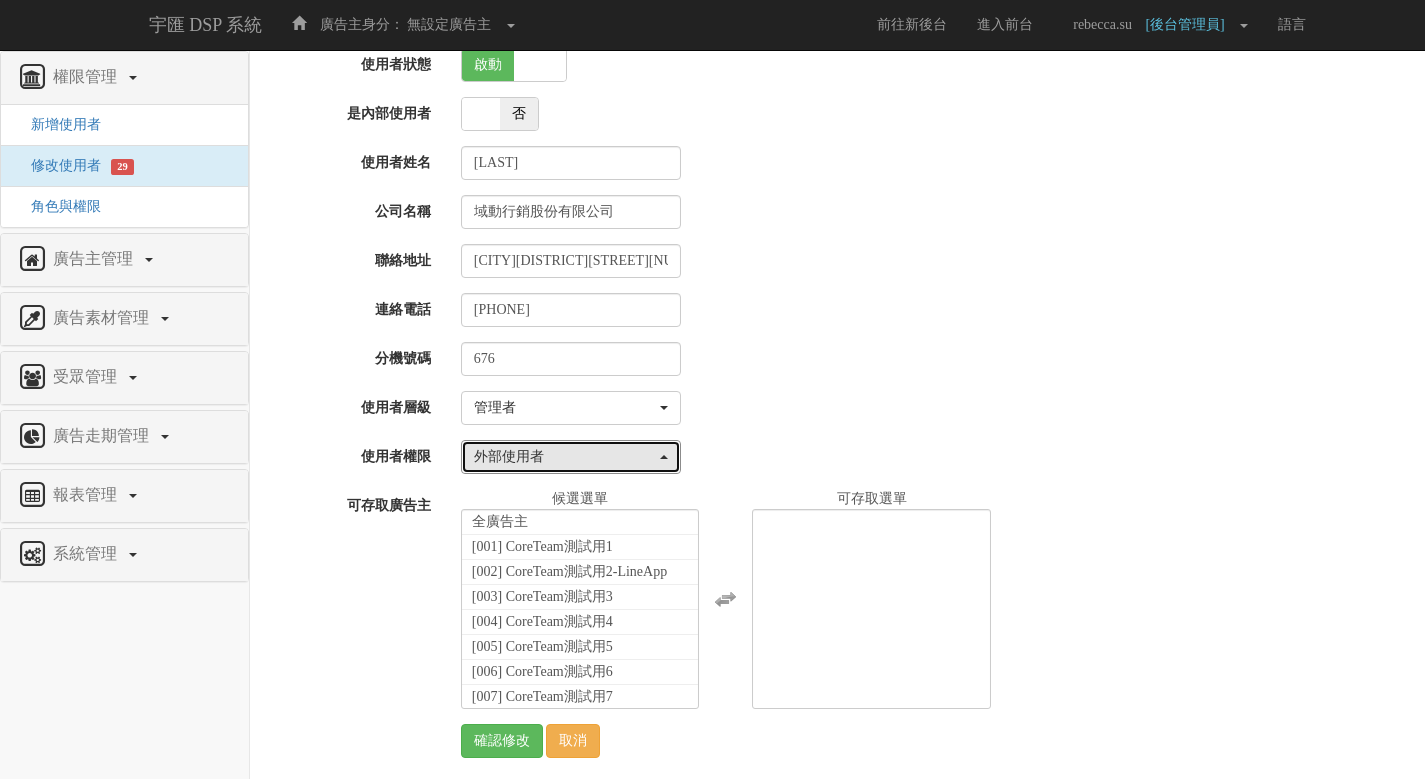 scroll, scrollTop: 80, scrollLeft: 0, axis: vertical 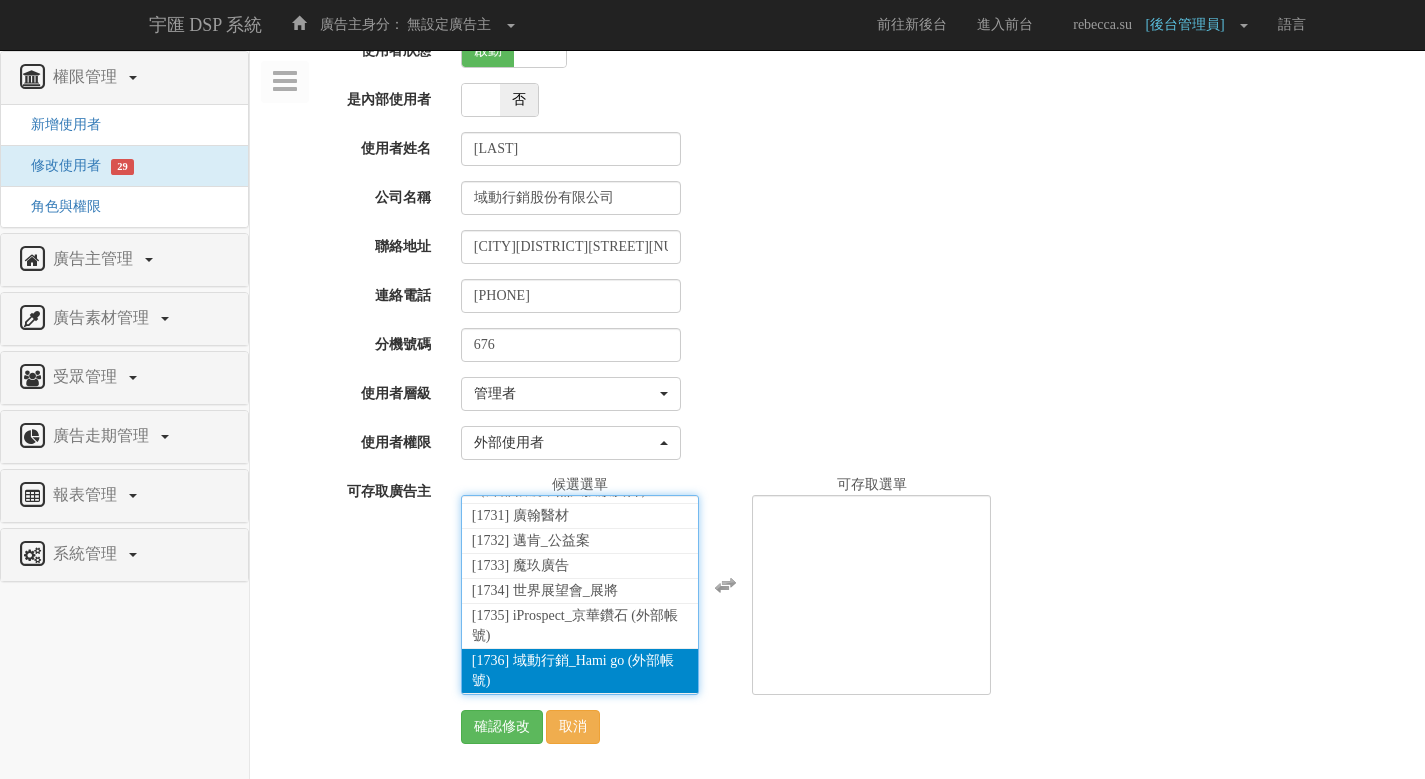 click on "[1736] 域動行銷_Hami go (外部帳號)" at bounding box center (580, 671) 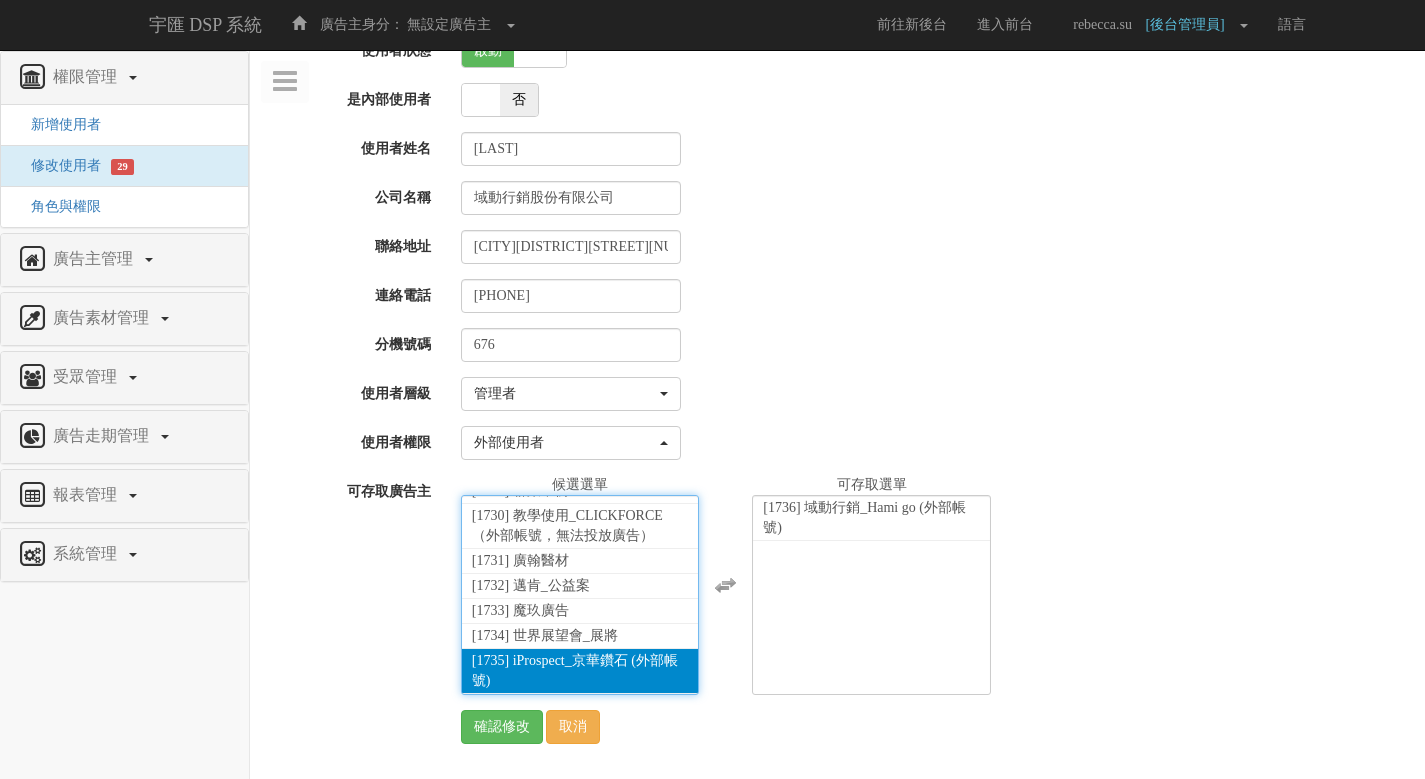 scroll, scrollTop: 44447, scrollLeft: 0, axis: vertical 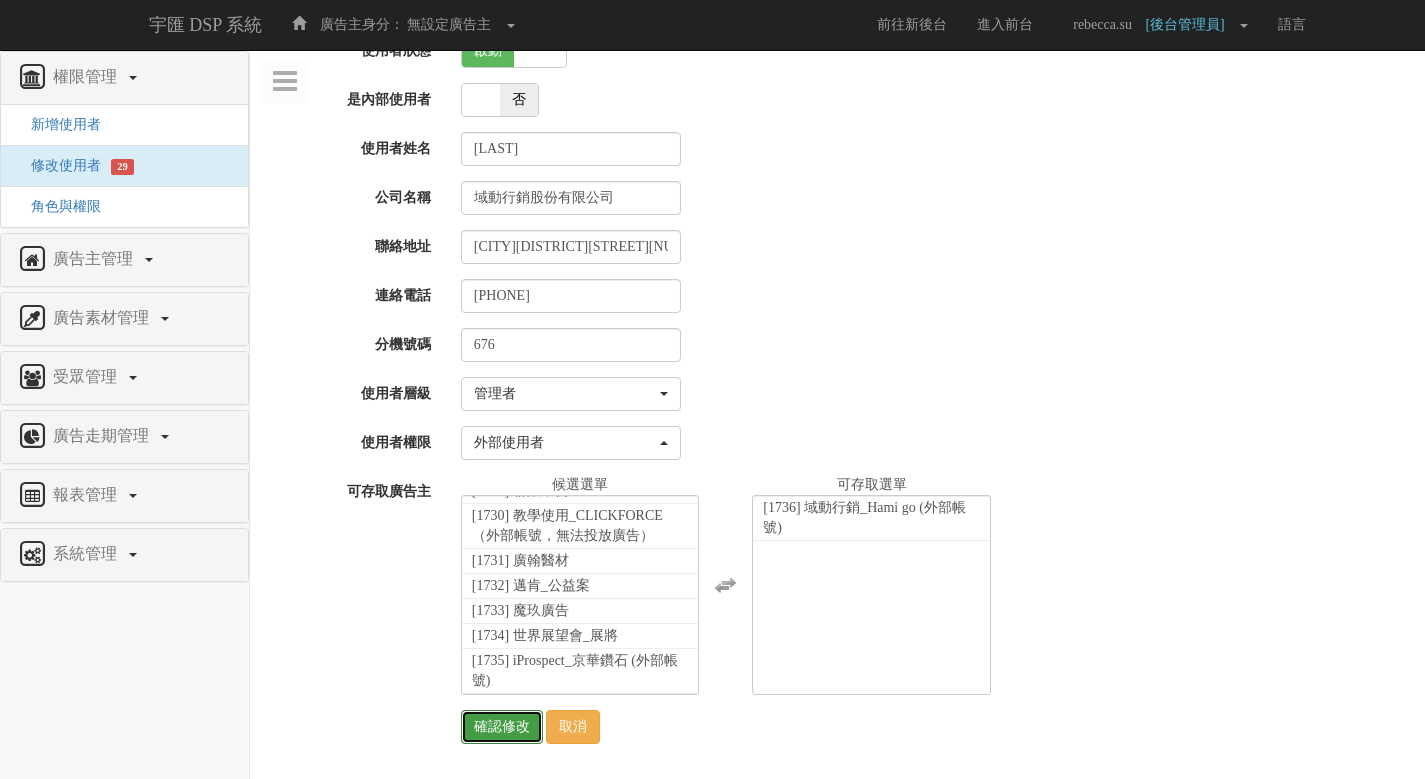 click on "確認修改" at bounding box center [502, 727] 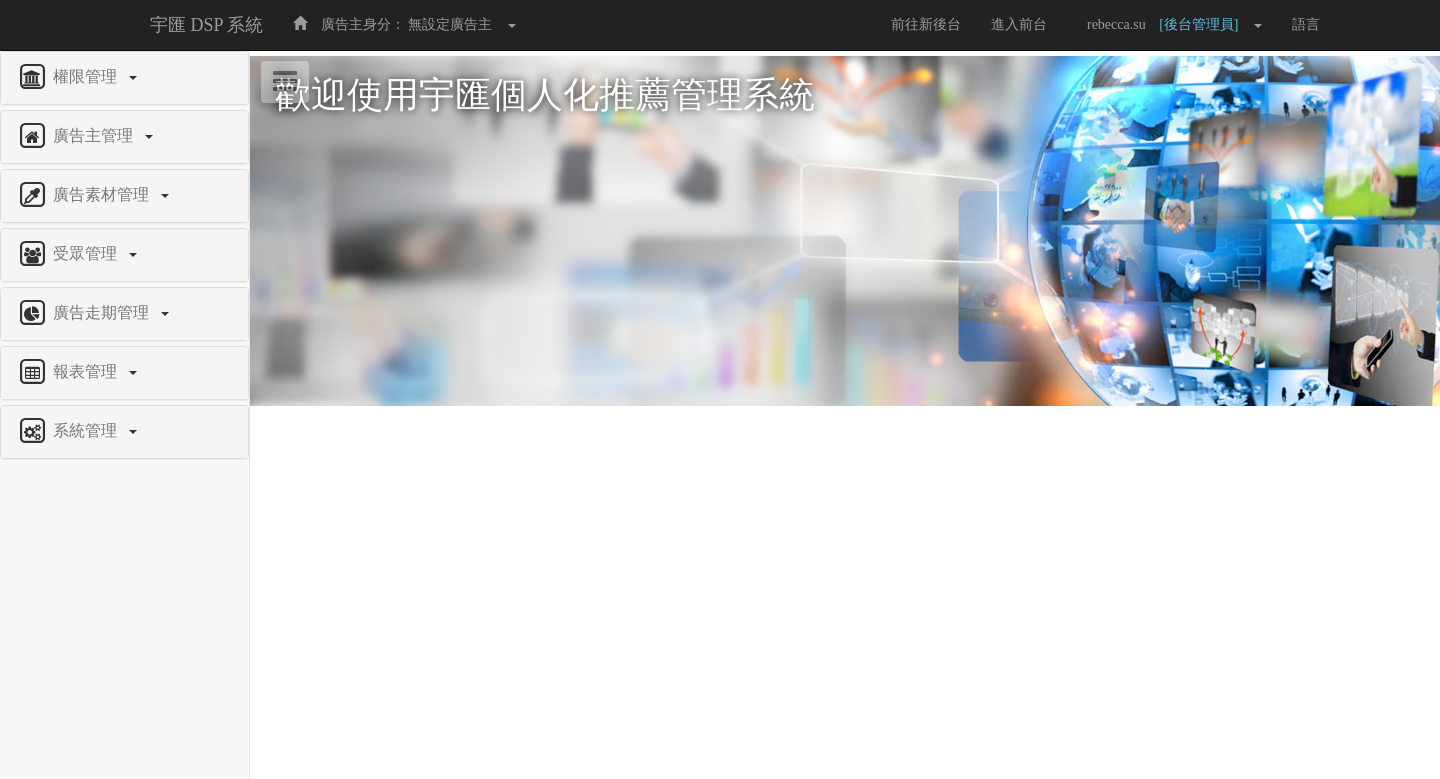 scroll, scrollTop: 0, scrollLeft: 0, axis: both 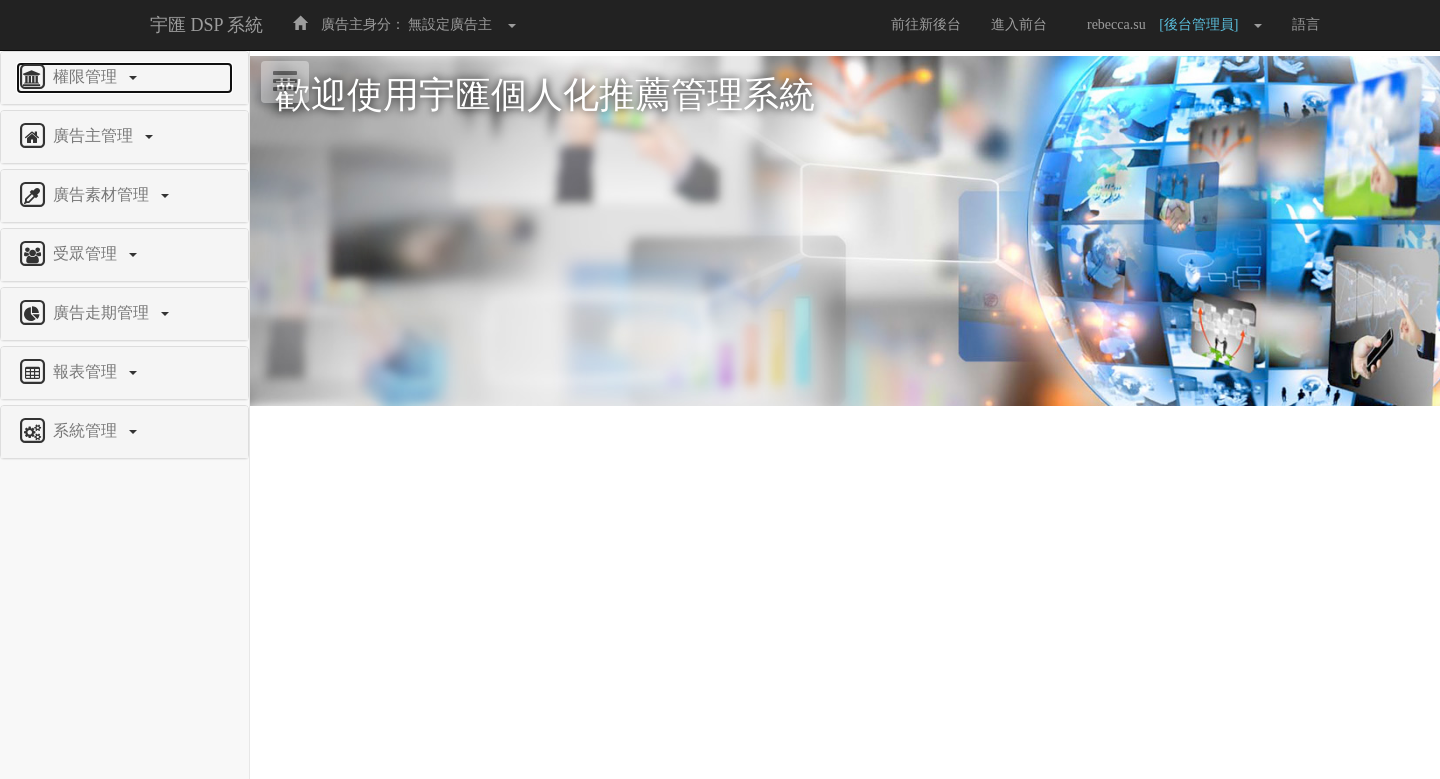 click on "權限管理" at bounding box center [87, 76] 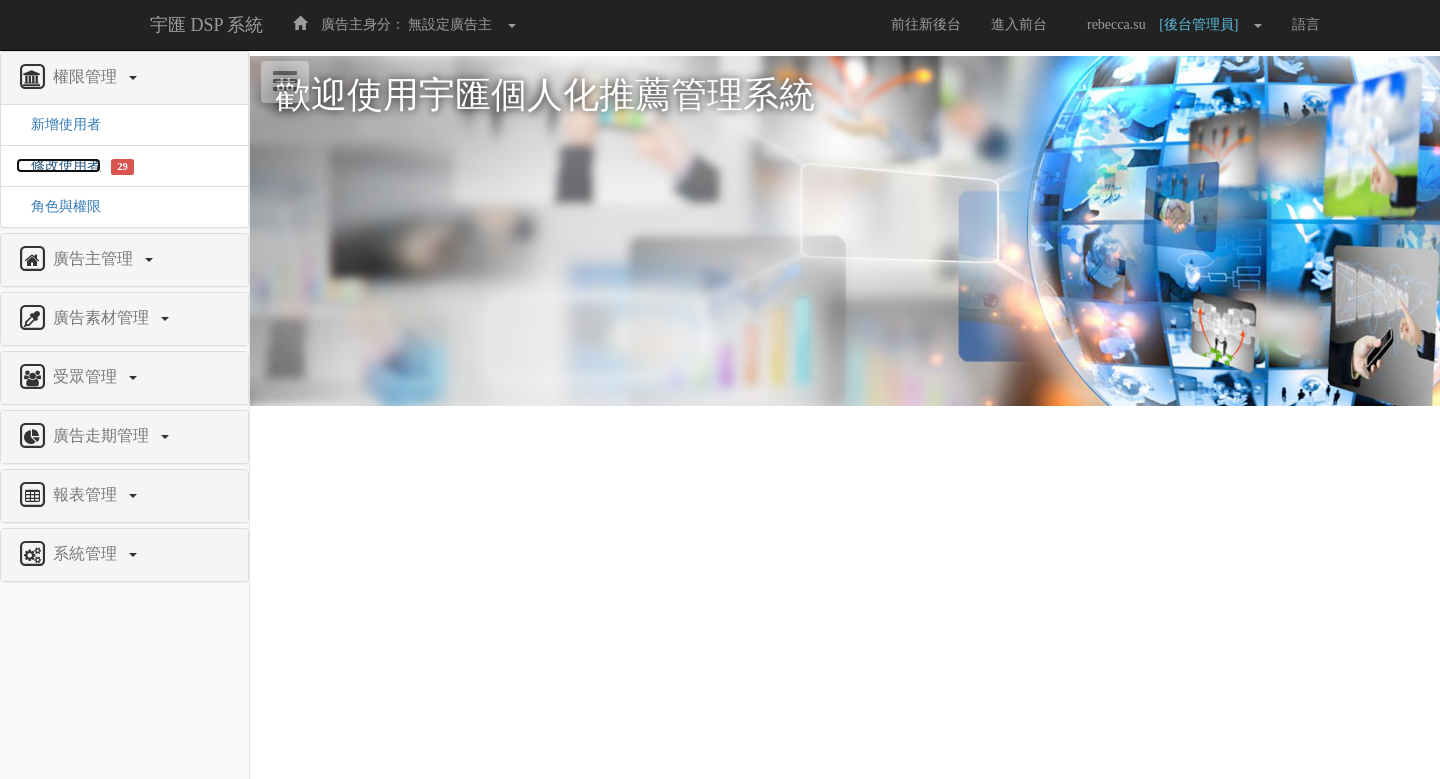 click on "修改使用者" at bounding box center (58, 165) 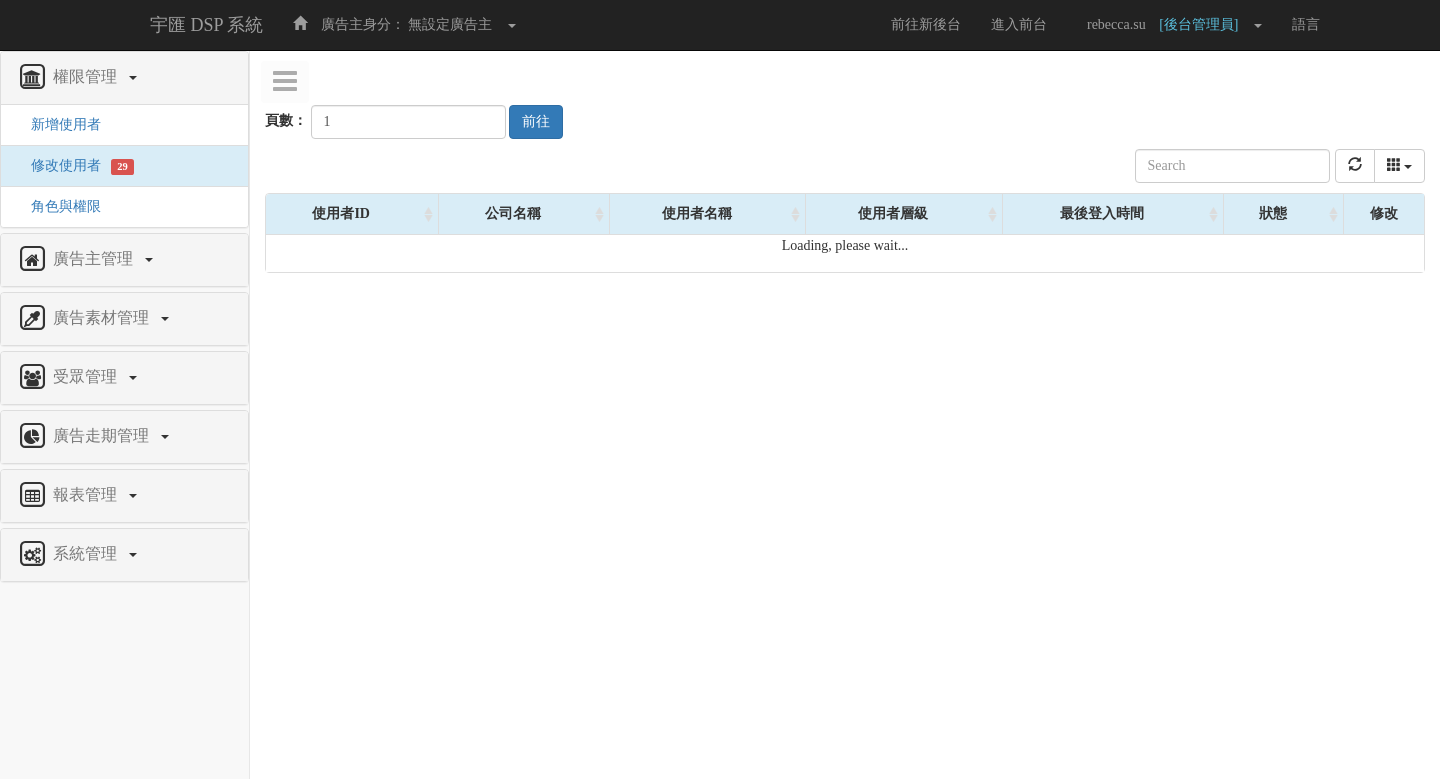 scroll, scrollTop: 0, scrollLeft: 0, axis: both 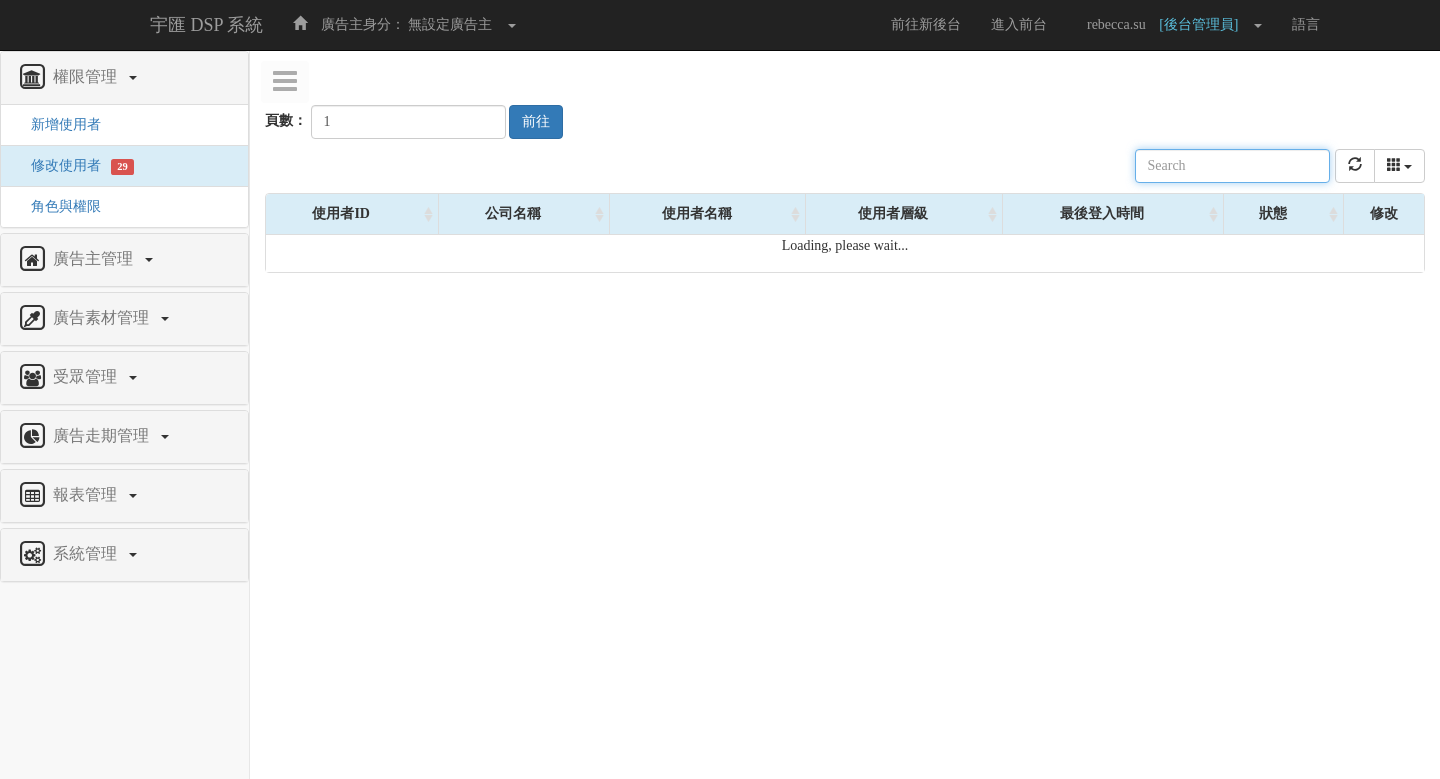 click at bounding box center [1232, 166] 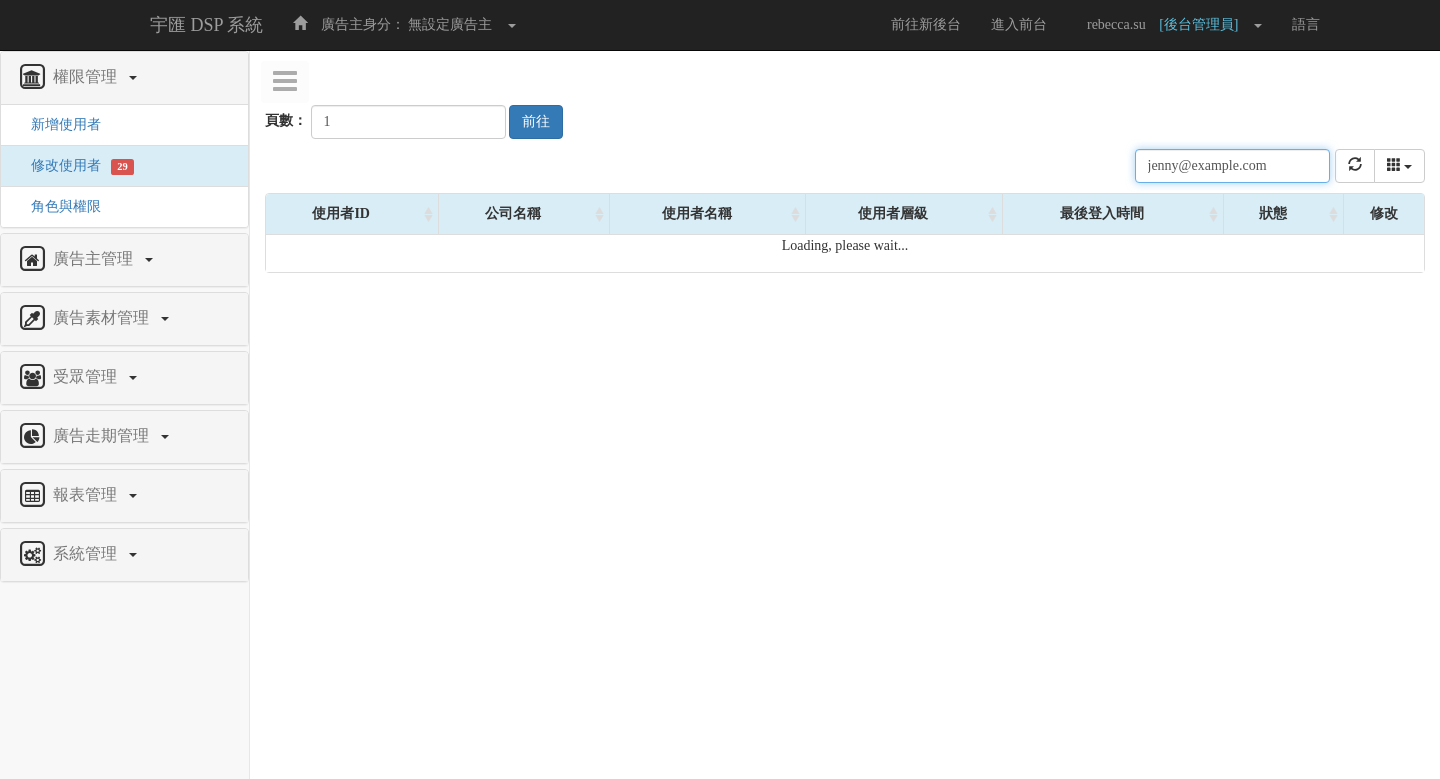 scroll, scrollTop: 0, scrollLeft: 9, axis: horizontal 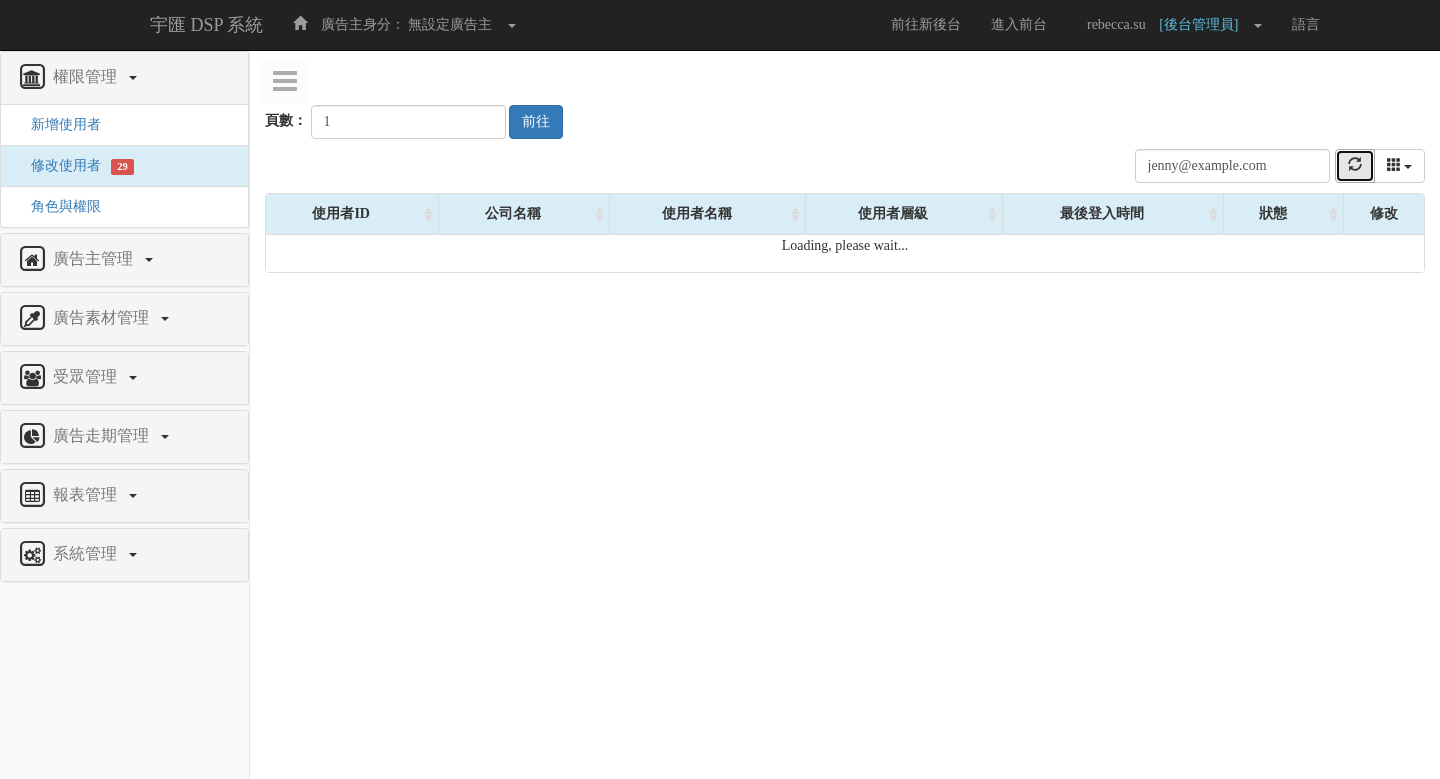 click at bounding box center [1355, 166] 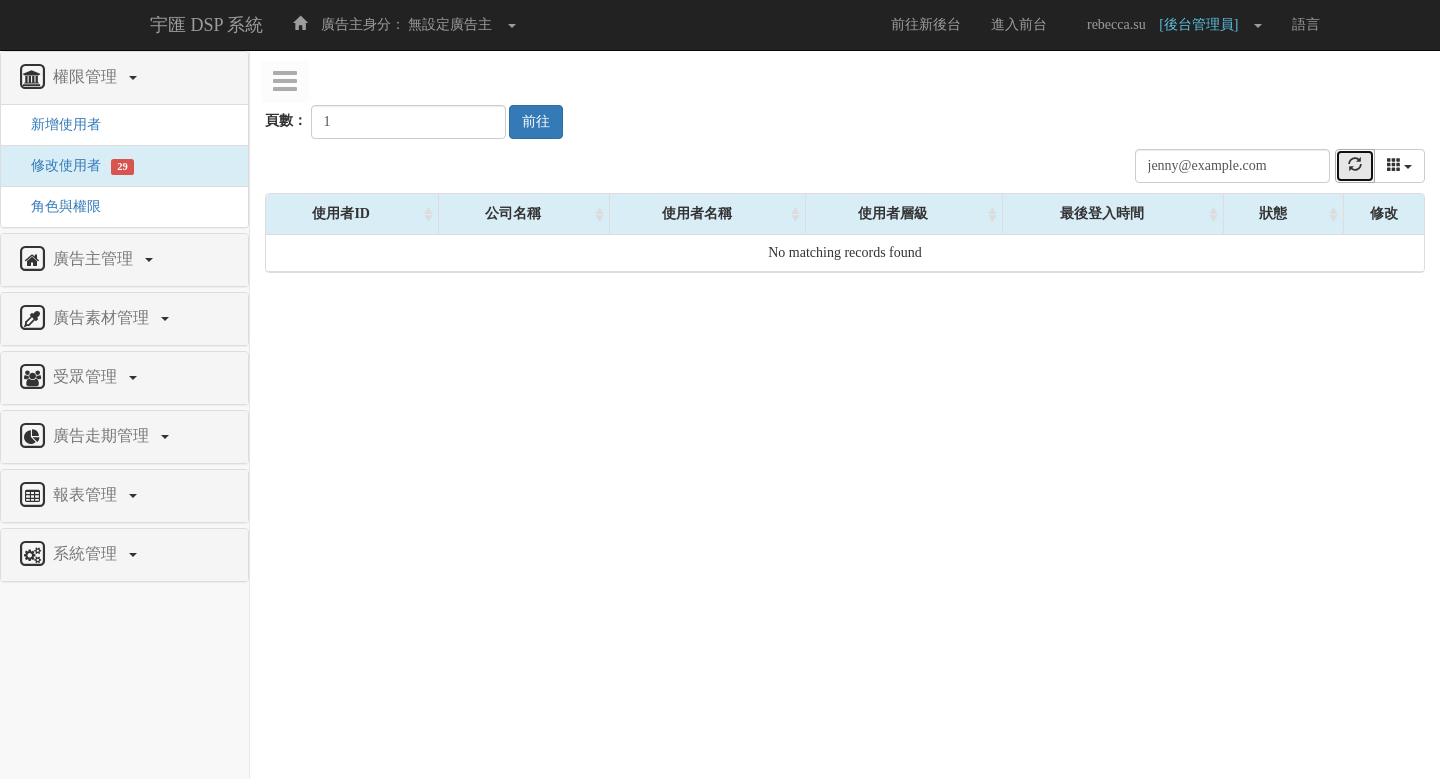 click at bounding box center [1355, 166] 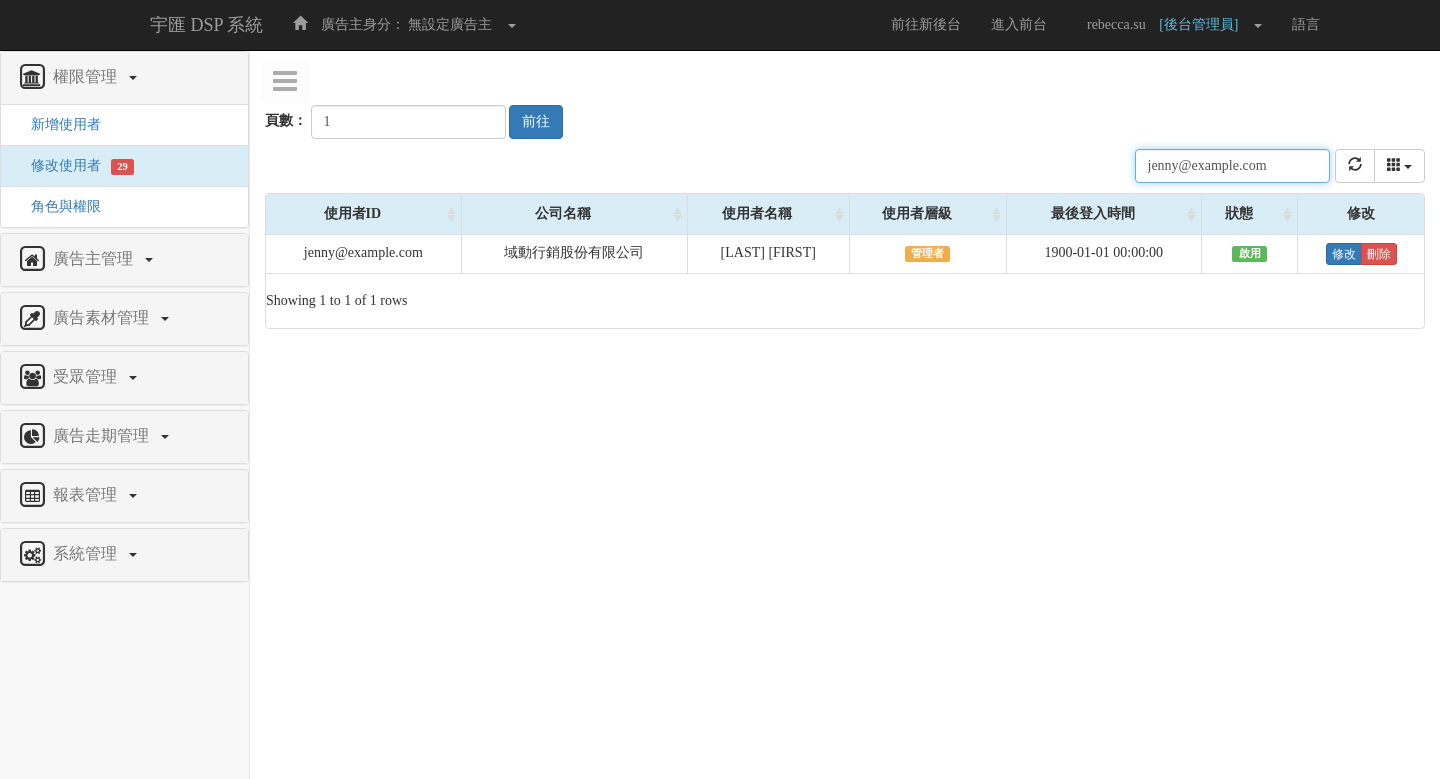 click on "jenny@example.com" at bounding box center (1232, 166) 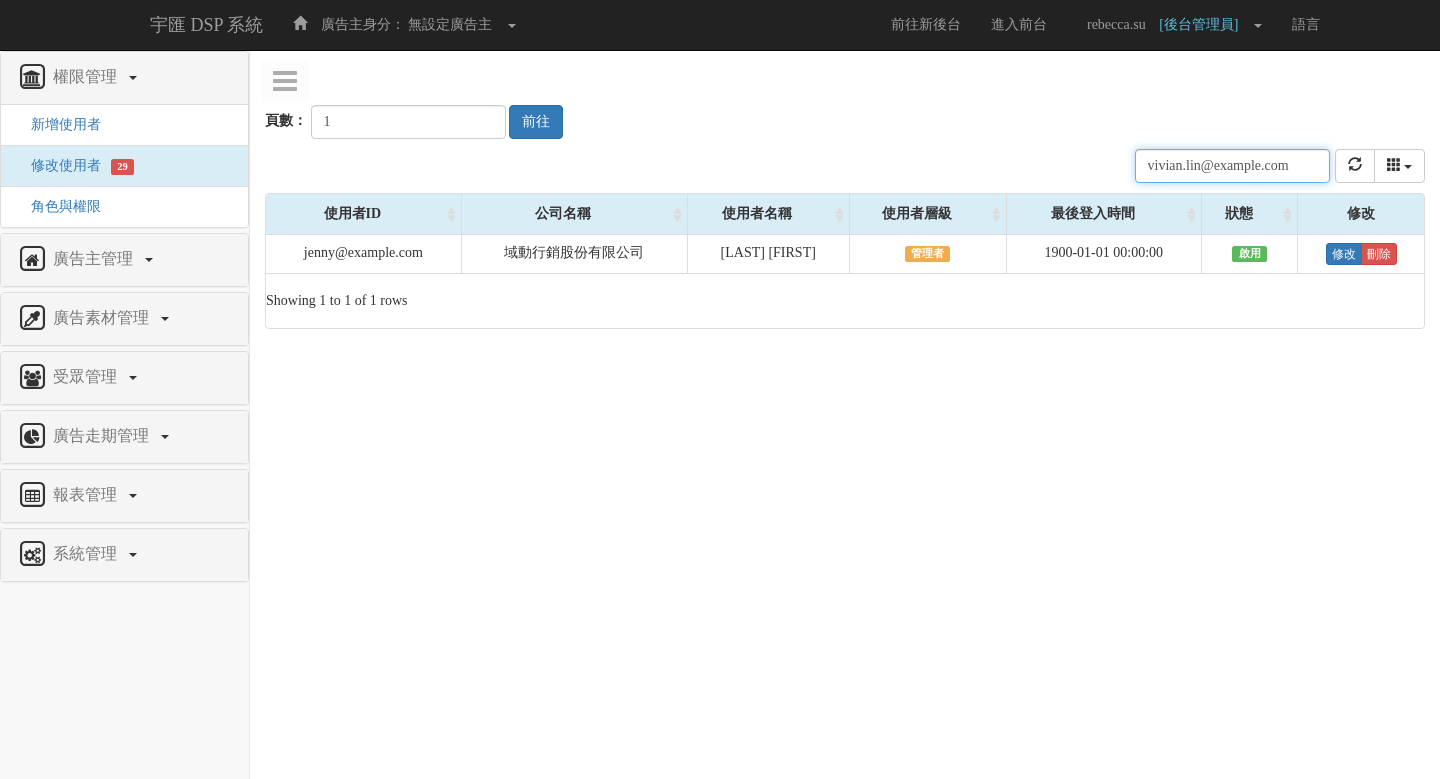 scroll, scrollTop: 0, scrollLeft: 33, axis: horizontal 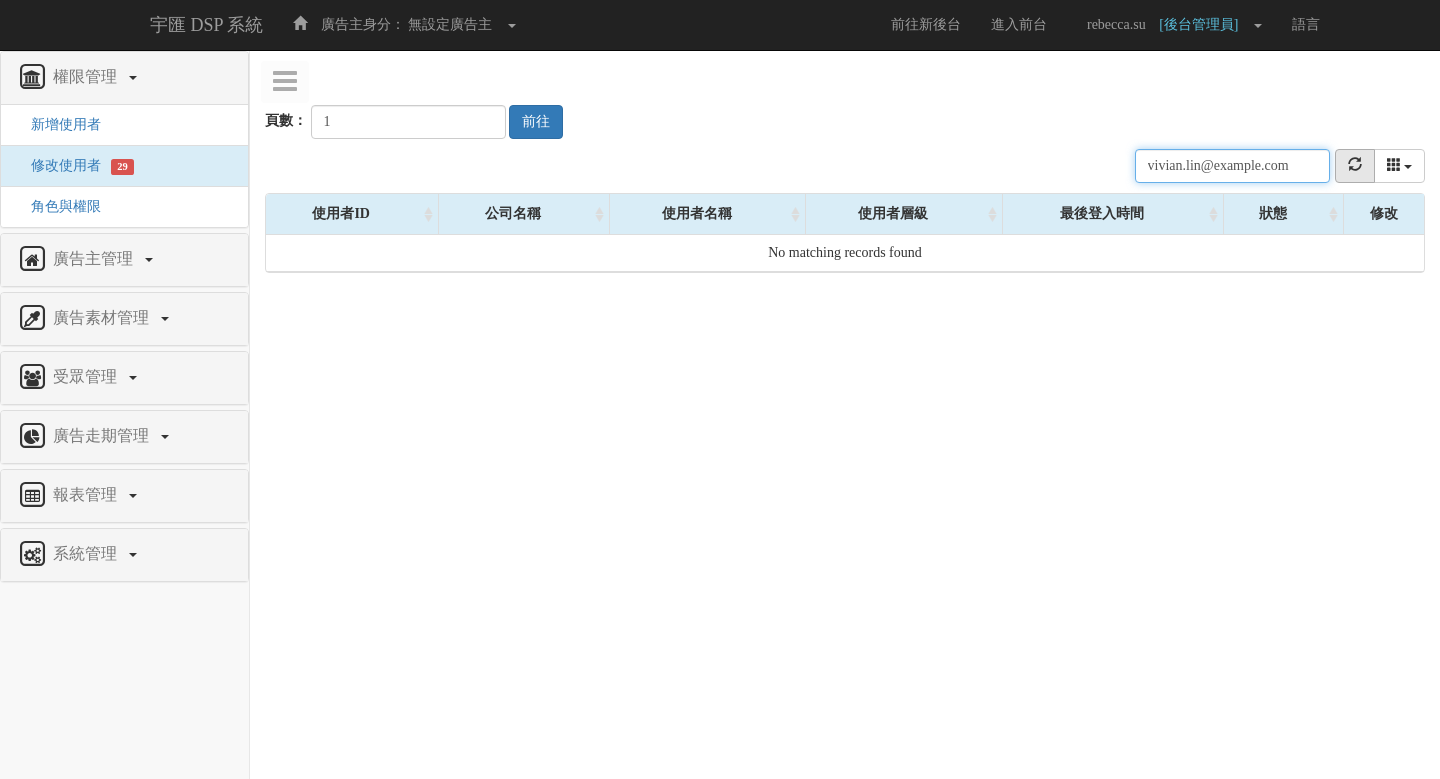 type on "vivian.lin@Clickforce.com.tw" 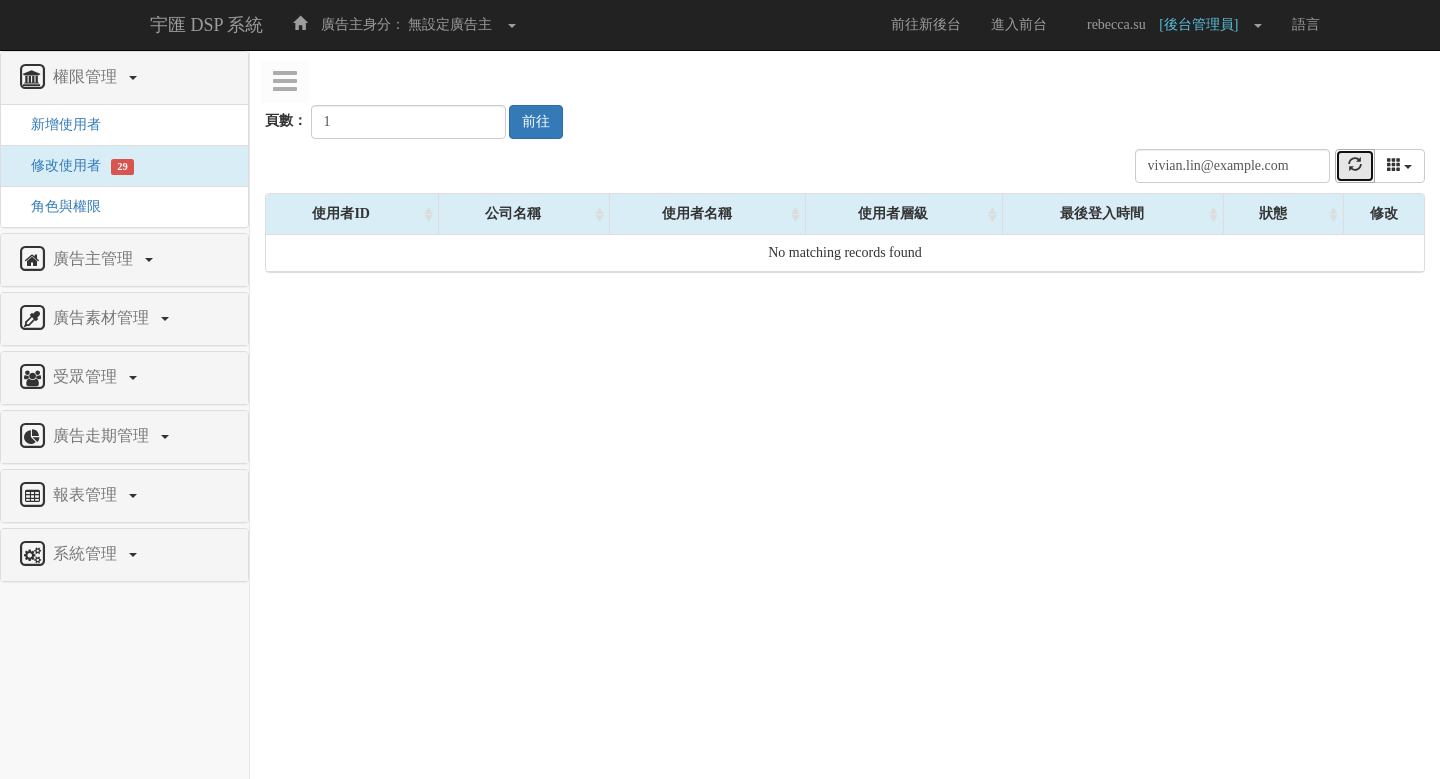scroll, scrollTop: 0, scrollLeft: 0, axis: both 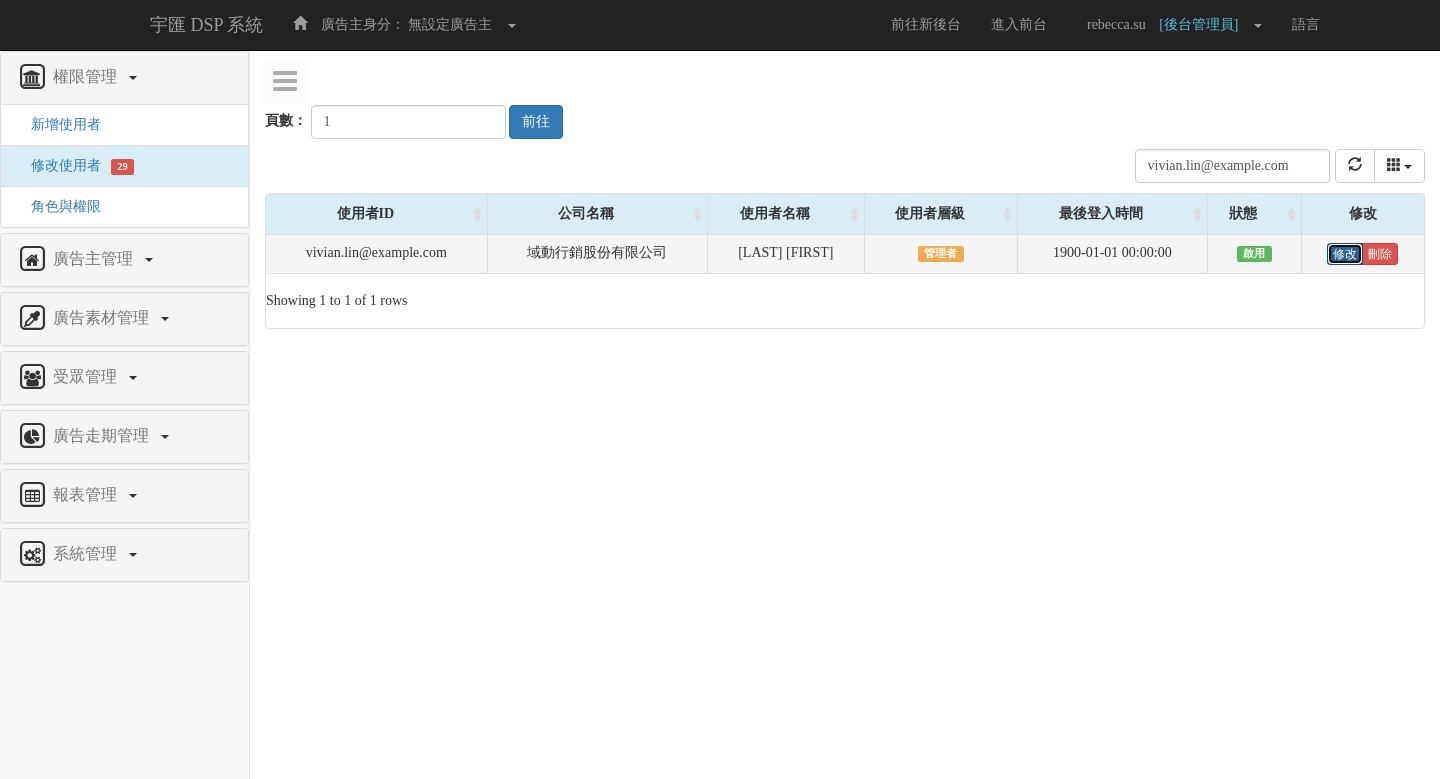 click on "修改" at bounding box center [1345, 254] 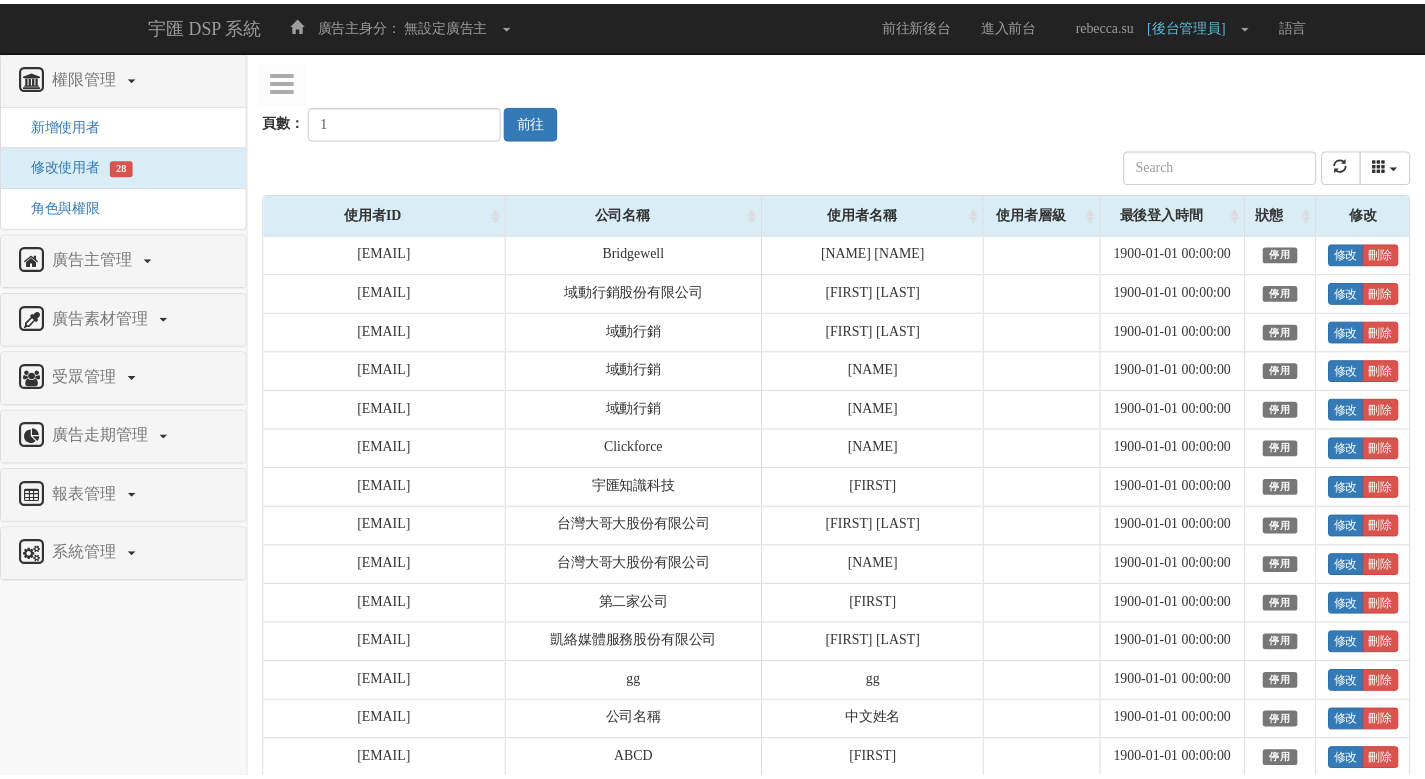 scroll, scrollTop: 0, scrollLeft: 0, axis: both 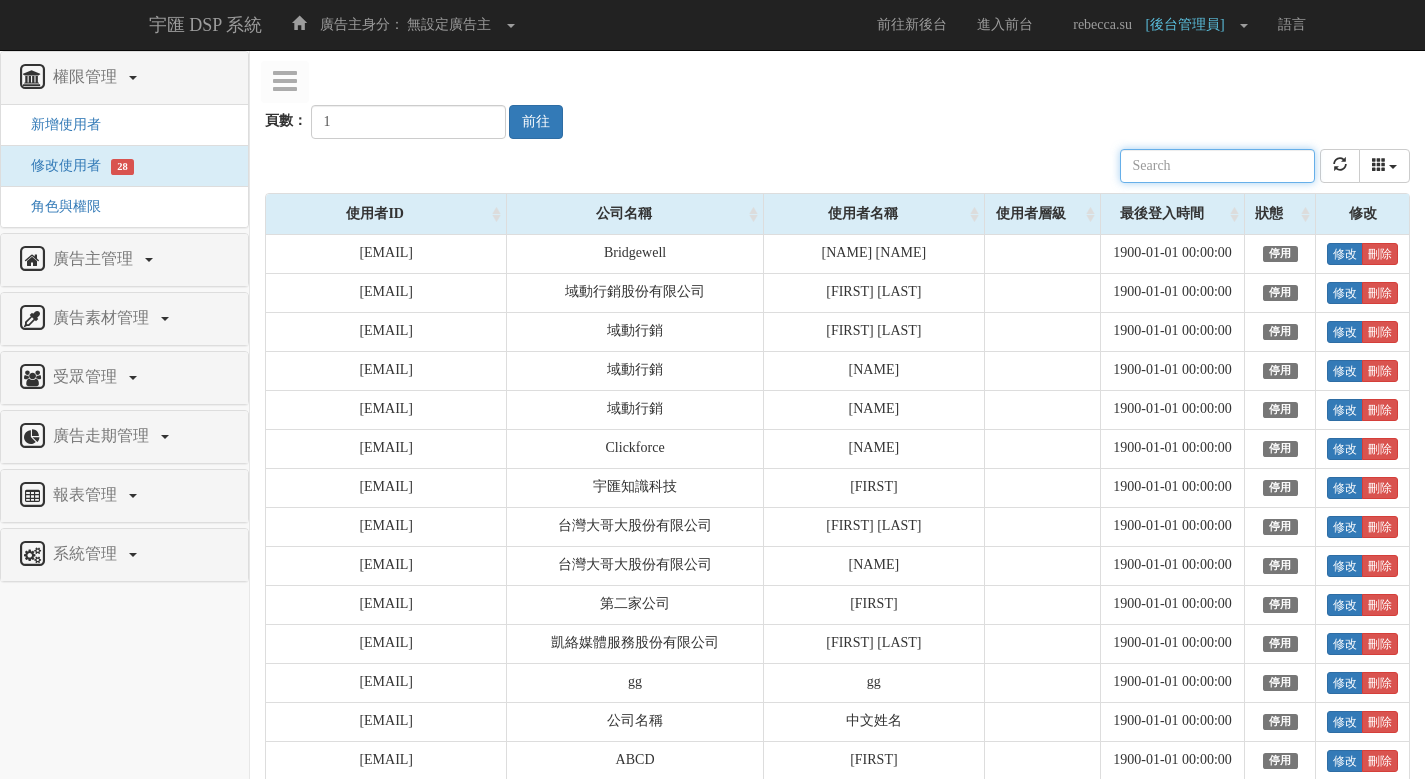 click at bounding box center (1217, 166) 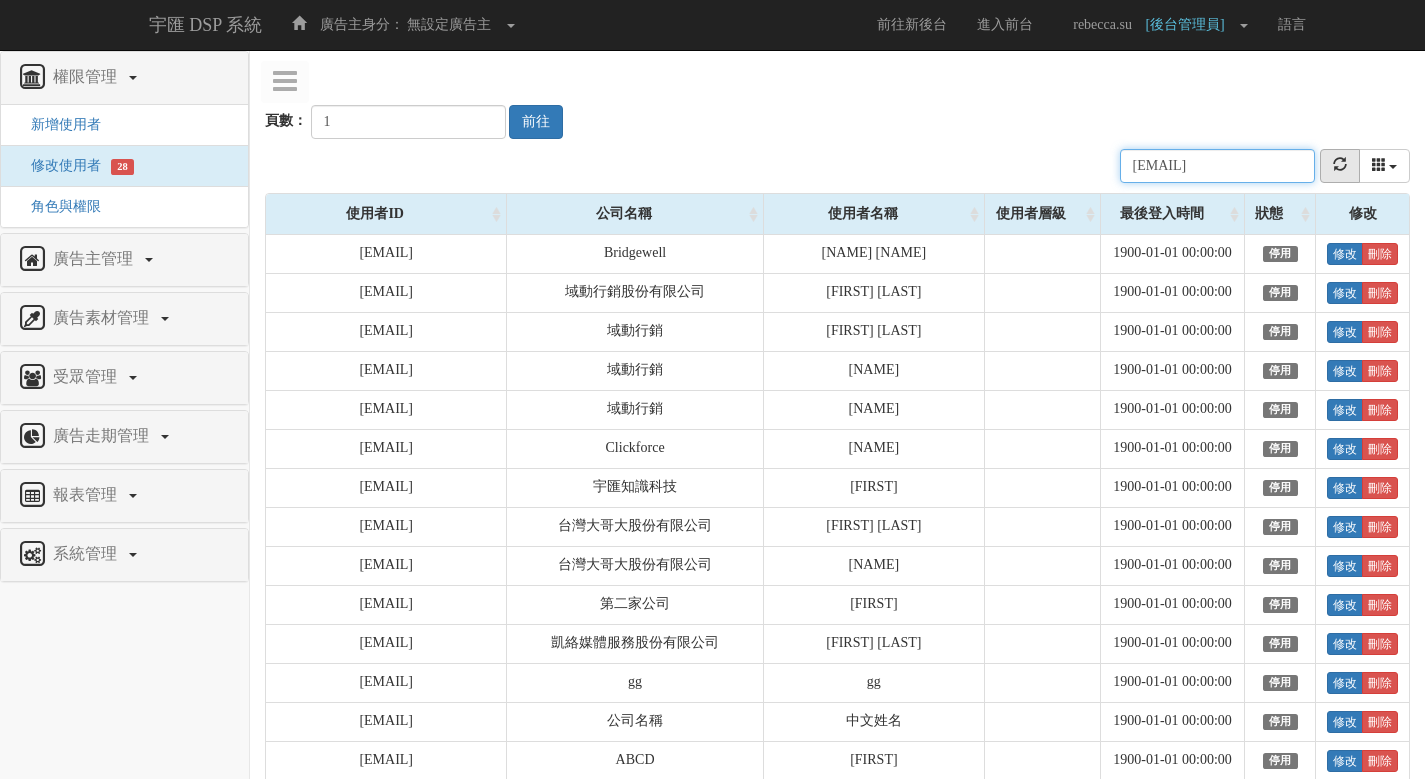 scroll, scrollTop: 0, scrollLeft: 15, axis: horizontal 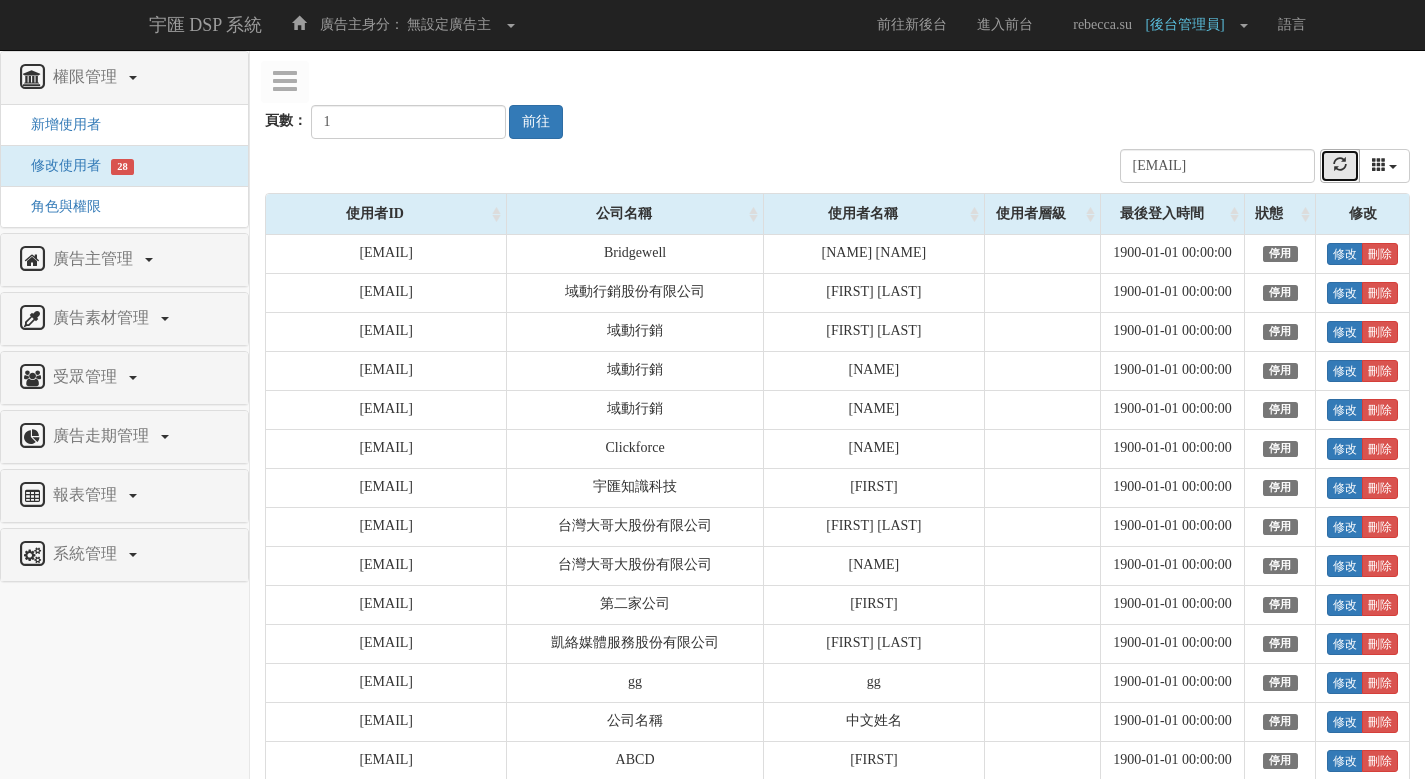 click at bounding box center [1340, 164] 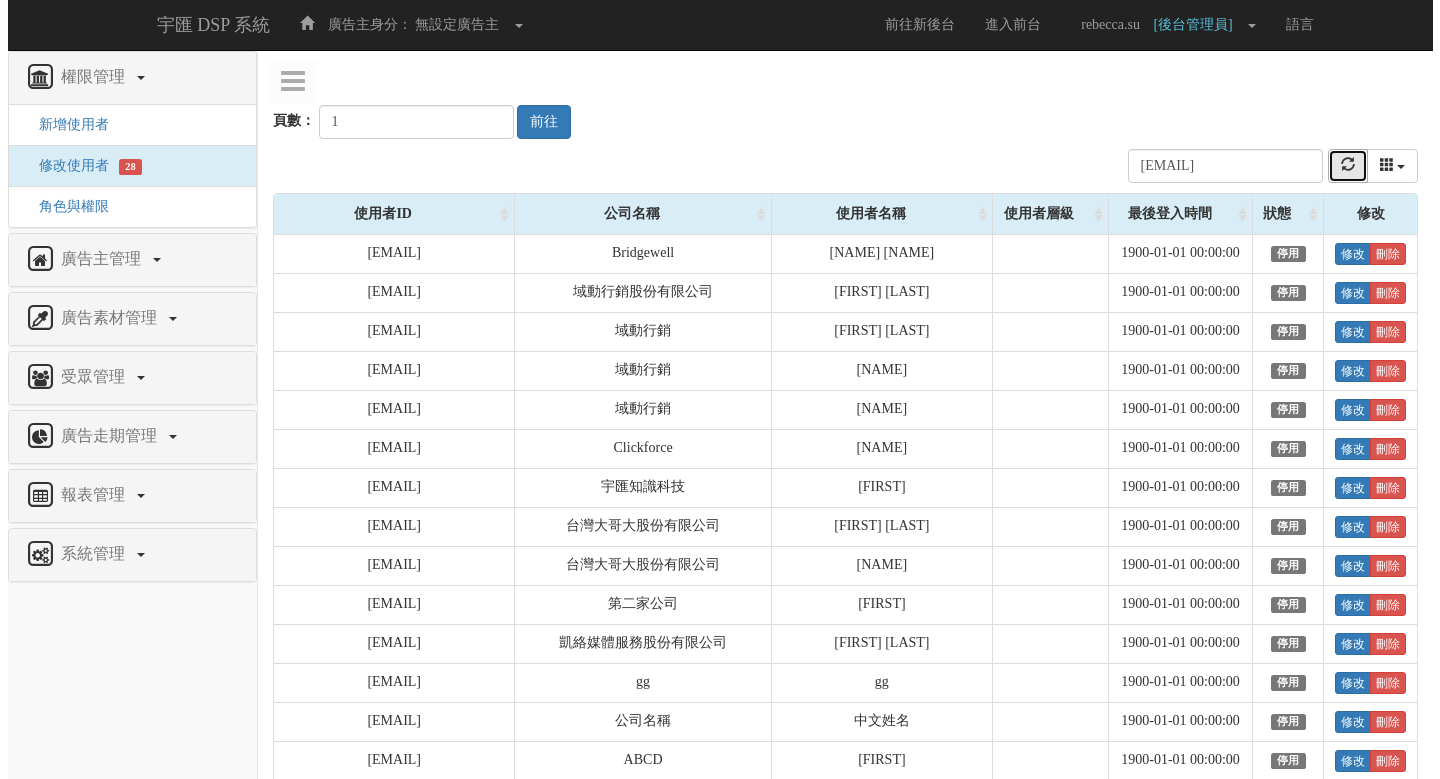 scroll, scrollTop: 0, scrollLeft: 0, axis: both 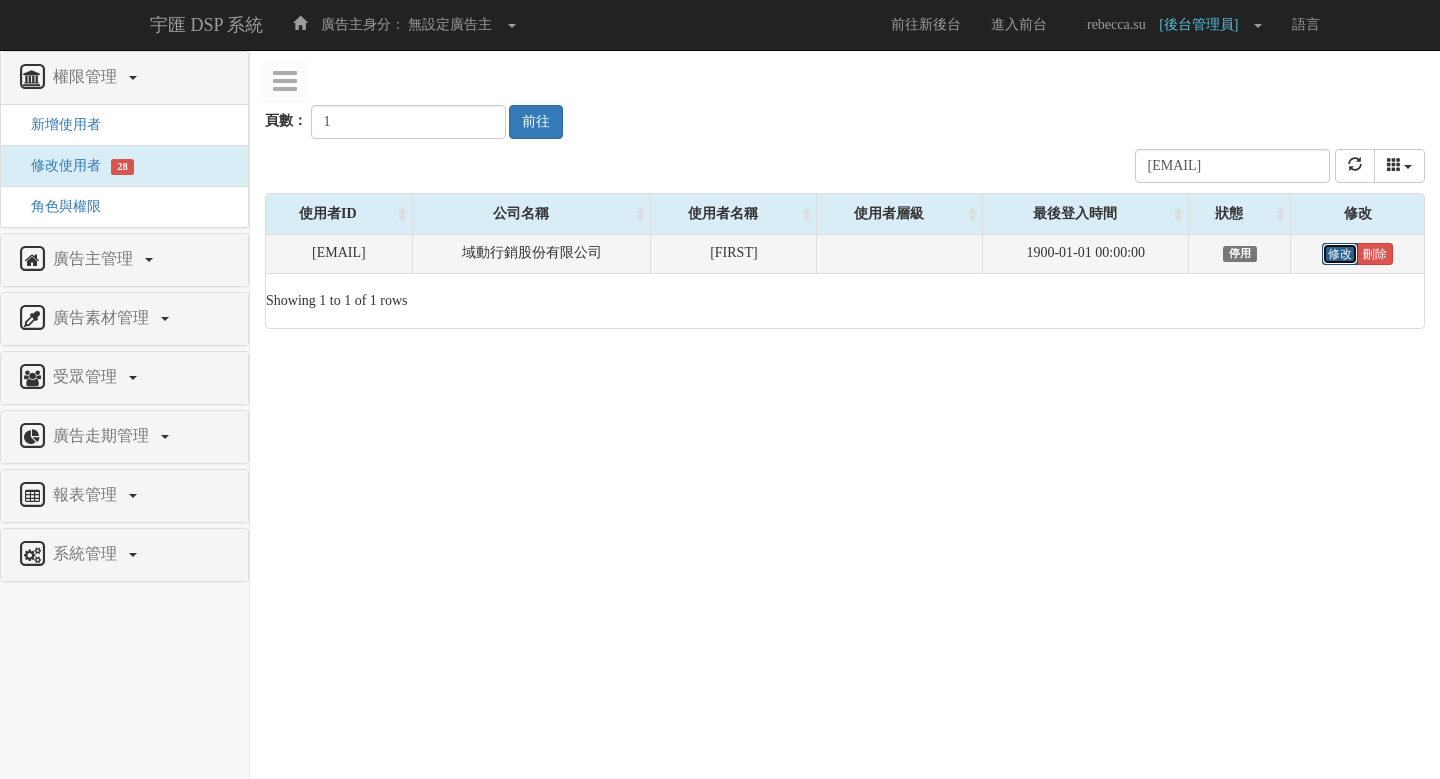 click on "修改" at bounding box center [1340, 254] 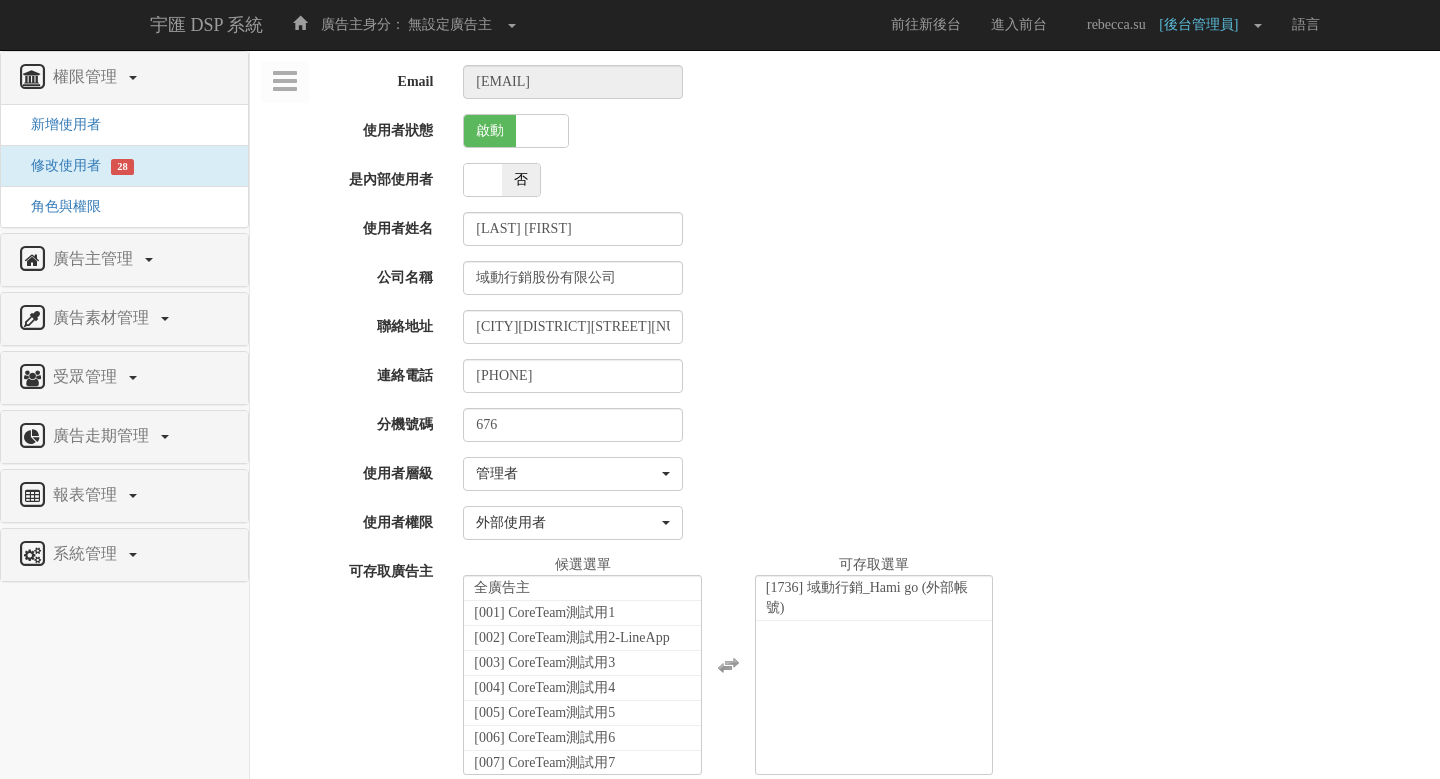 select on "Manager" 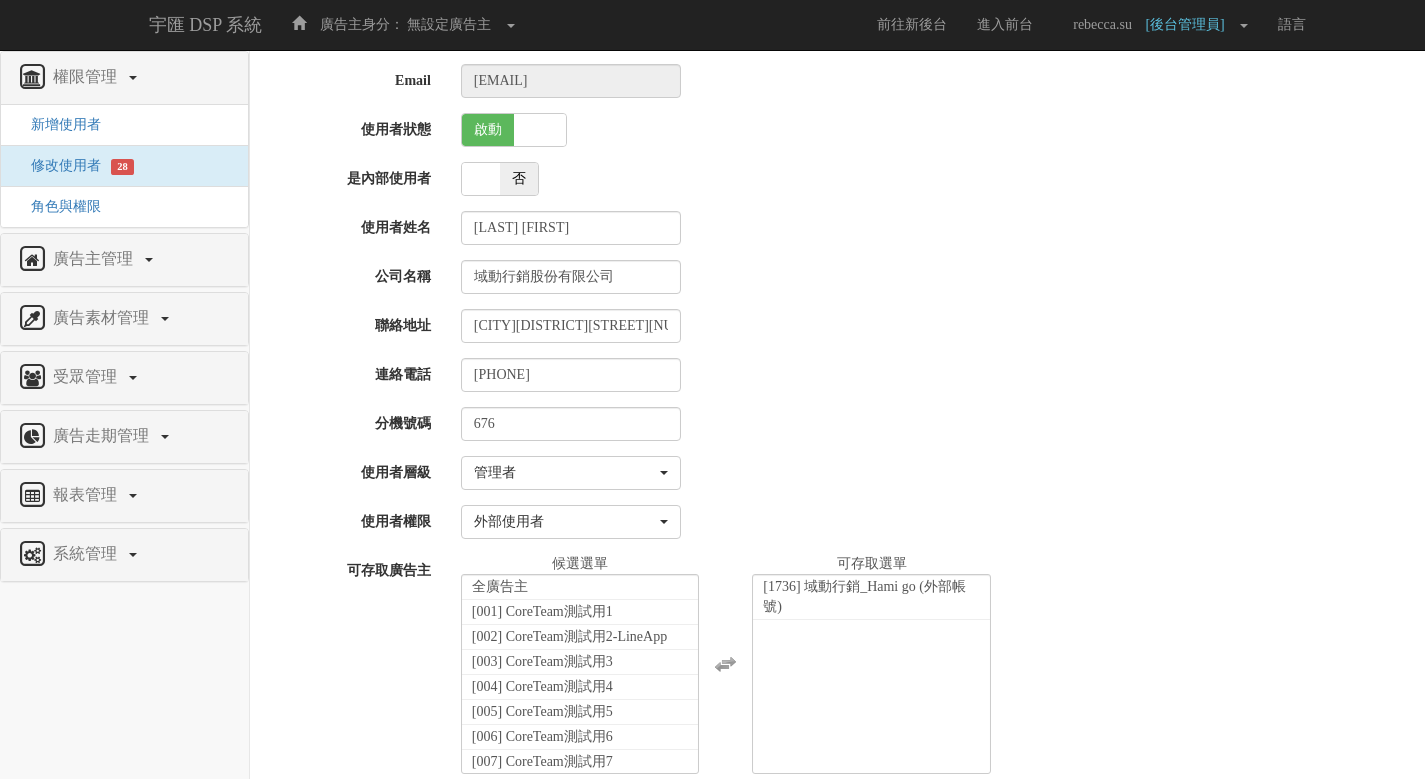 scroll, scrollTop: 4, scrollLeft: 0, axis: vertical 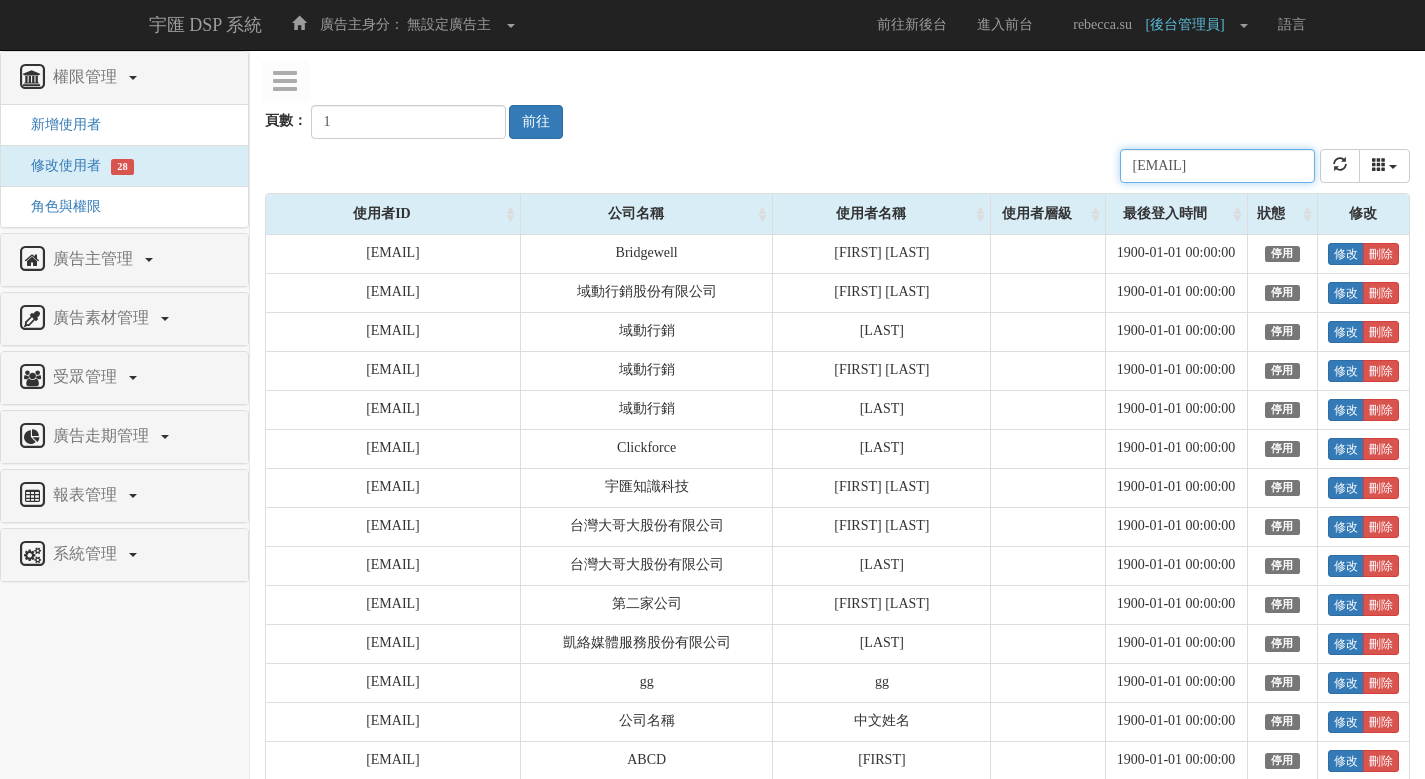 click on "[EMAIL]" at bounding box center [1217, 166] 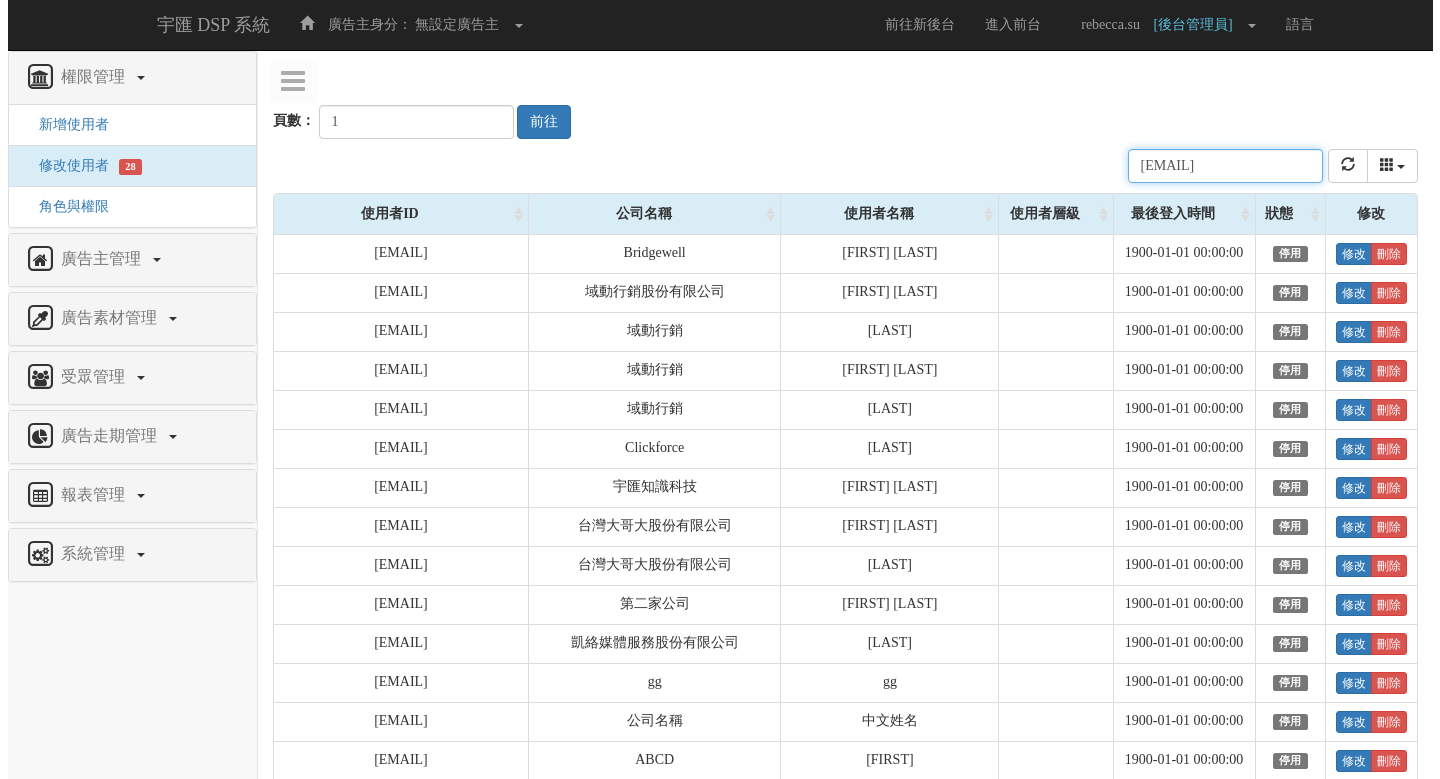 scroll, scrollTop: 0, scrollLeft: 15, axis: horizontal 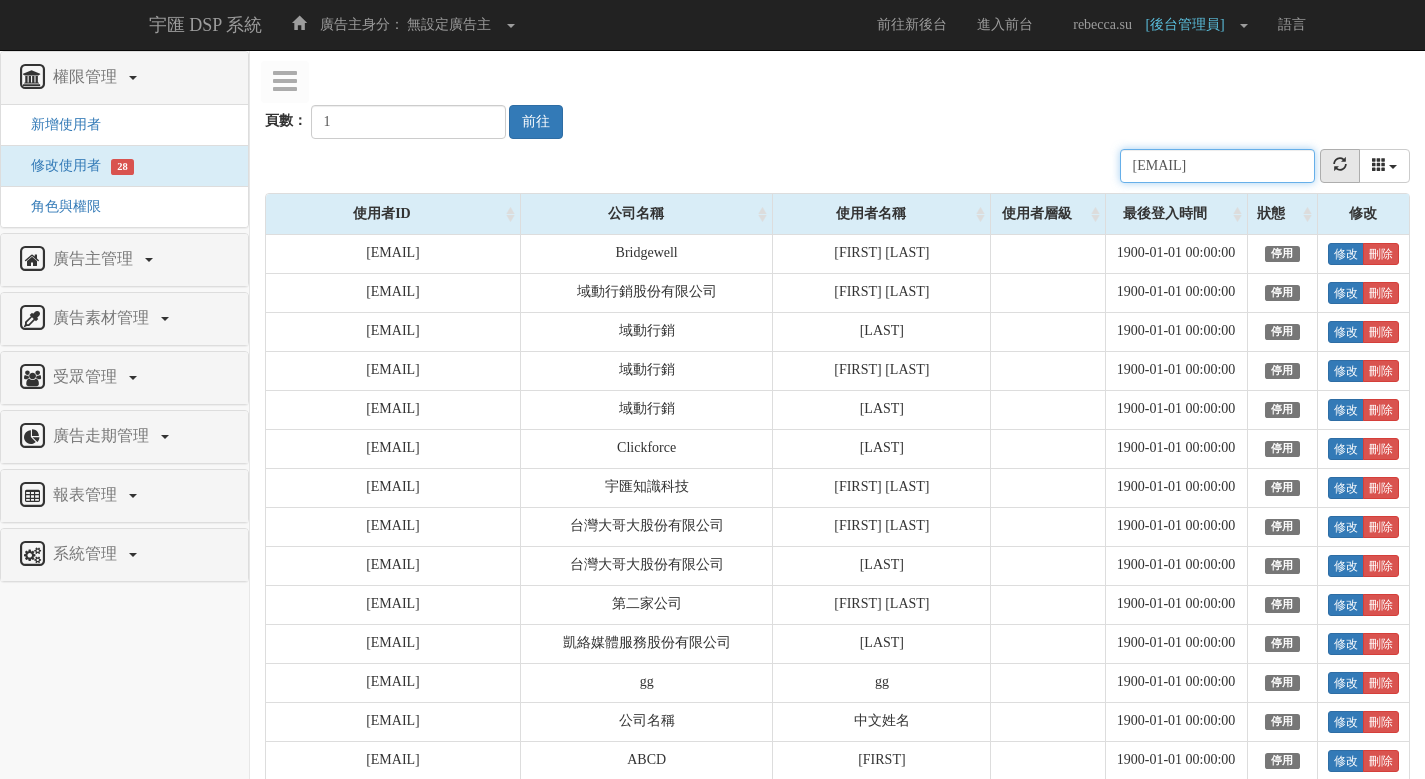 type on "[EMAIL]" 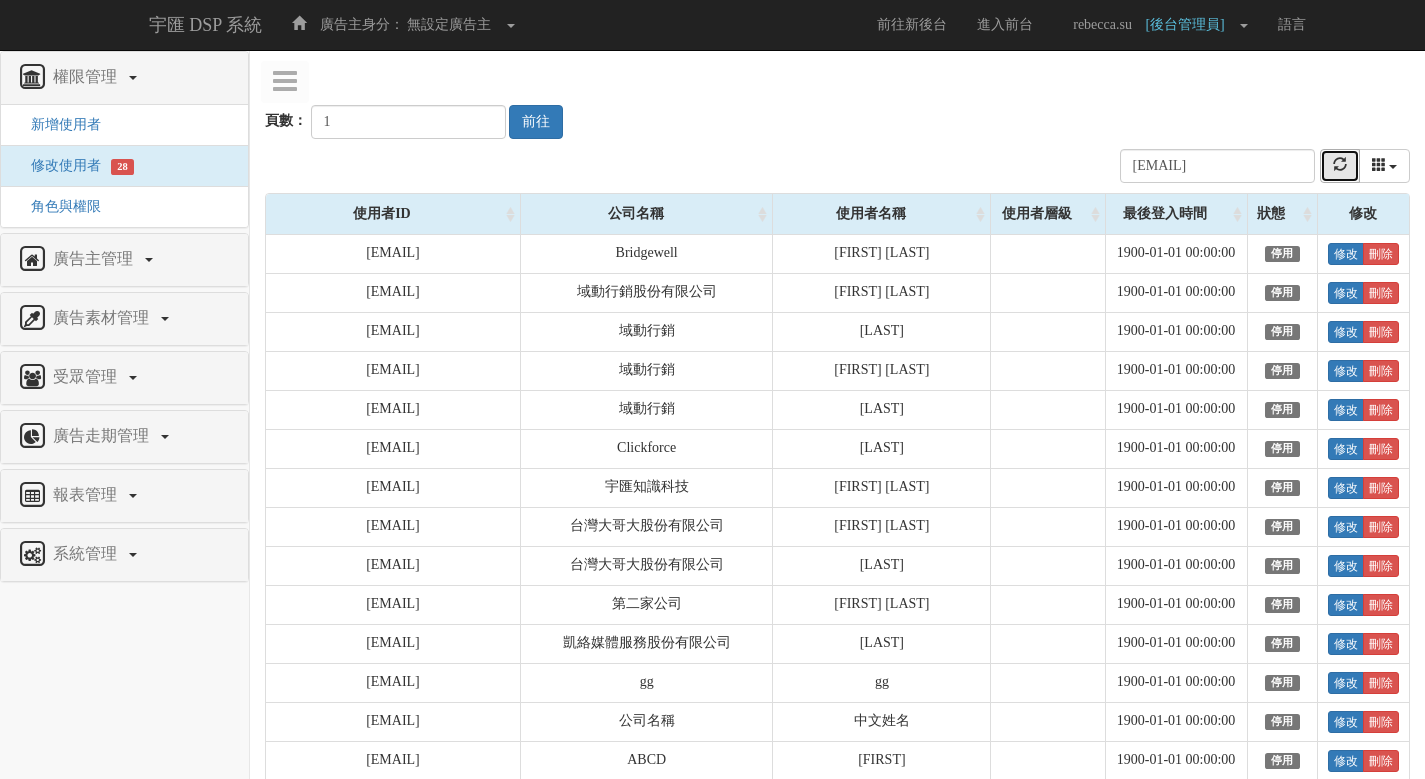 click at bounding box center [1340, 166] 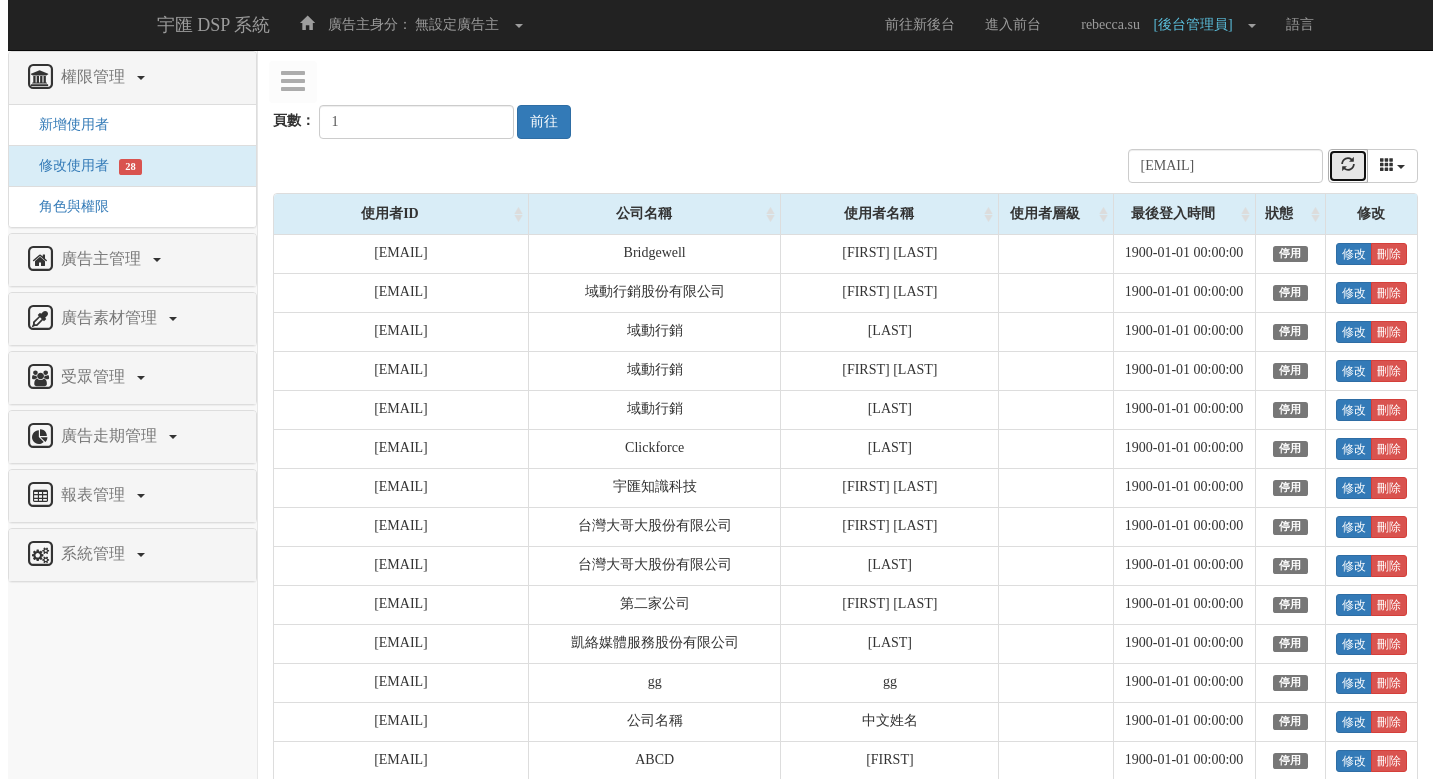 scroll, scrollTop: 0, scrollLeft: 0, axis: both 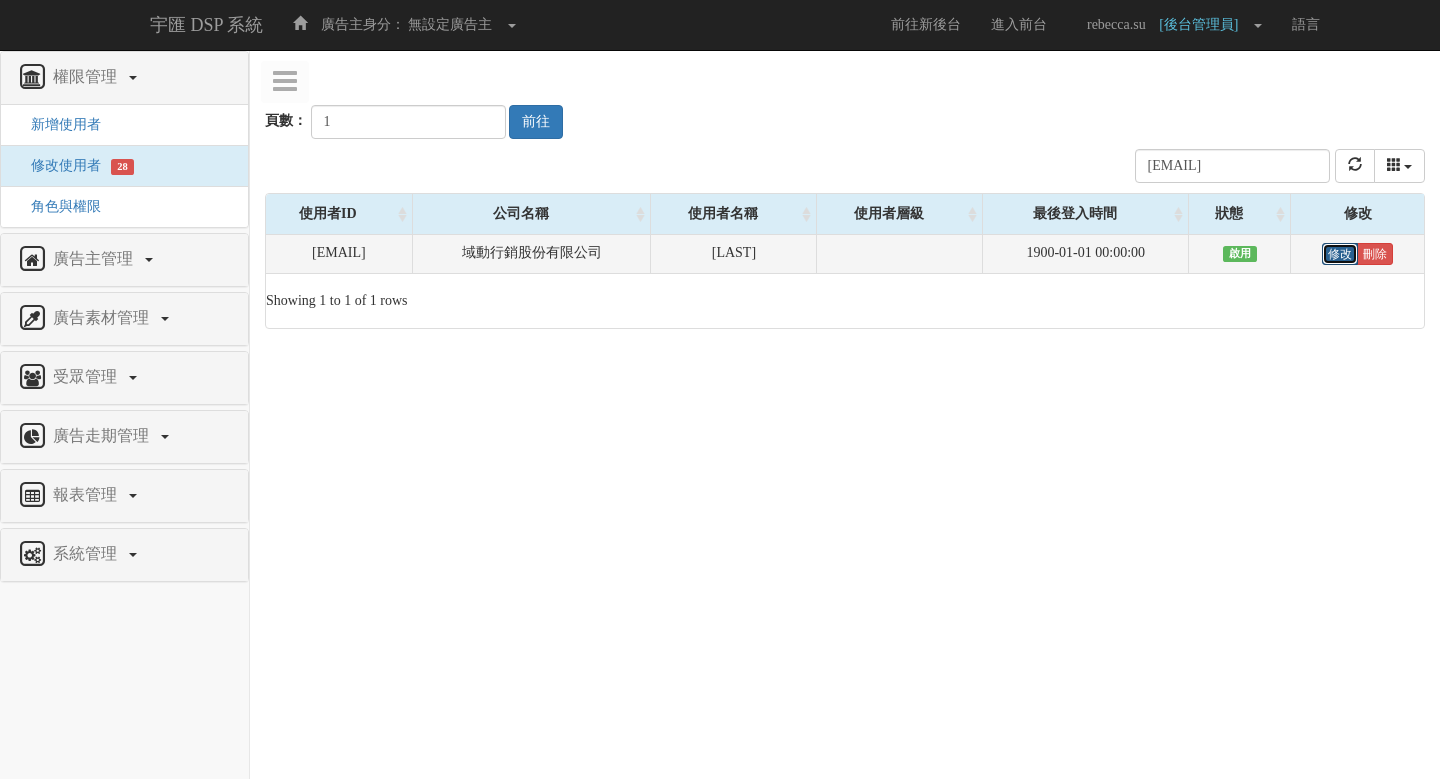 click on "修改" at bounding box center [1340, 254] 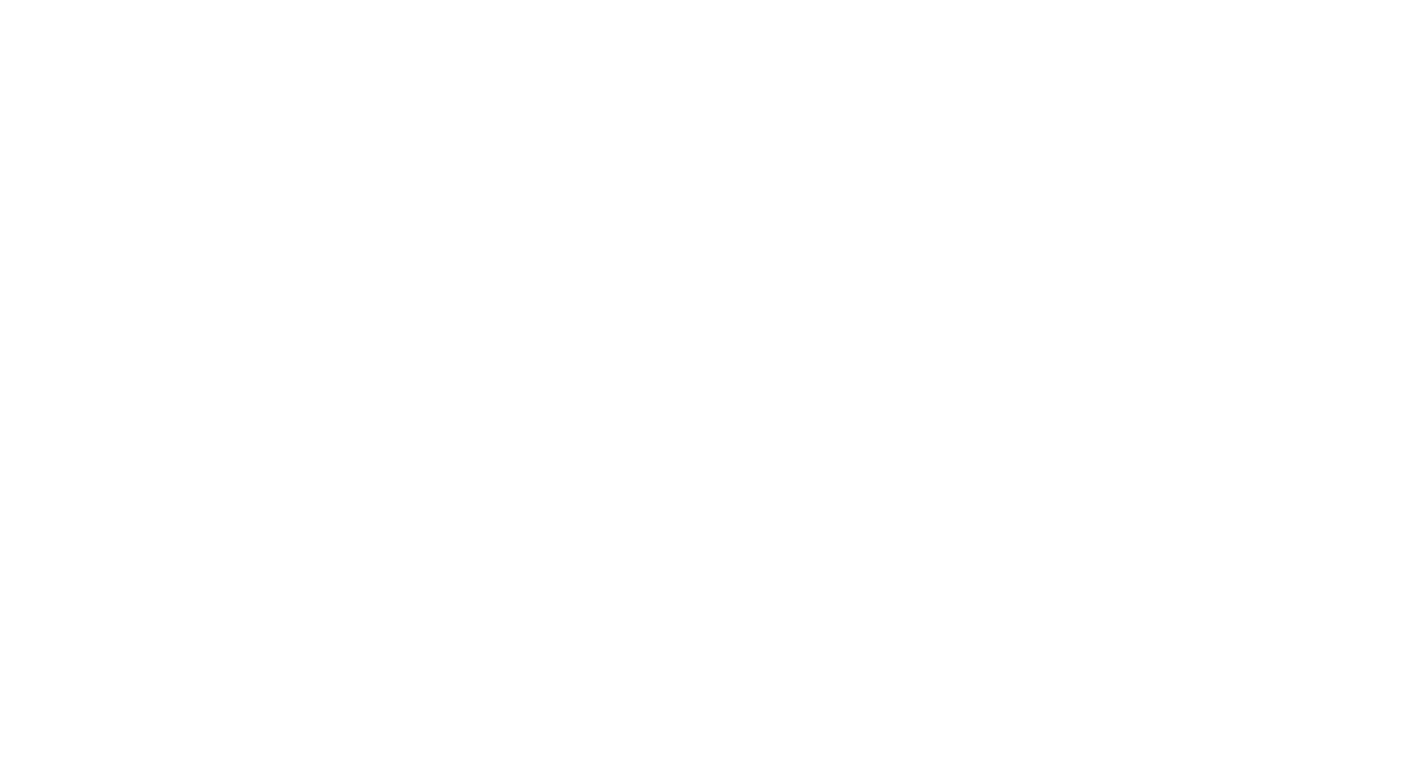 select 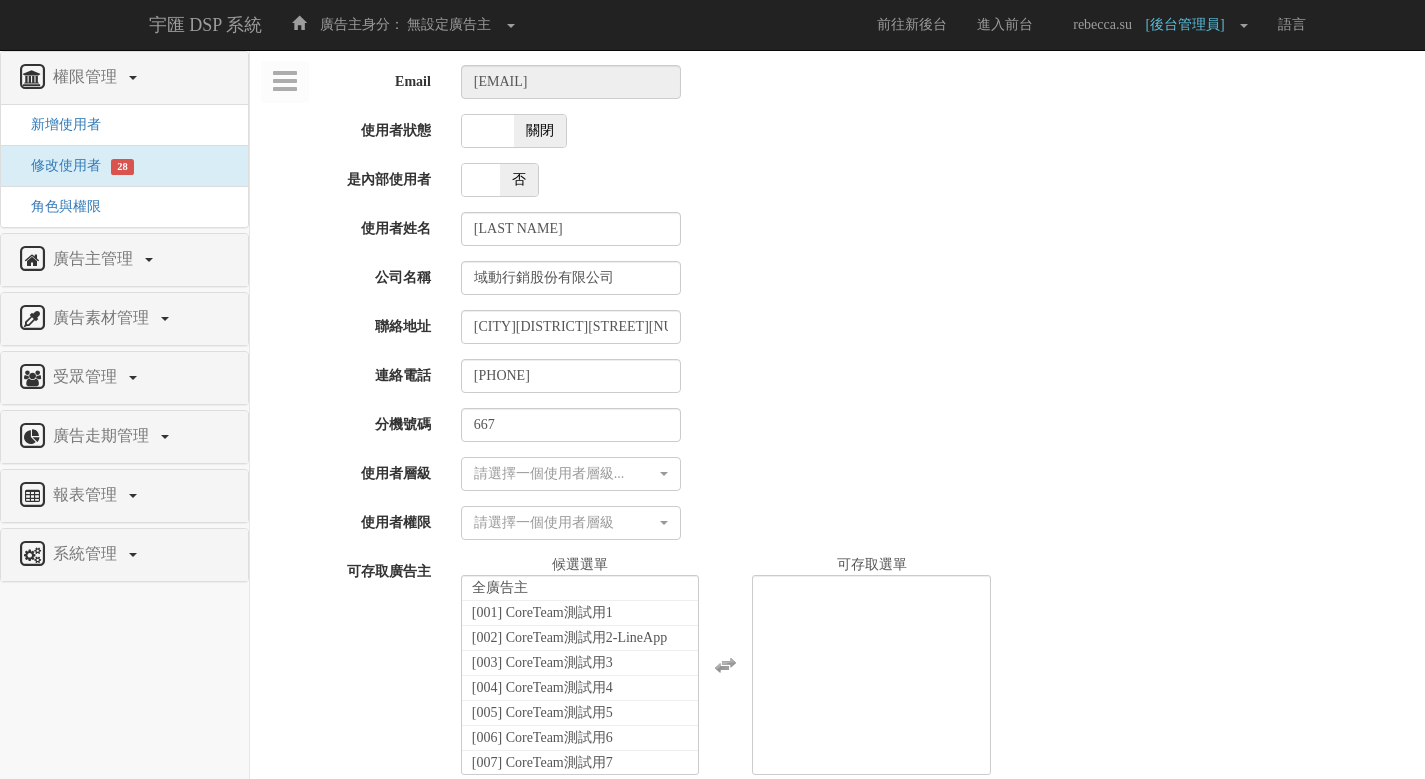 click on "關閉" at bounding box center [540, 131] 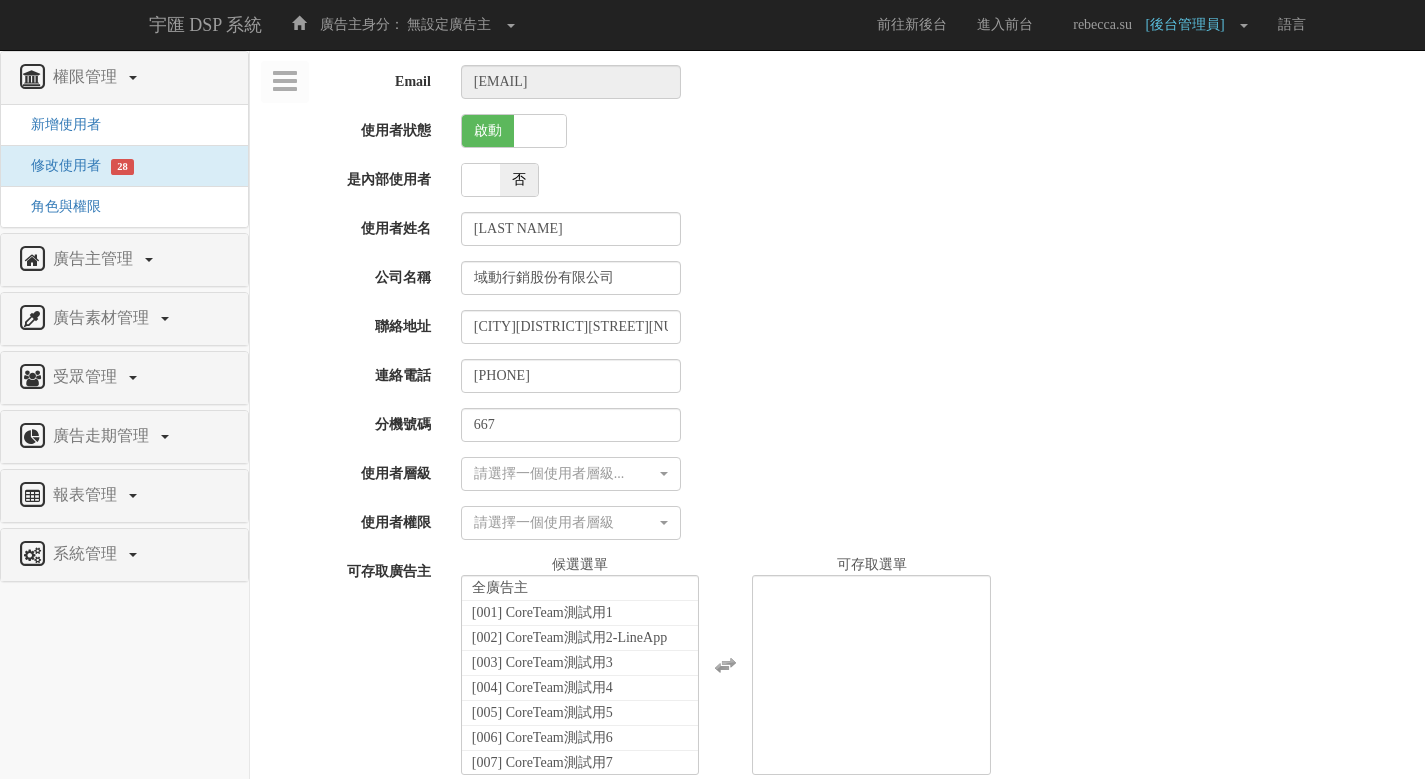 click on "Email
sunny@clickforce.com.tw
使用者狀態
啟動   關閉
是內部使用者
是   否
使用者姓名
王薏晴
公司名稱
域動行銷股份有限公司
聯絡地址
台北市松山區南京東路三段285號10 樓
連絡電話
02-2719-8500
分機號碼
667
使用者層級
請選擇一個使用者層級... 高級管理者 管理者 使用者 請選擇一個使用者層級...
使用者權限
請選擇一個使用者層級 請選擇一個使用者層級" at bounding box center [837, 444] 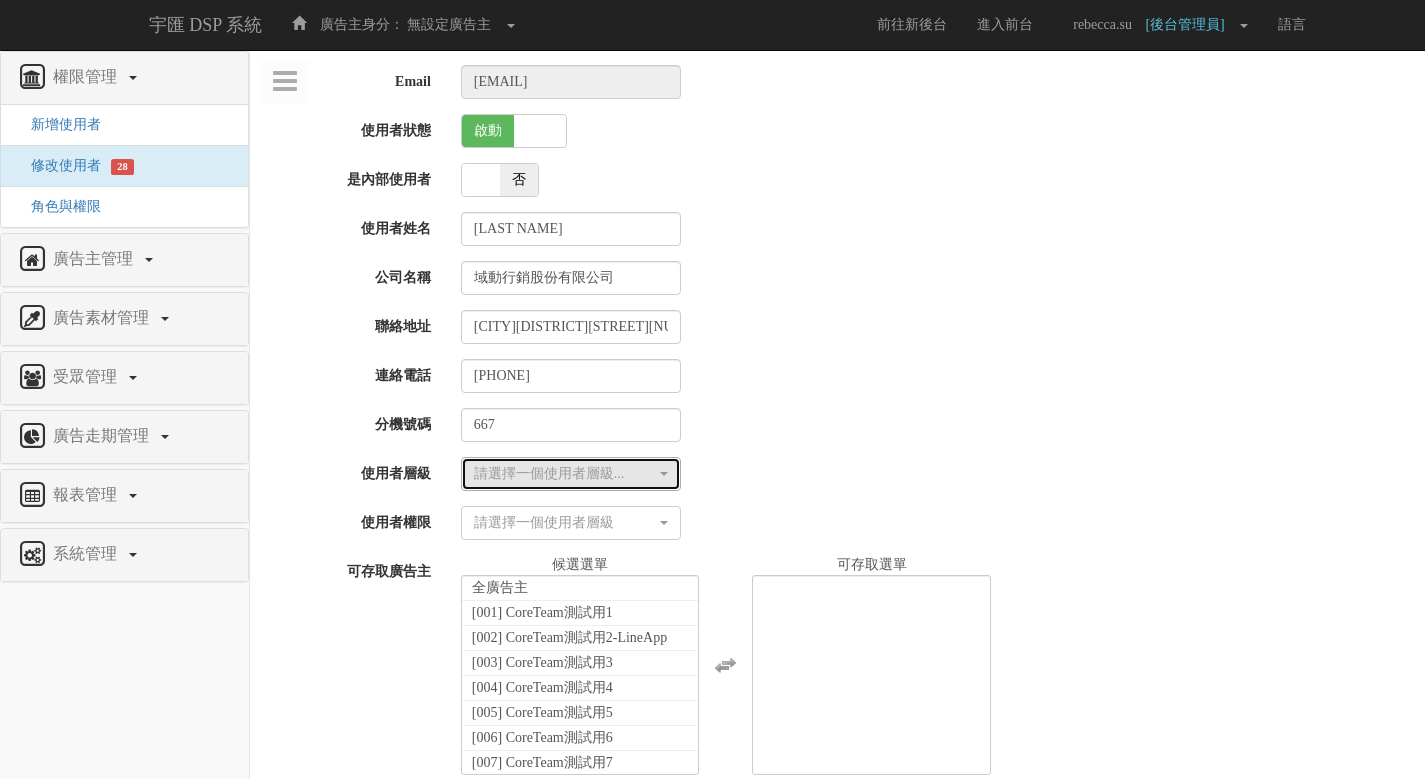 click on "請選擇一個使用者層級..." at bounding box center [571, 474] 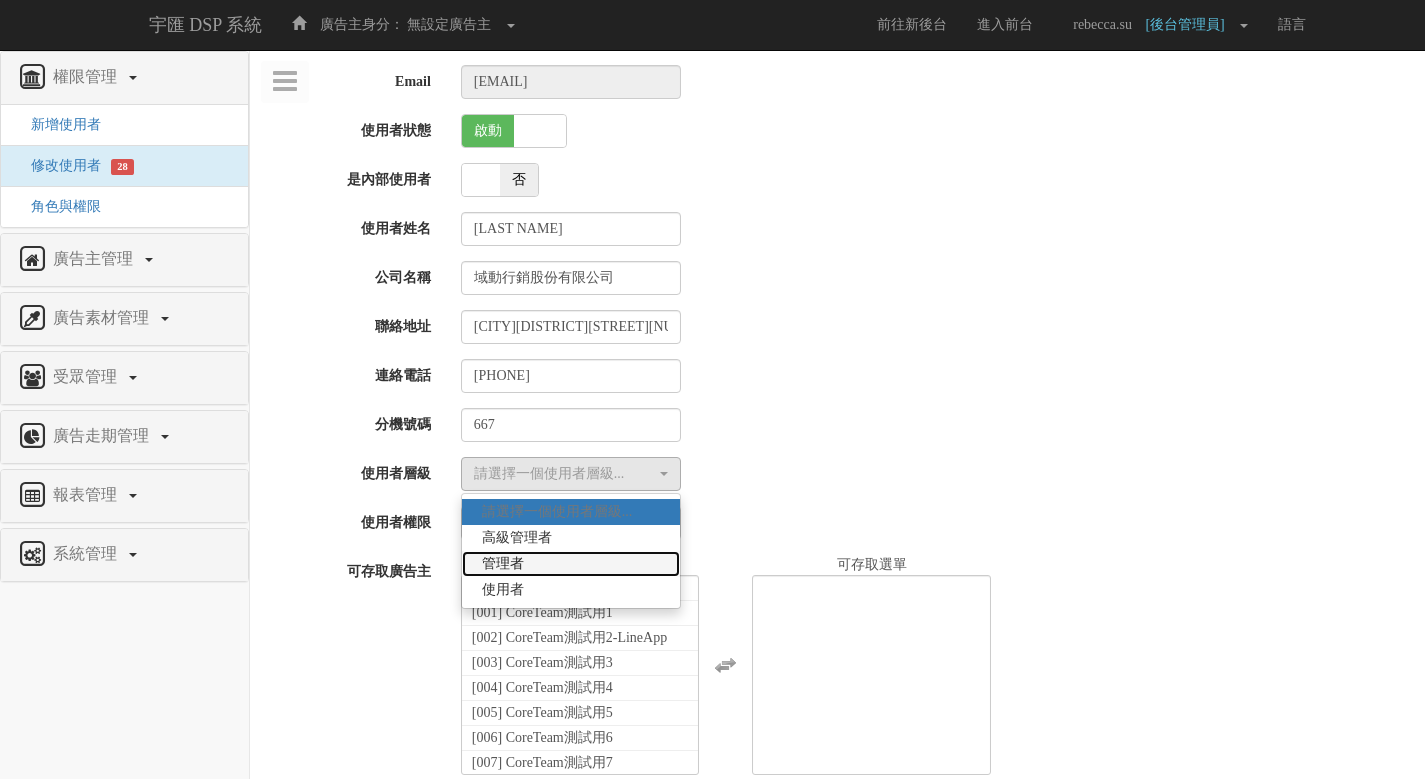 click on "管理者" at bounding box center [571, 564] 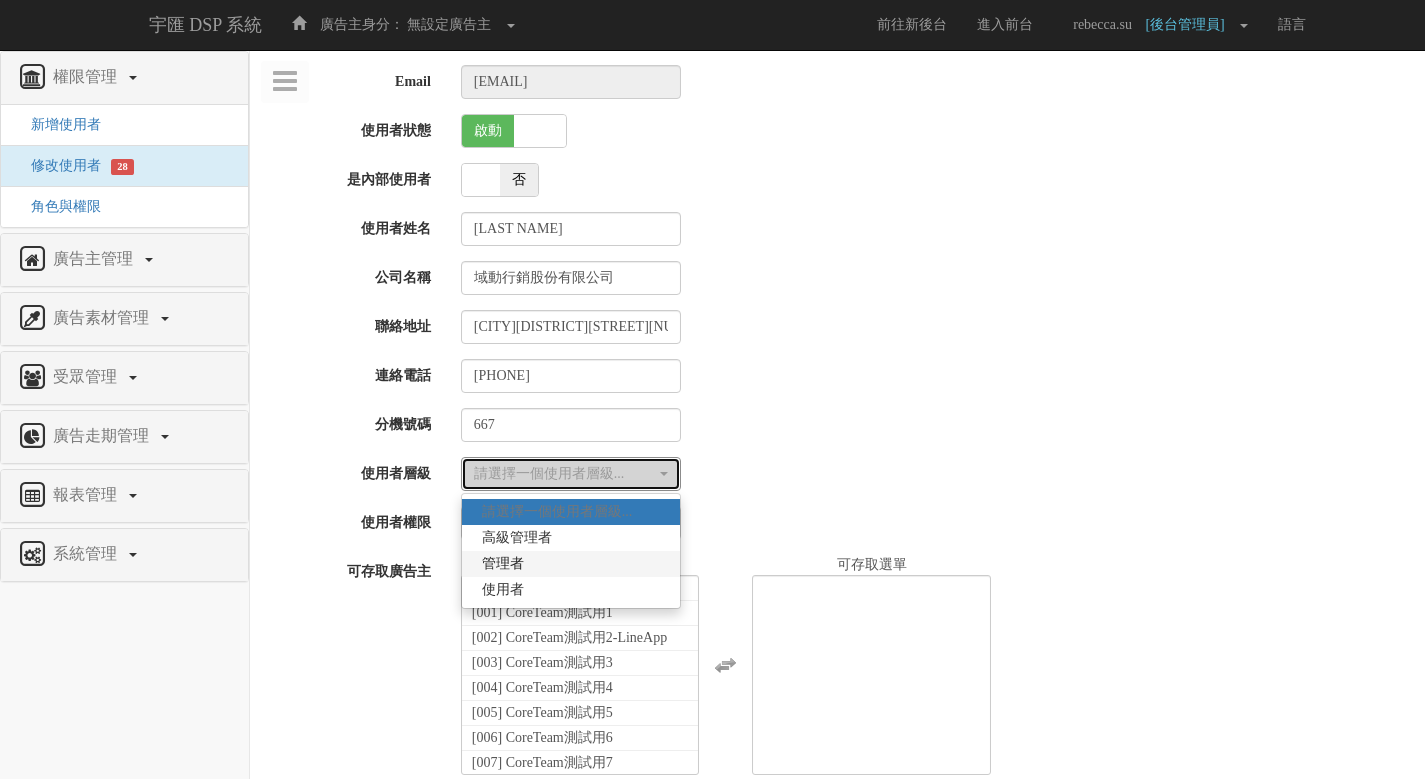 select on "Manager" 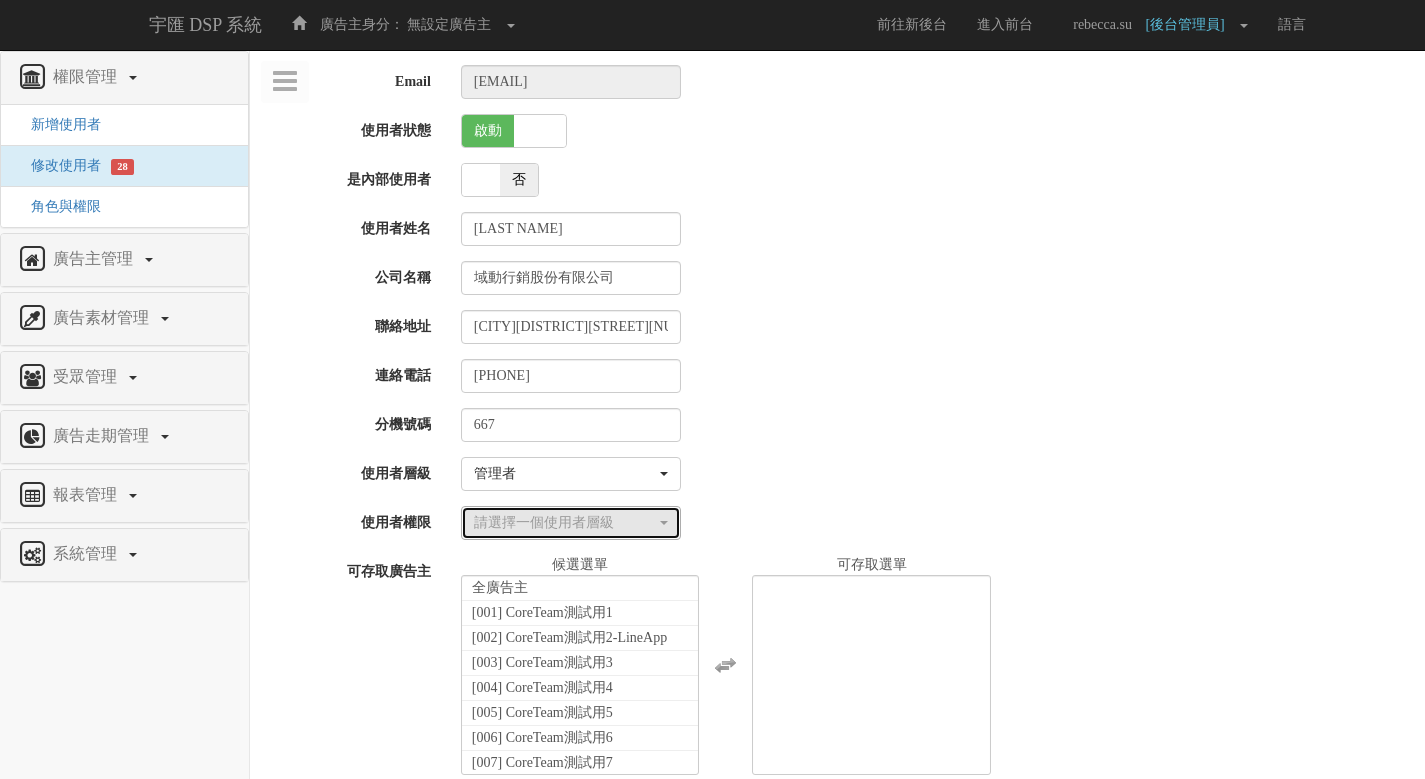 click on "請選擇一個使用者層級" at bounding box center [565, 523] 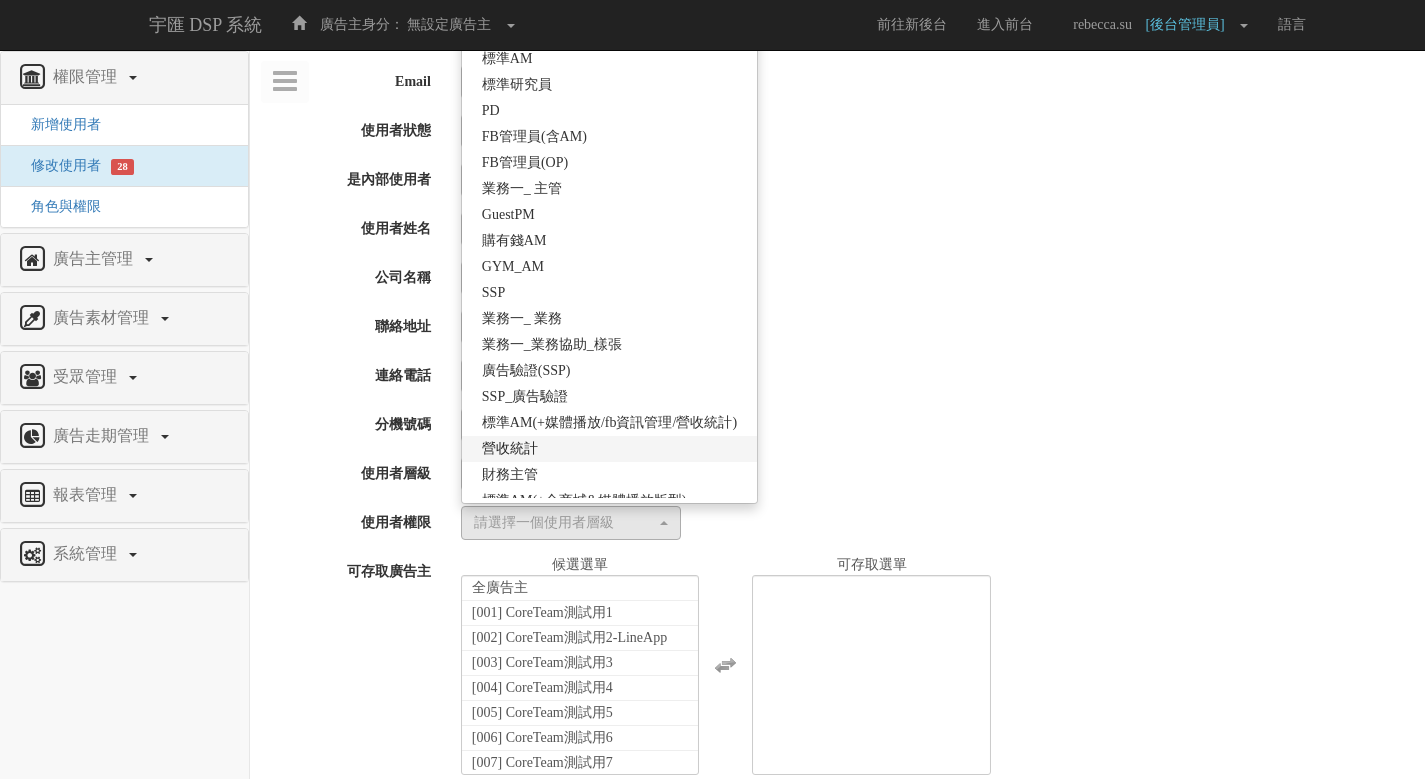 scroll, scrollTop: 354, scrollLeft: 0, axis: vertical 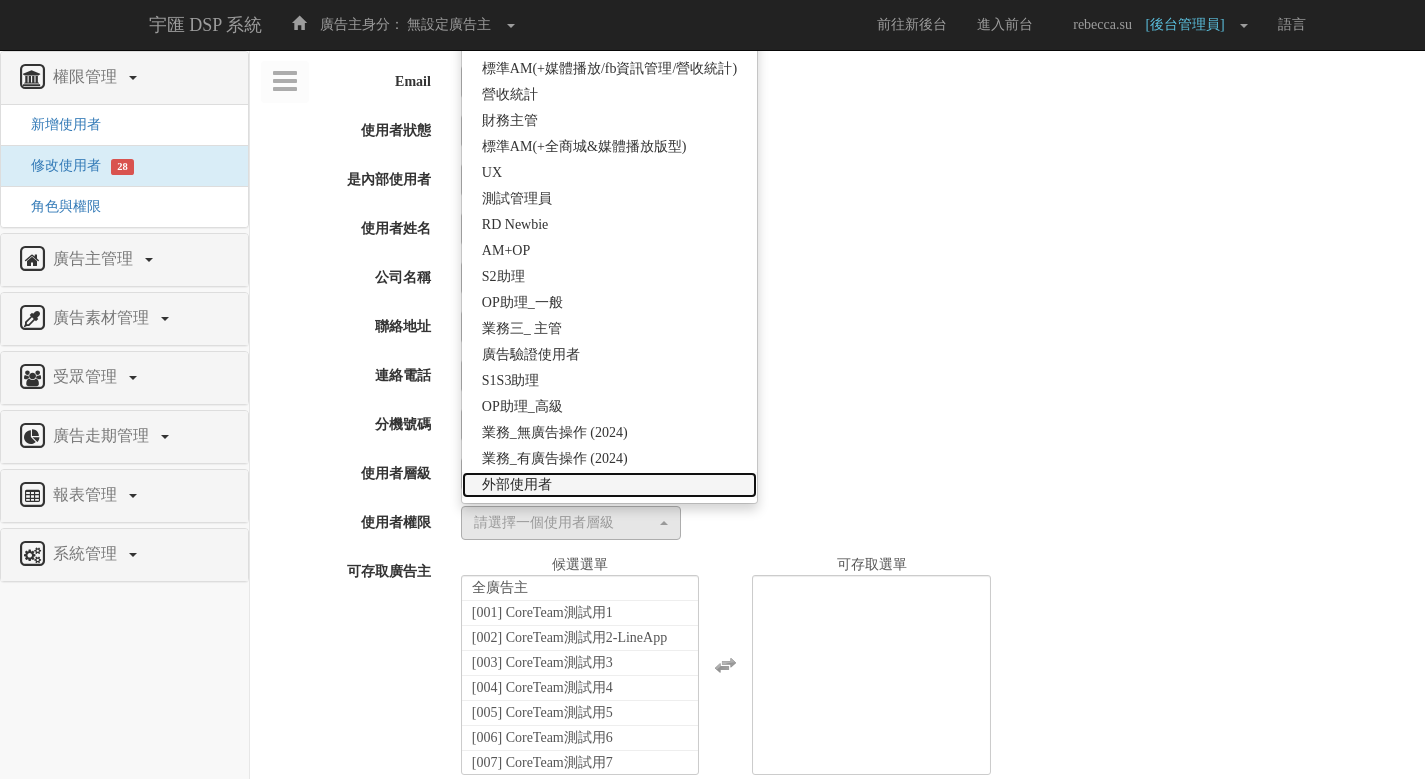 click on "外部使用者" at bounding box center [609, 485] 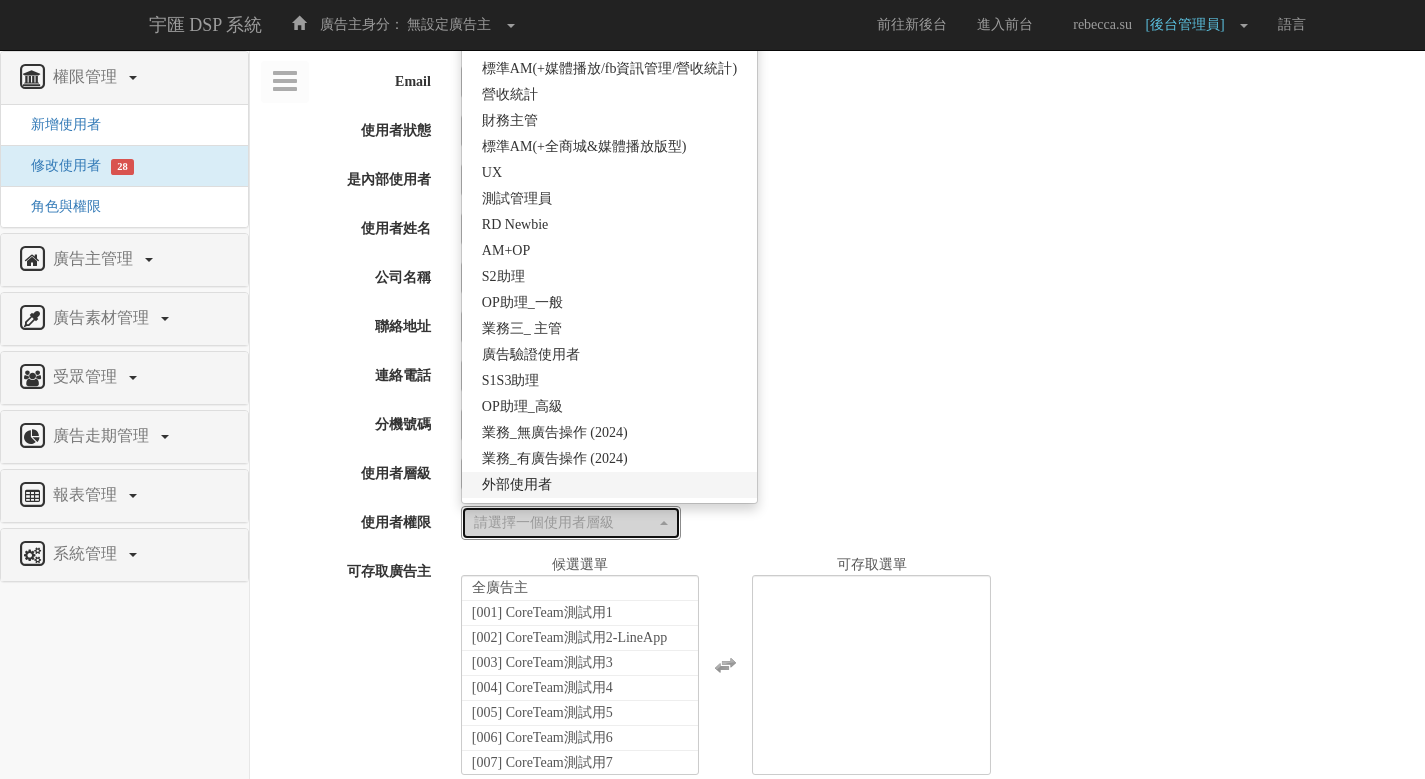 select on "69" 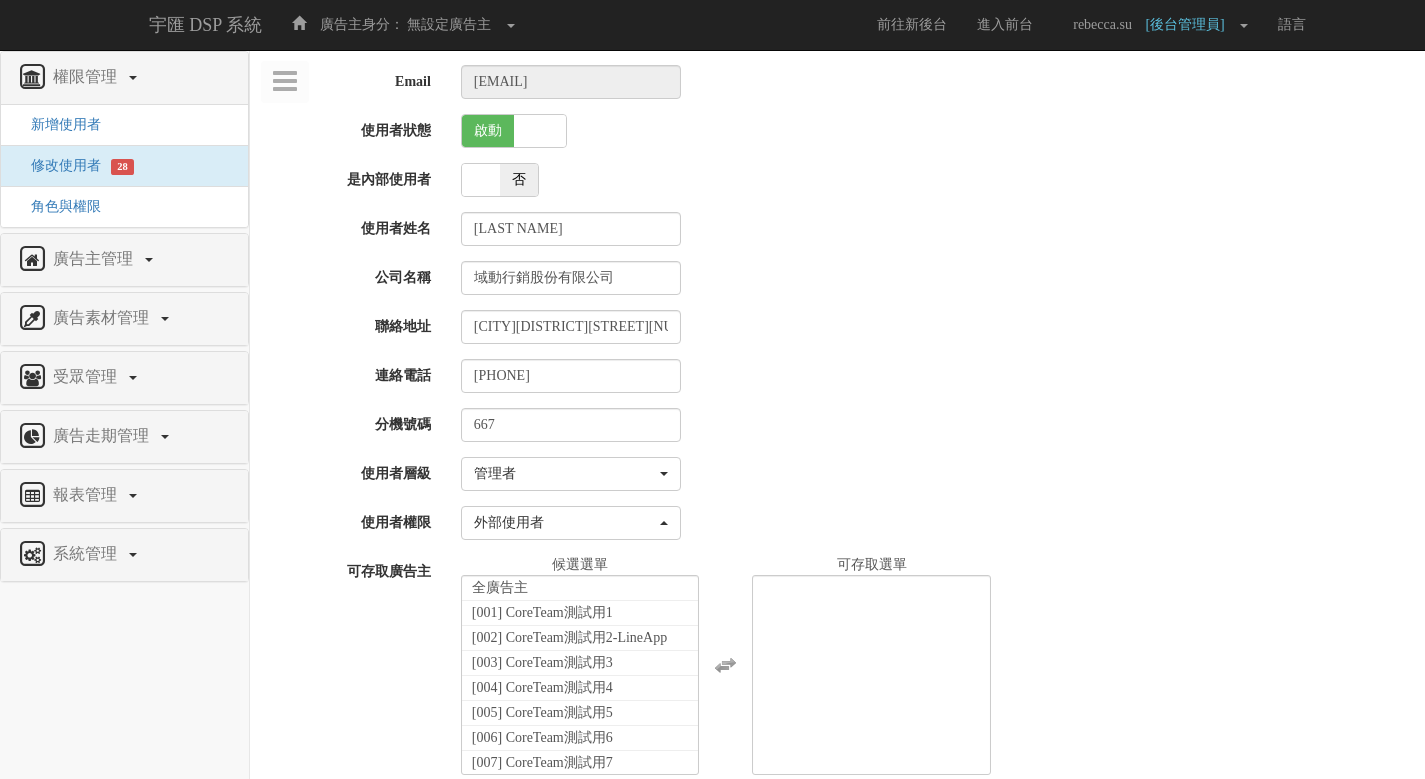 click on "請選擇一個使用者層級... 高級管理者 管理者 使用者 管理者   請選擇一個使用者層級... 高級管理者 管理者 使用者" at bounding box center [935, 474] 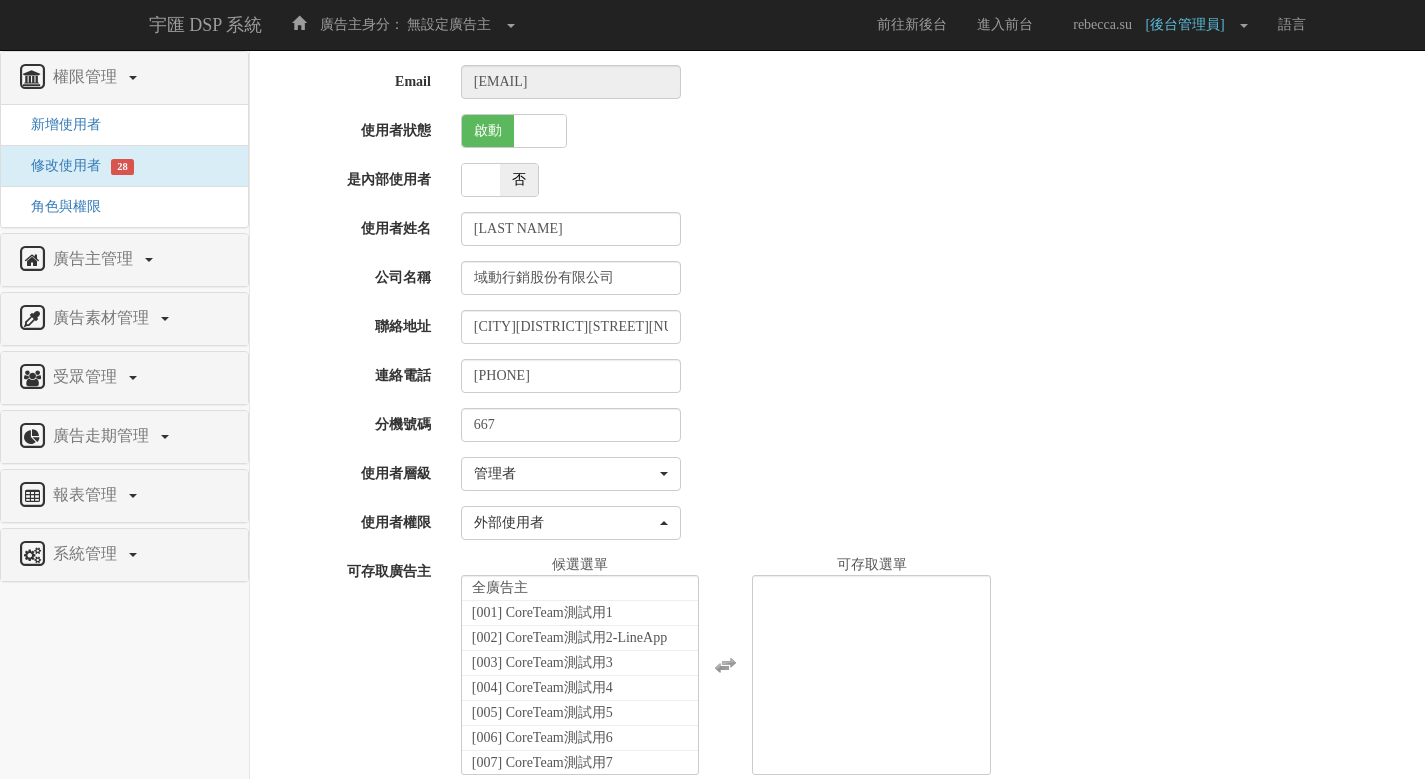 scroll, scrollTop: 80, scrollLeft: 0, axis: vertical 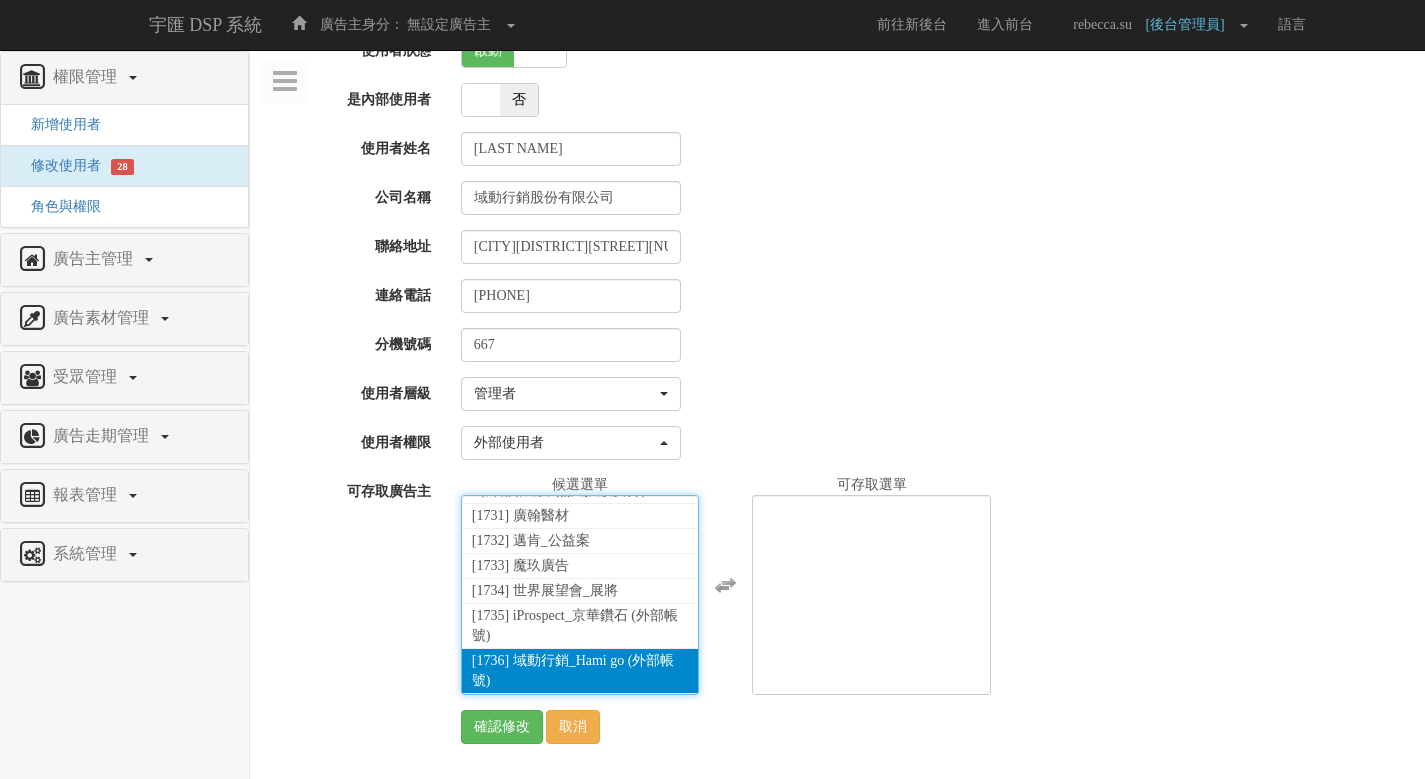 click on "[1736] 域動行銷_Hami go (外部帳號)" at bounding box center [580, 671] 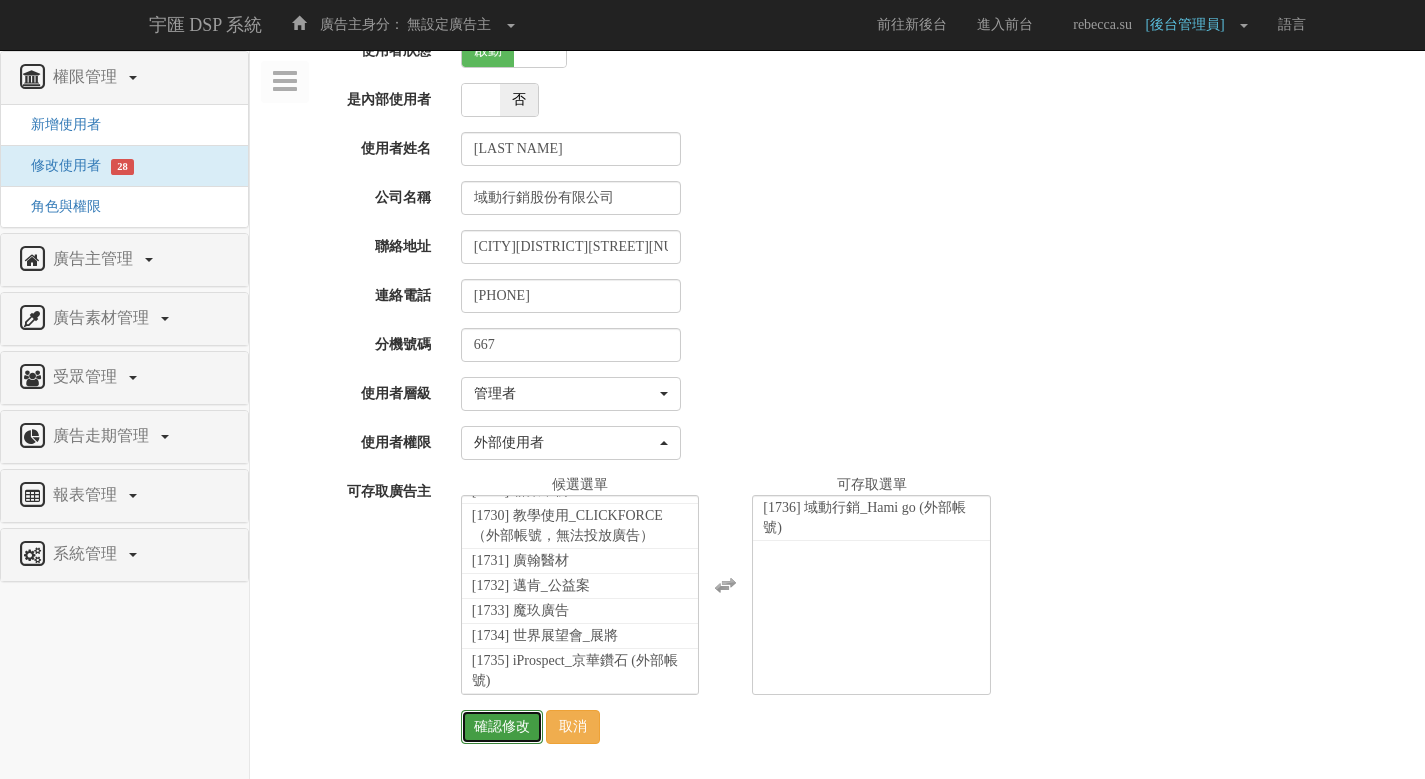 click on "確認修改" at bounding box center [502, 727] 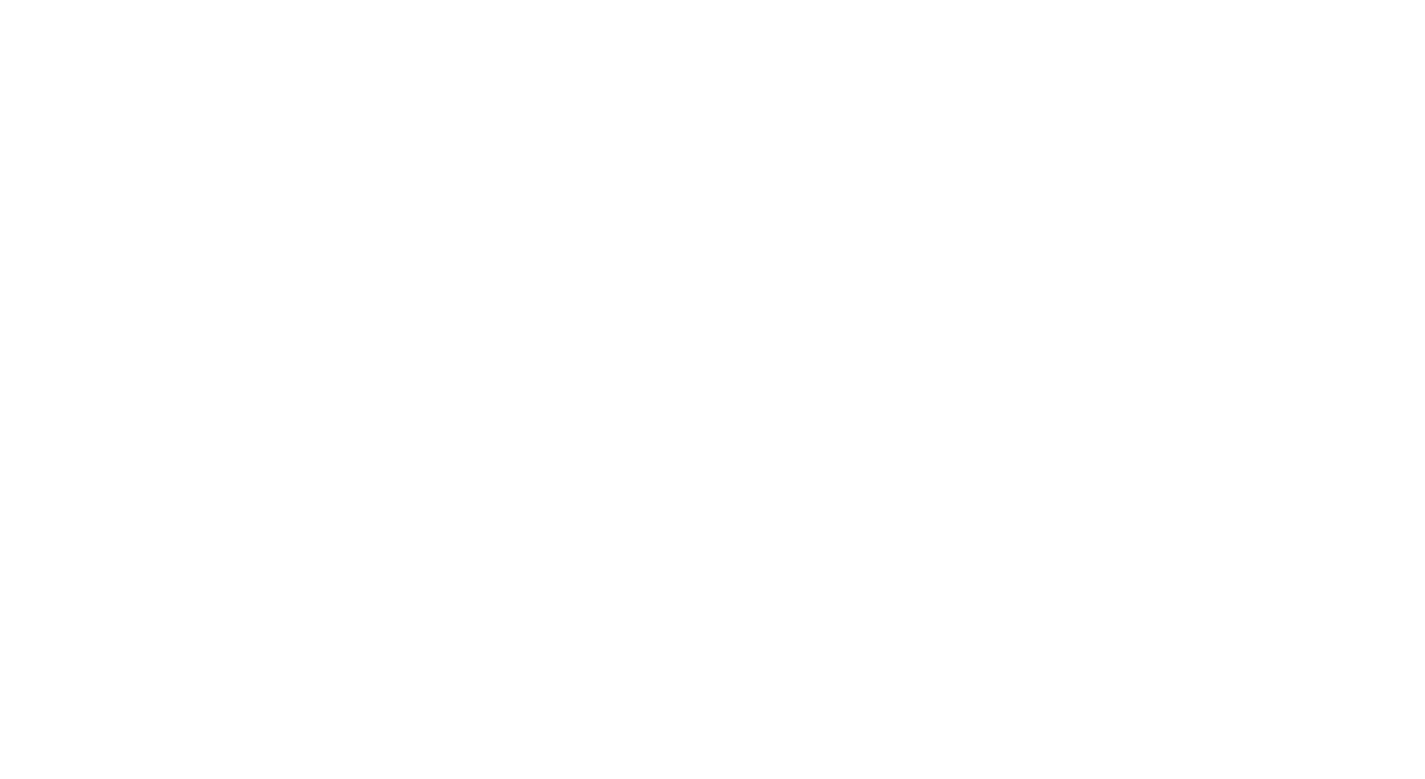 select on "Manager" 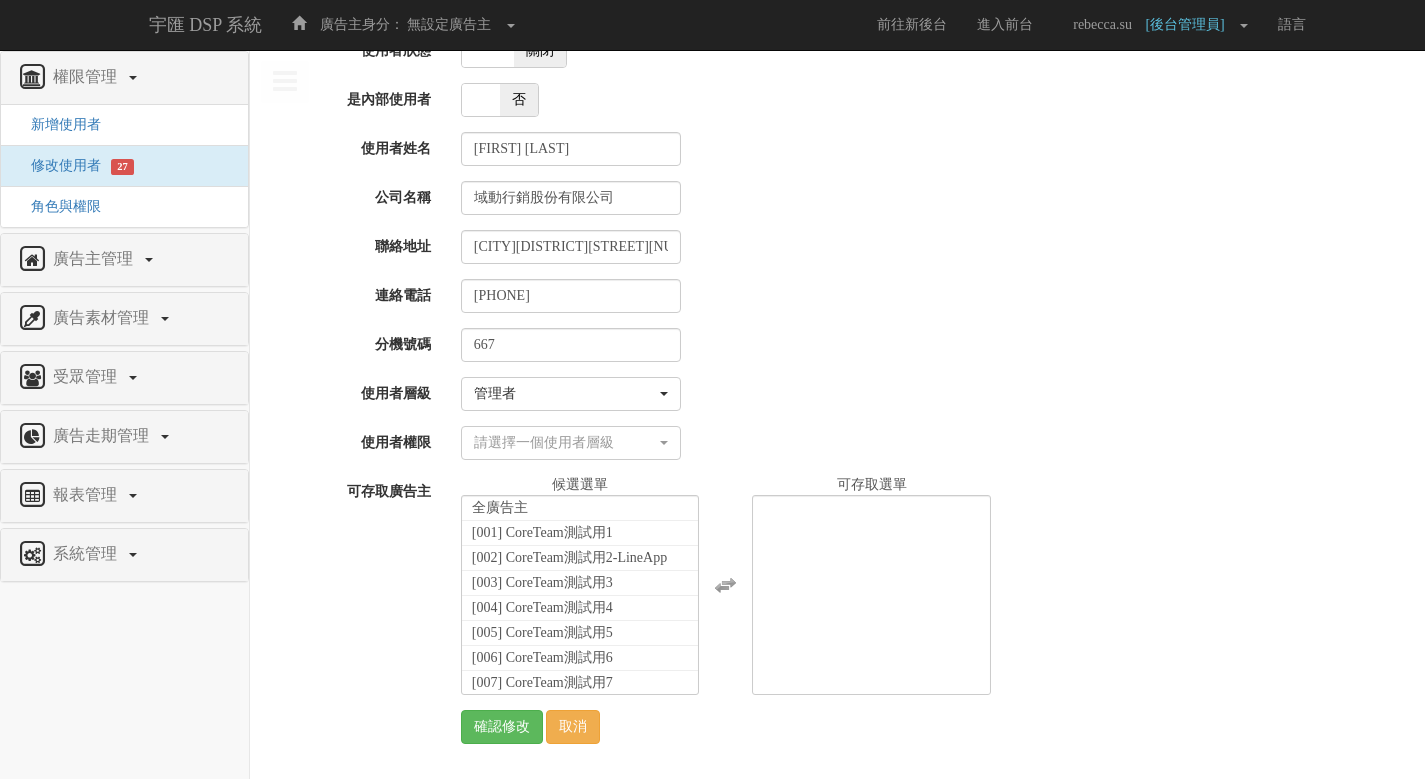scroll, scrollTop: 0, scrollLeft: 0, axis: both 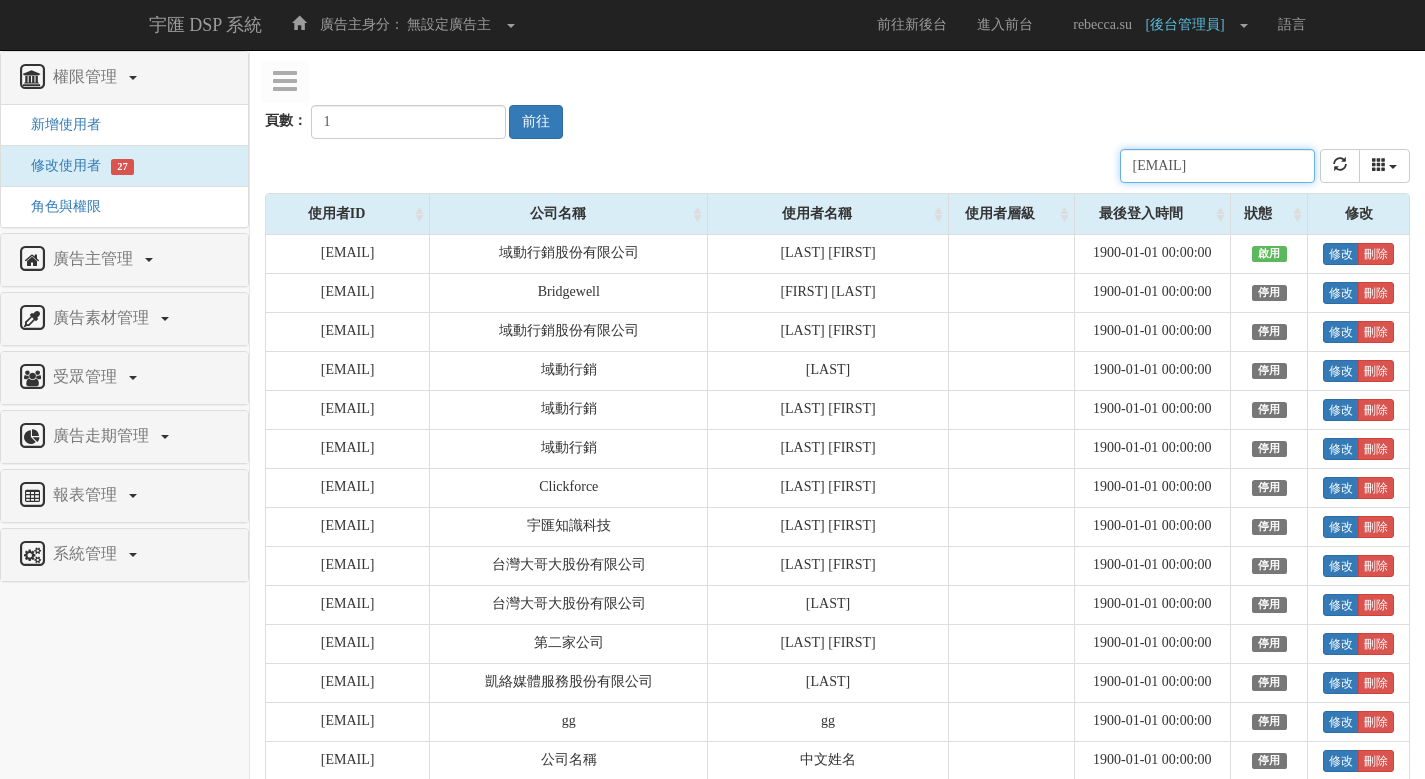 click on "[EMAIL]" at bounding box center (1217, 166) 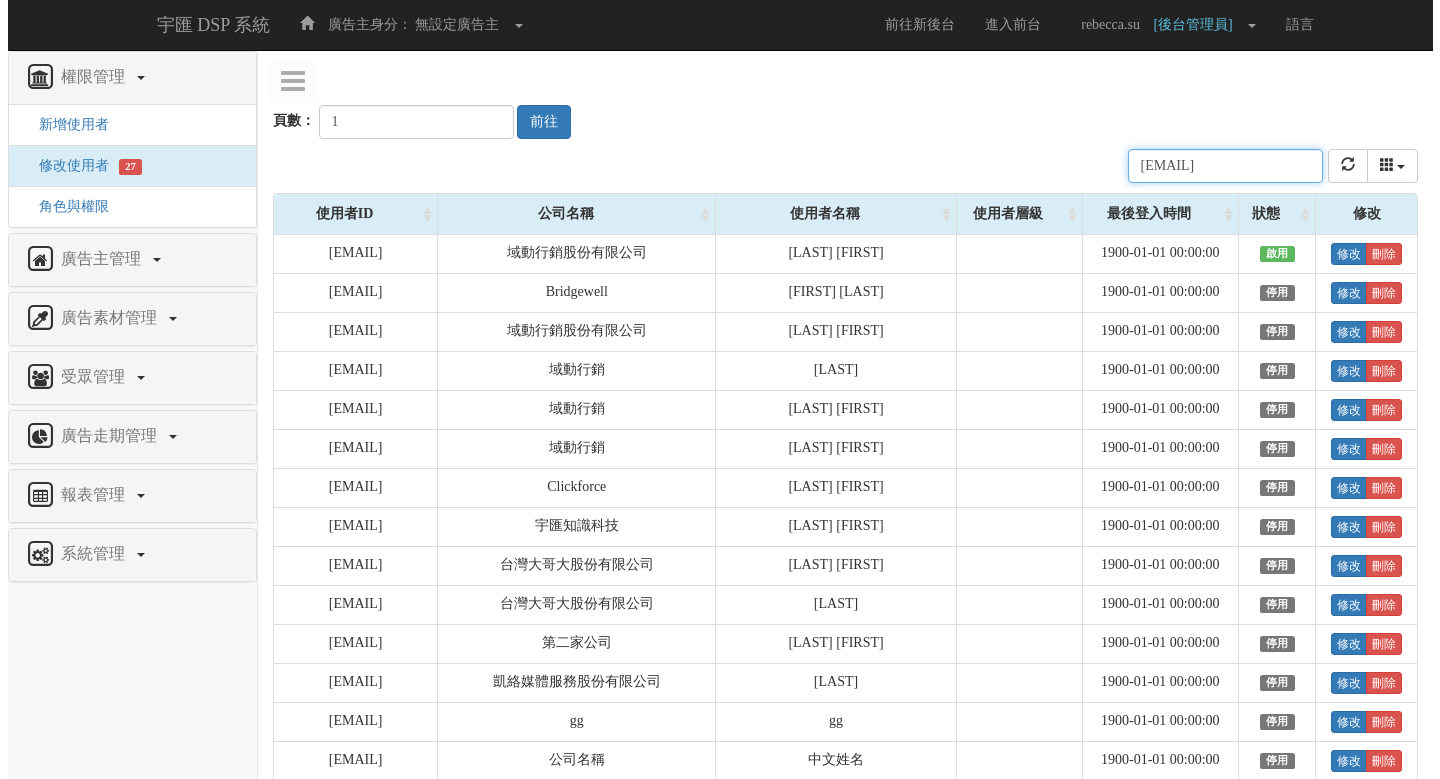 scroll, scrollTop: 0, scrollLeft: 15, axis: horizontal 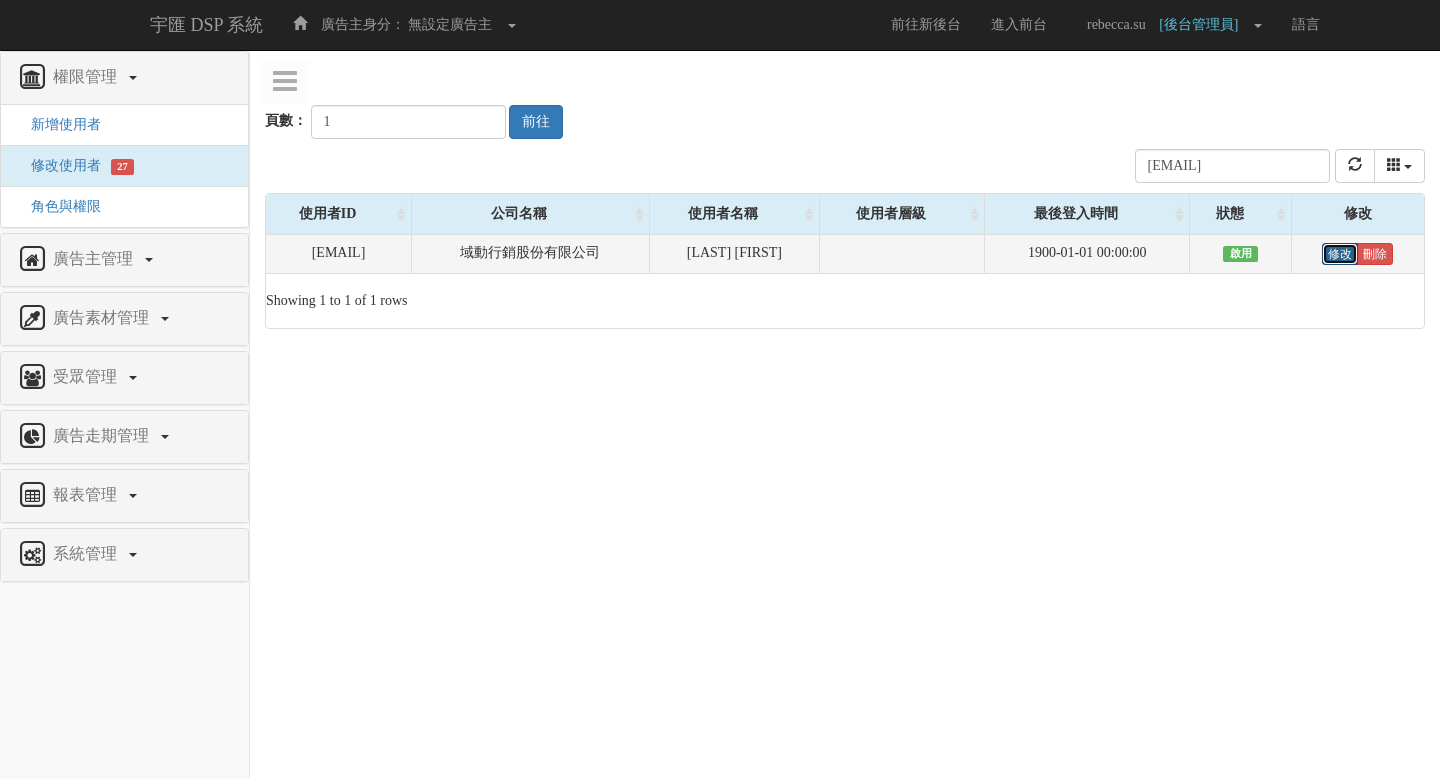 click on "修改" at bounding box center [1340, 254] 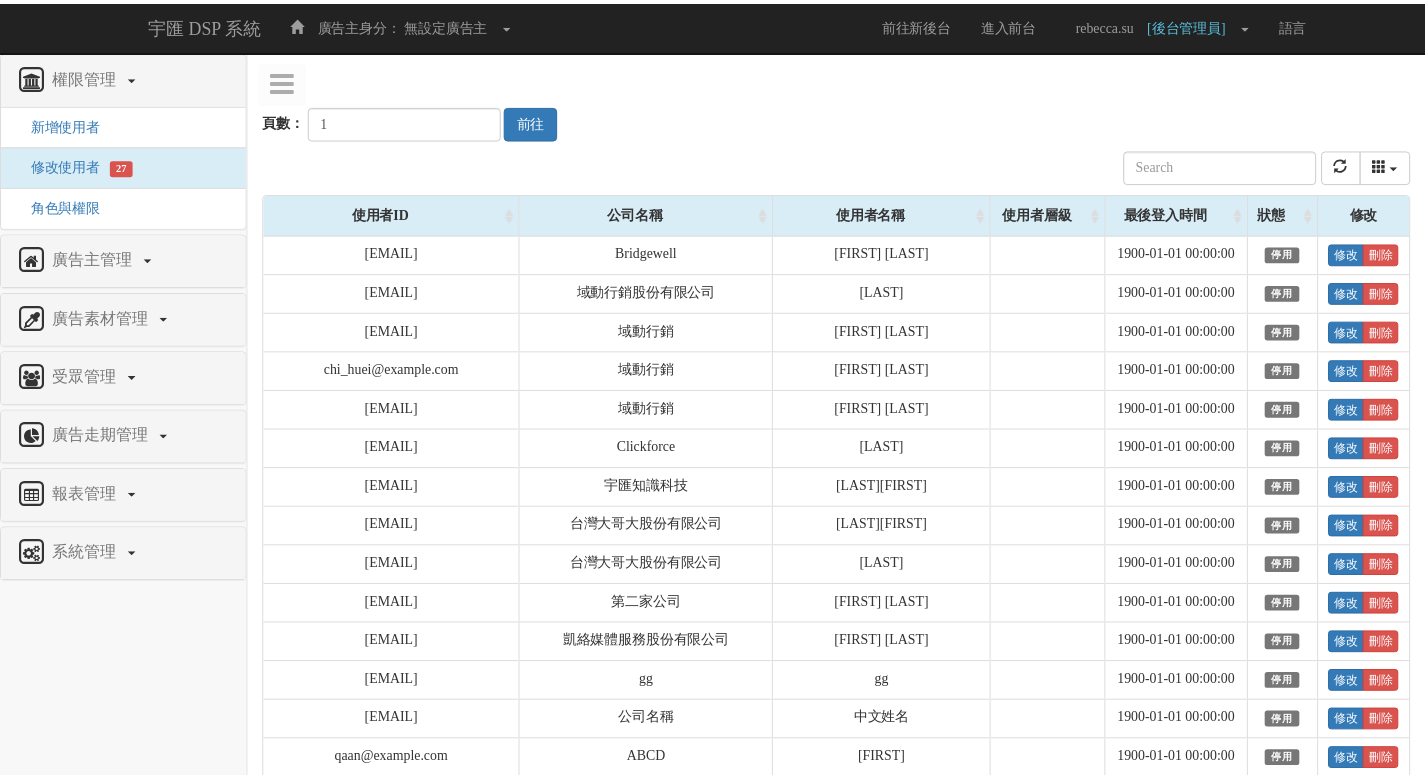 scroll, scrollTop: 0, scrollLeft: 0, axis: both 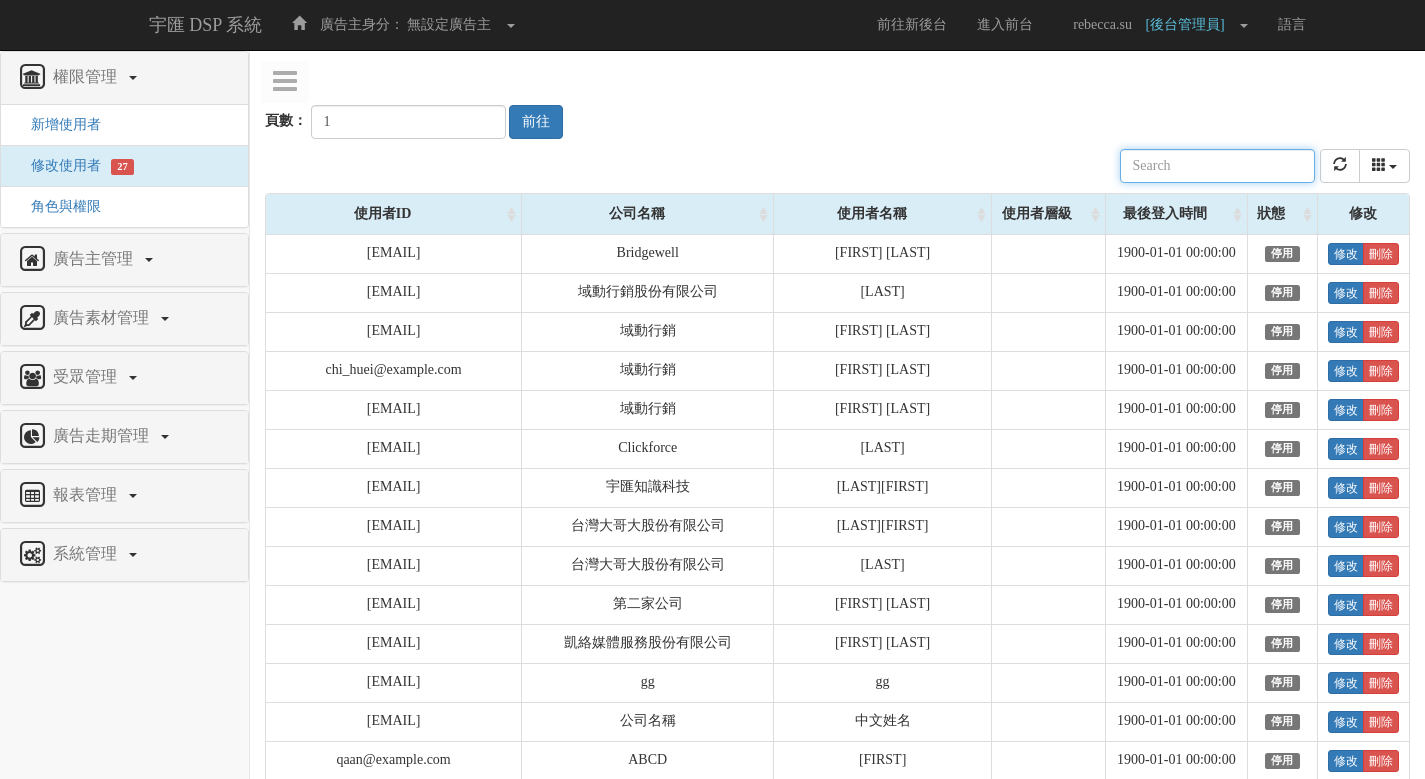 click at bounding box center [1217, 166] 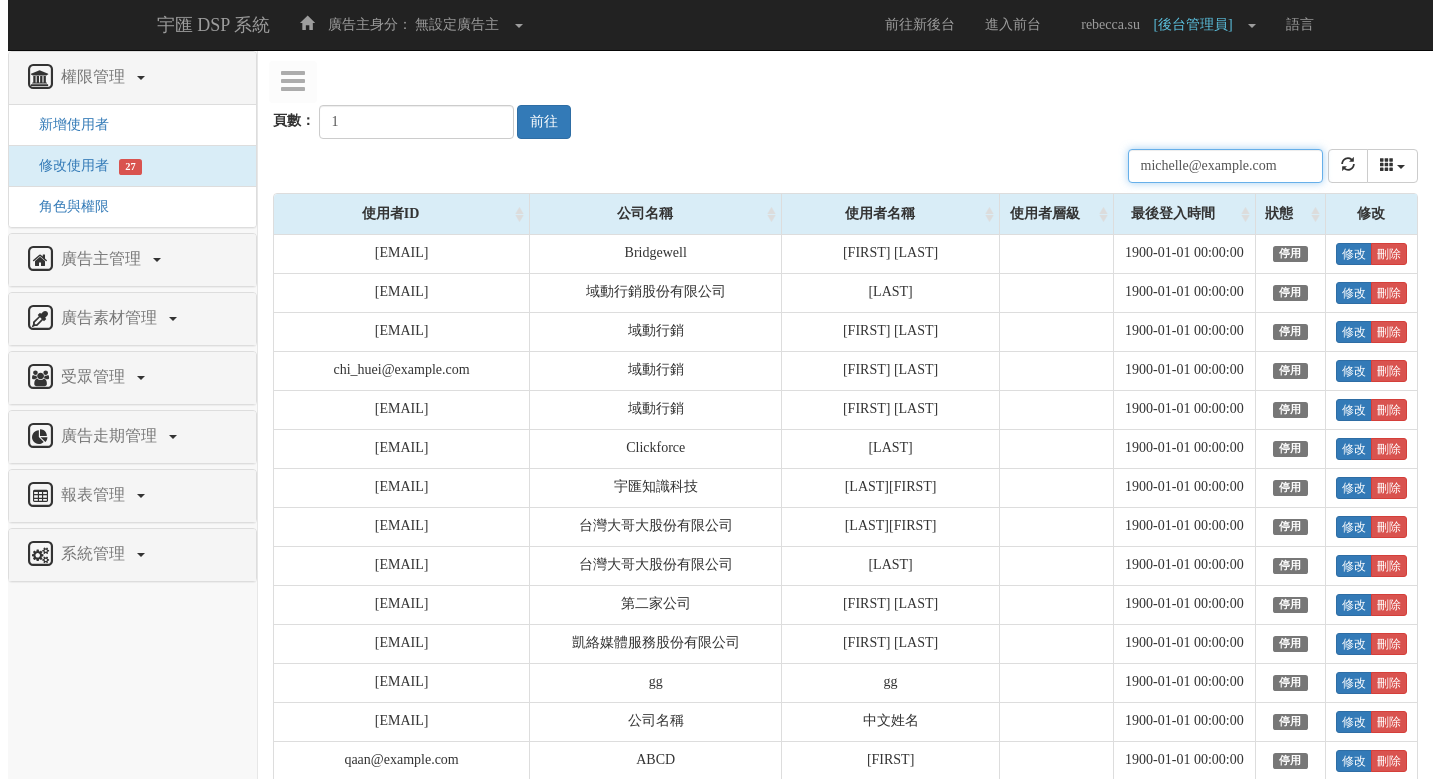 scroll, scrollTop: 0, scrollLeft: 31, axis: horizontal 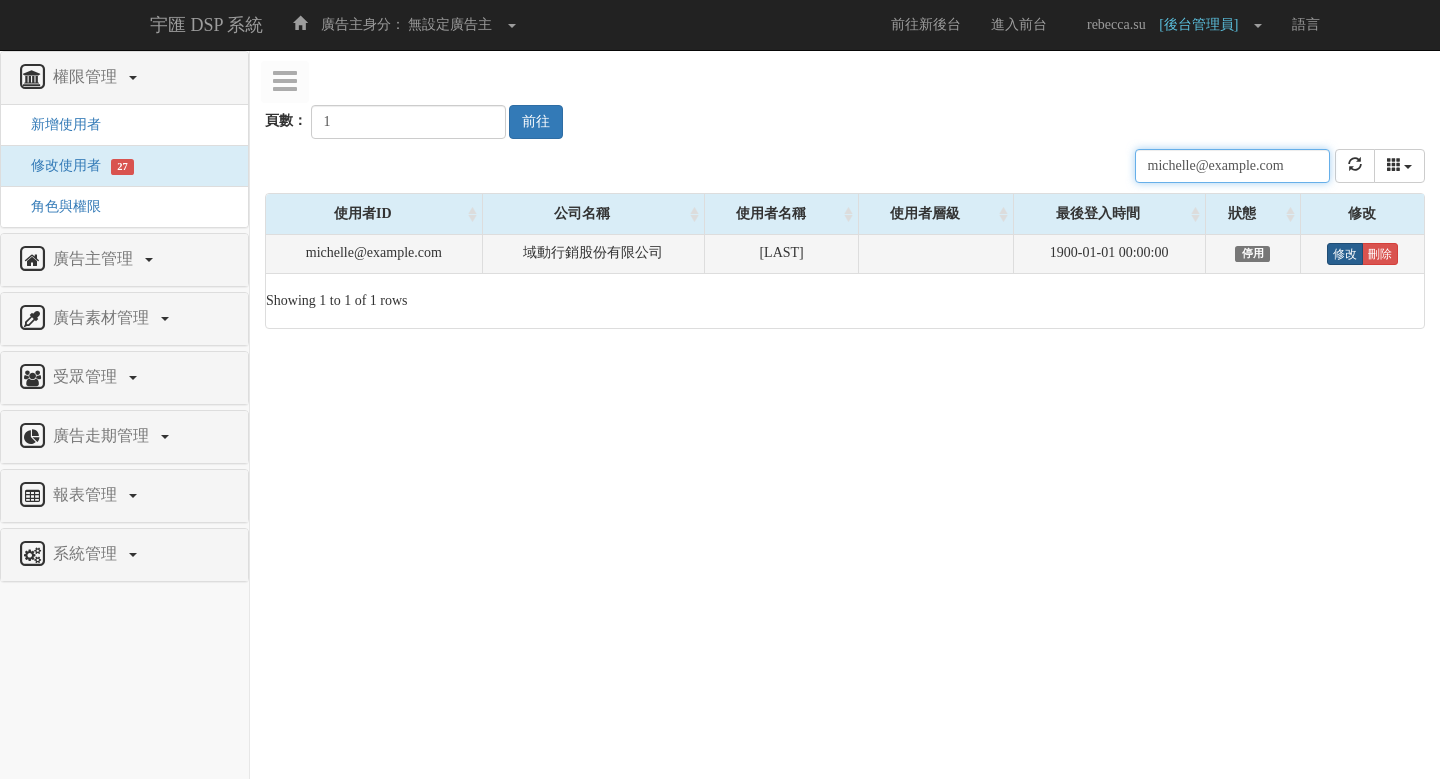 type on "michelle@example.com" 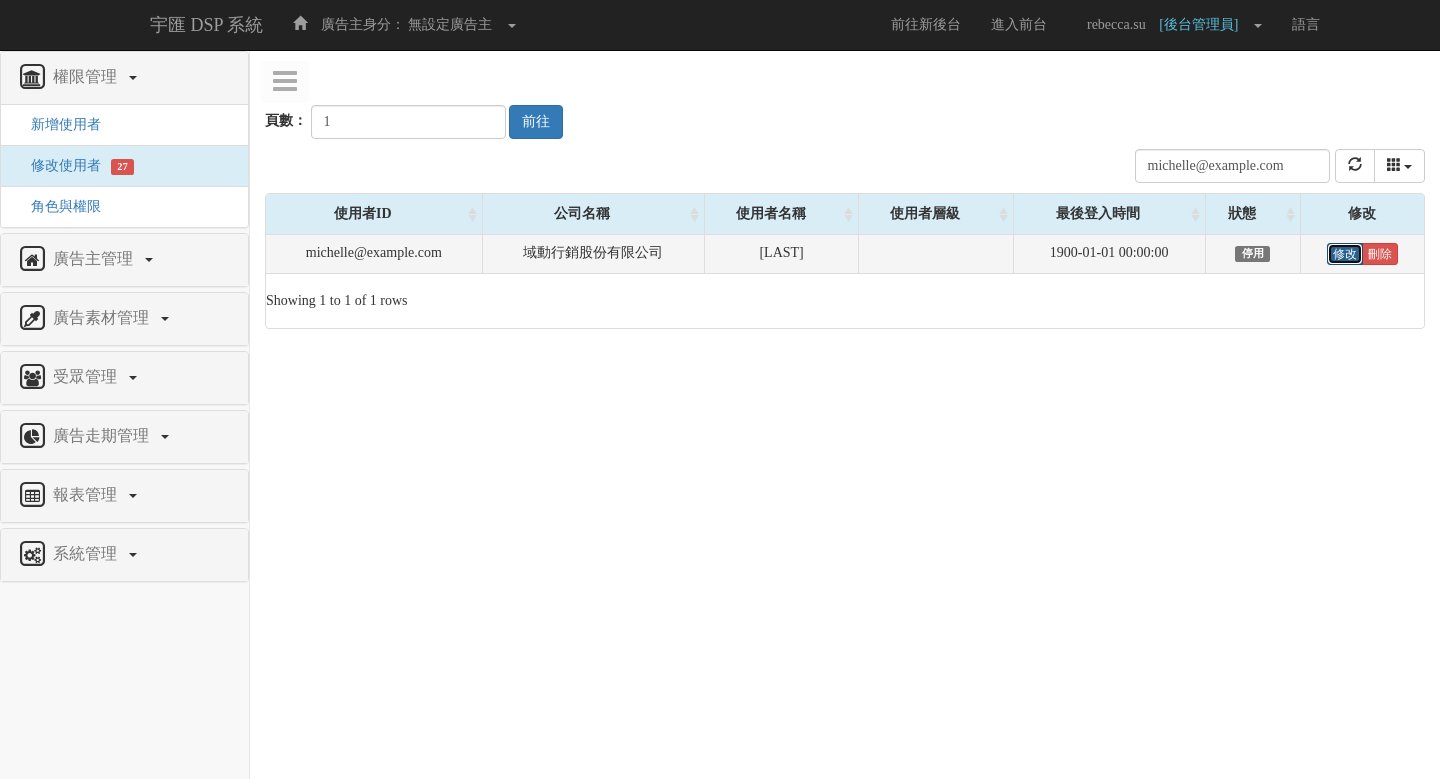 scroll, scrollTop: 0, scrollLeft: 0, axis: both 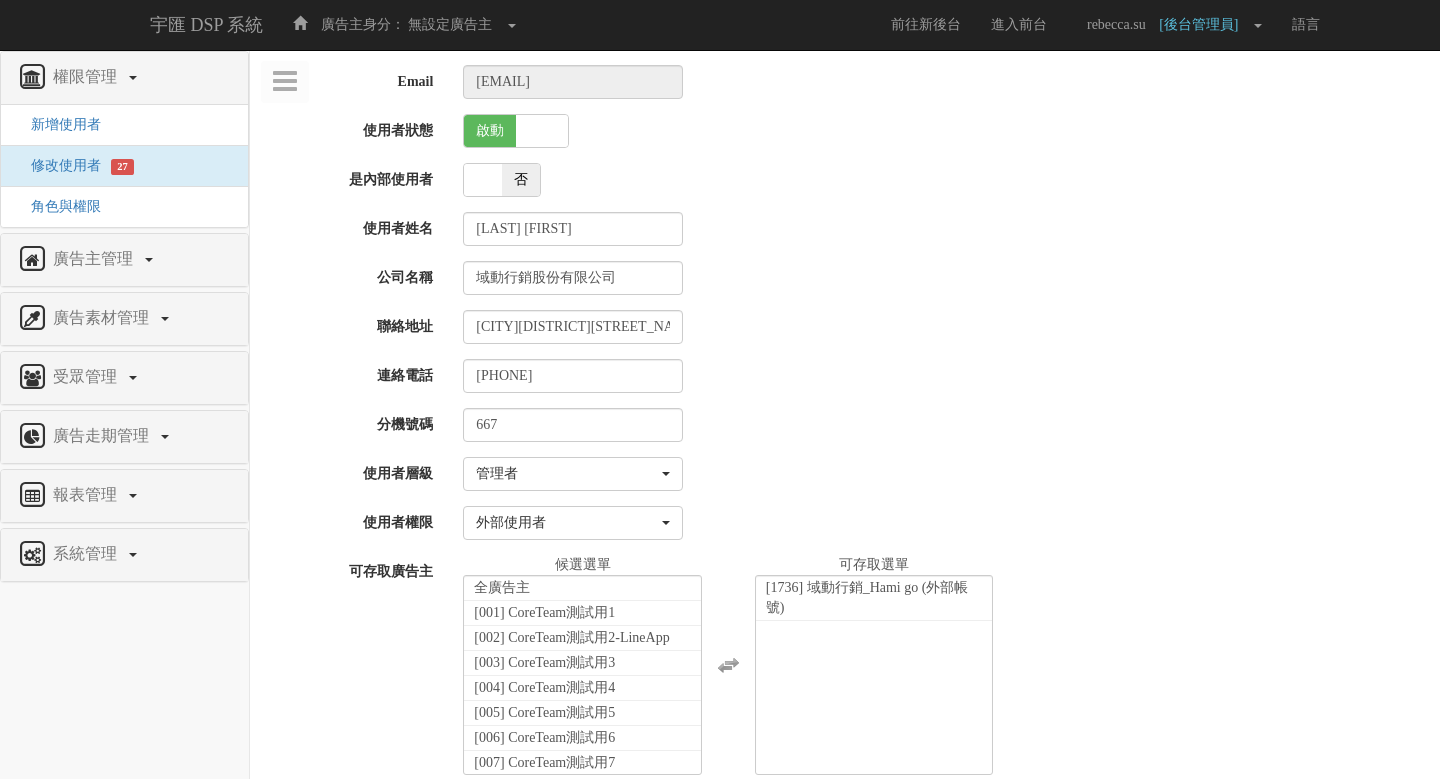 select on "Manager" 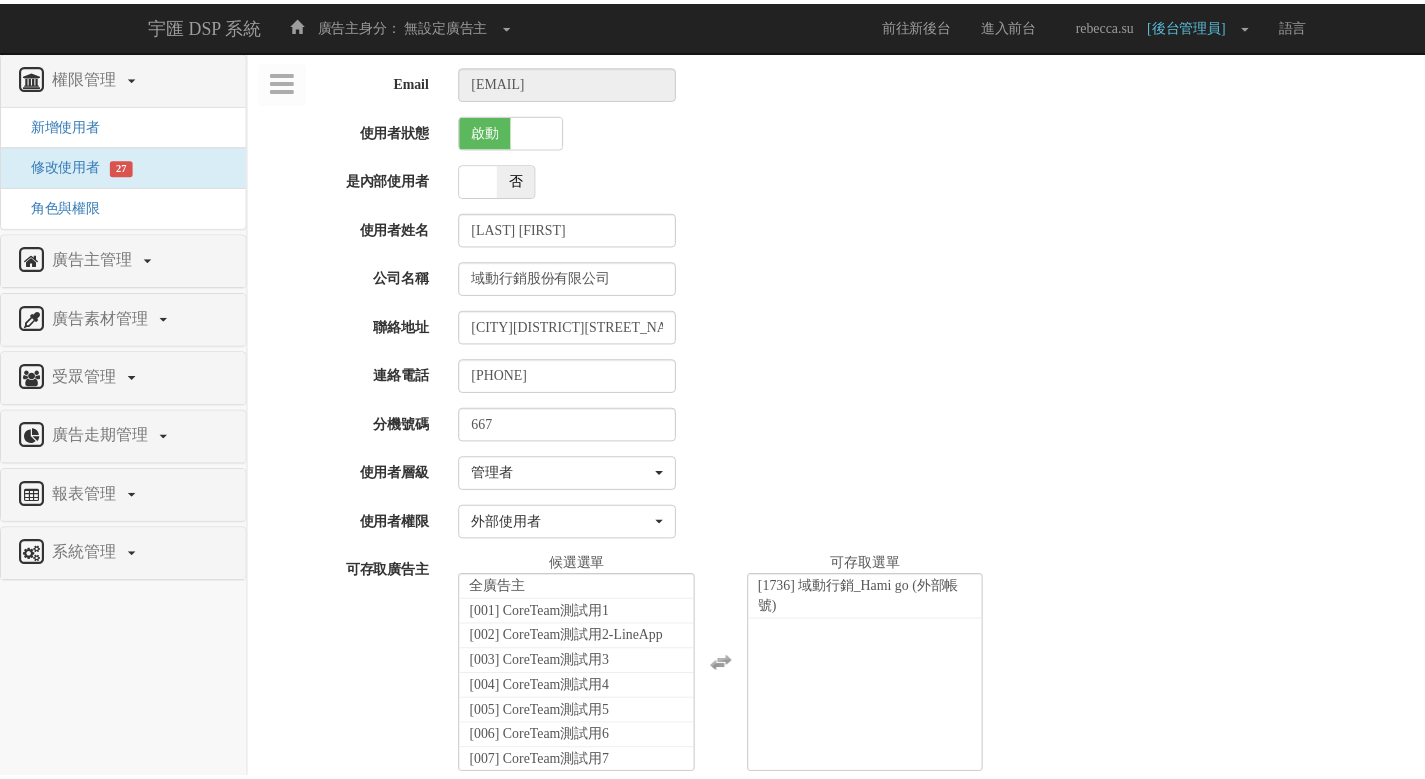 scroll, scrollTop: 0, scrollLeft: 0, axis: both 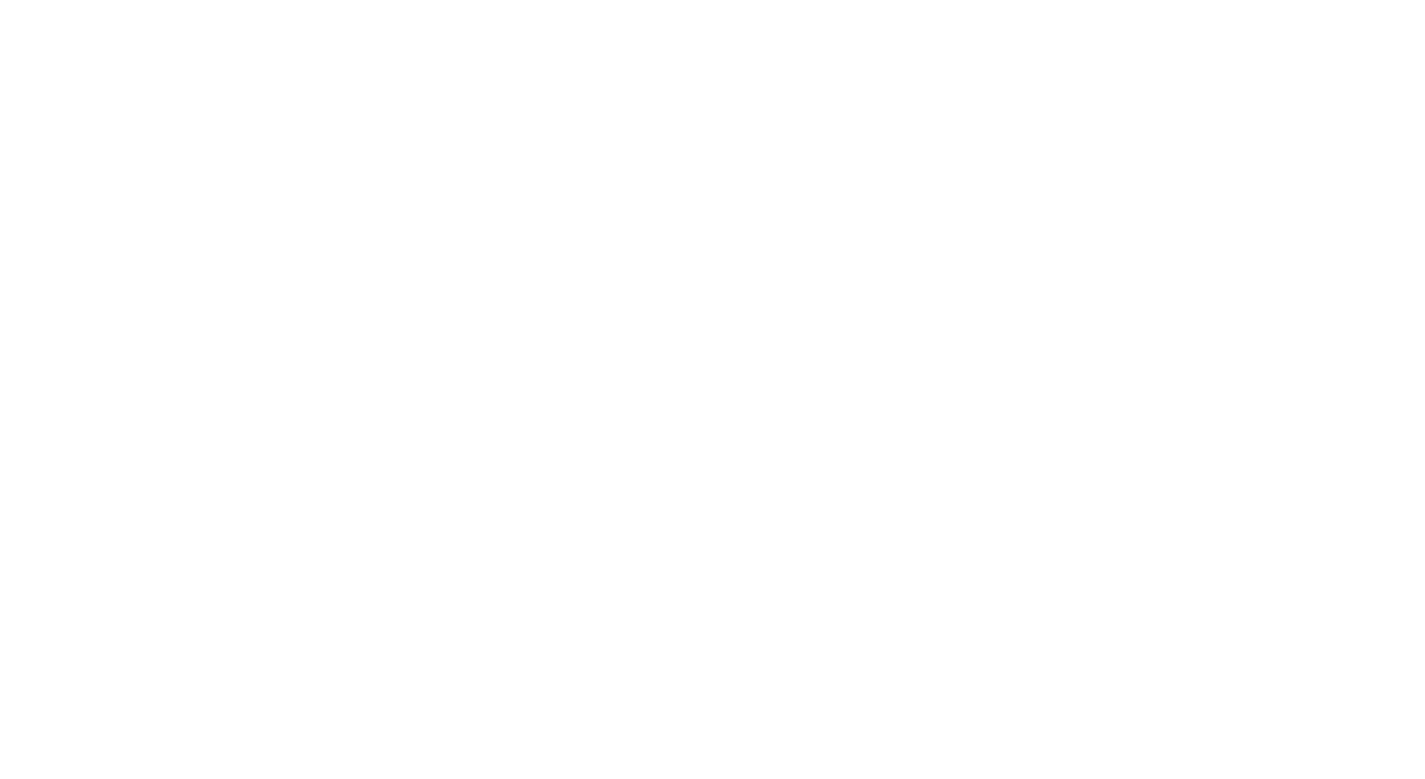 select 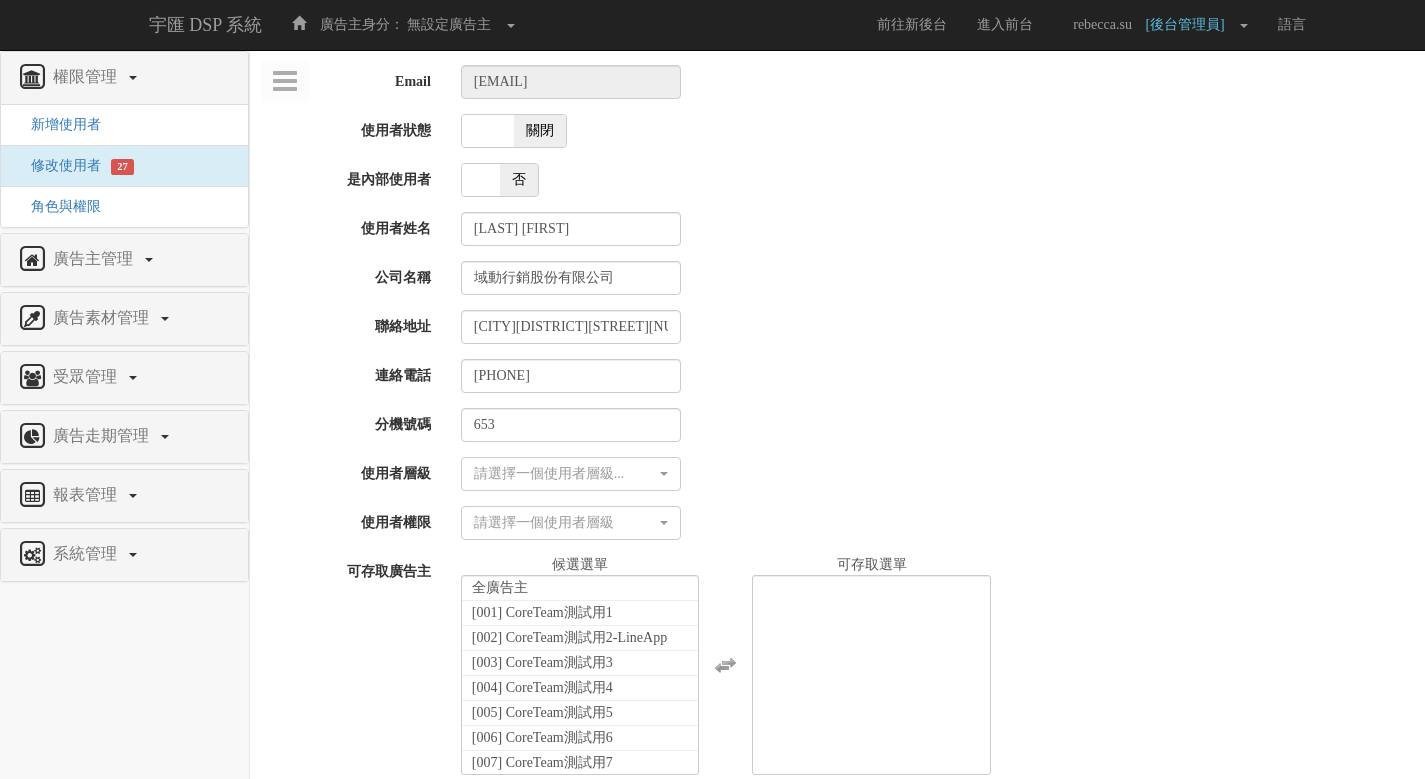 click at bounding box center [488, 131] 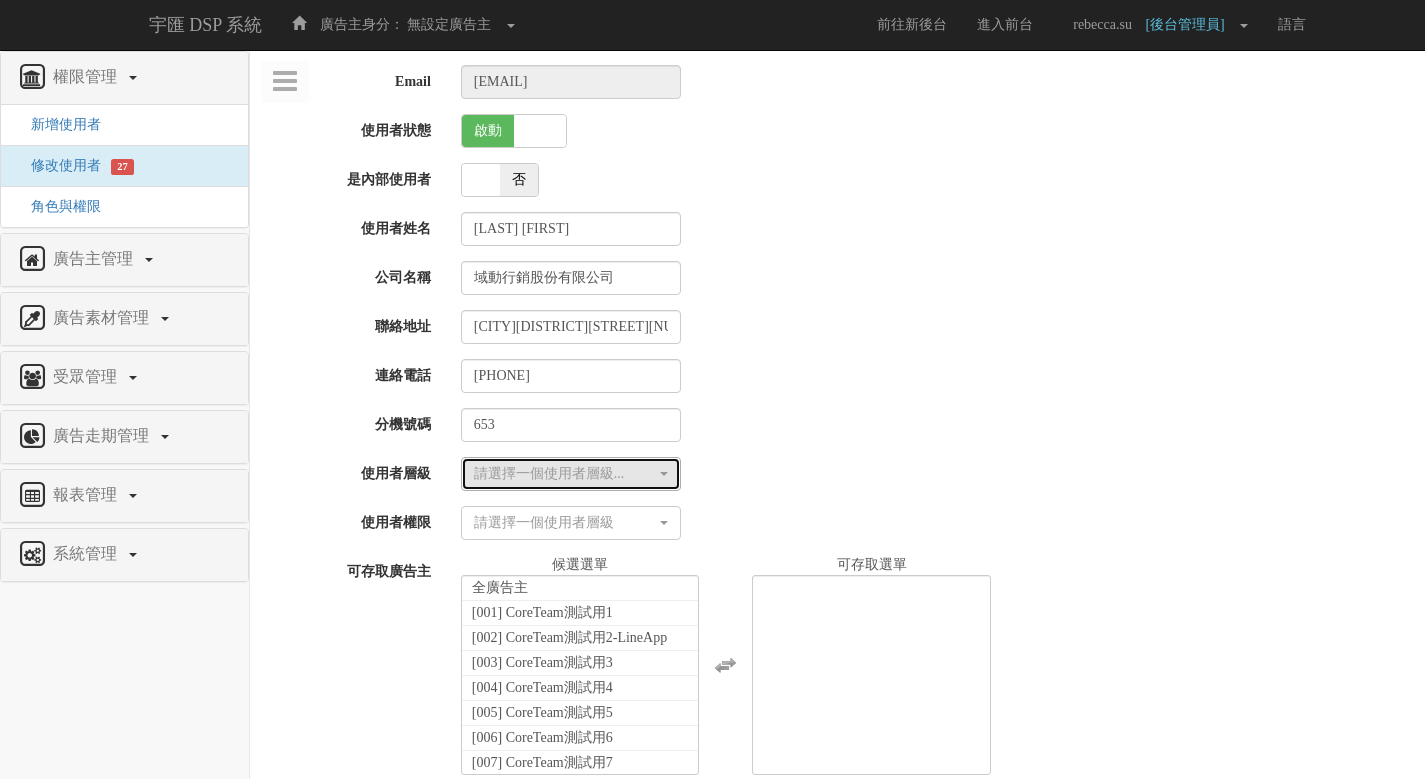 click on "請選擇一個使用者層級..." at bounding box center (565, 474) 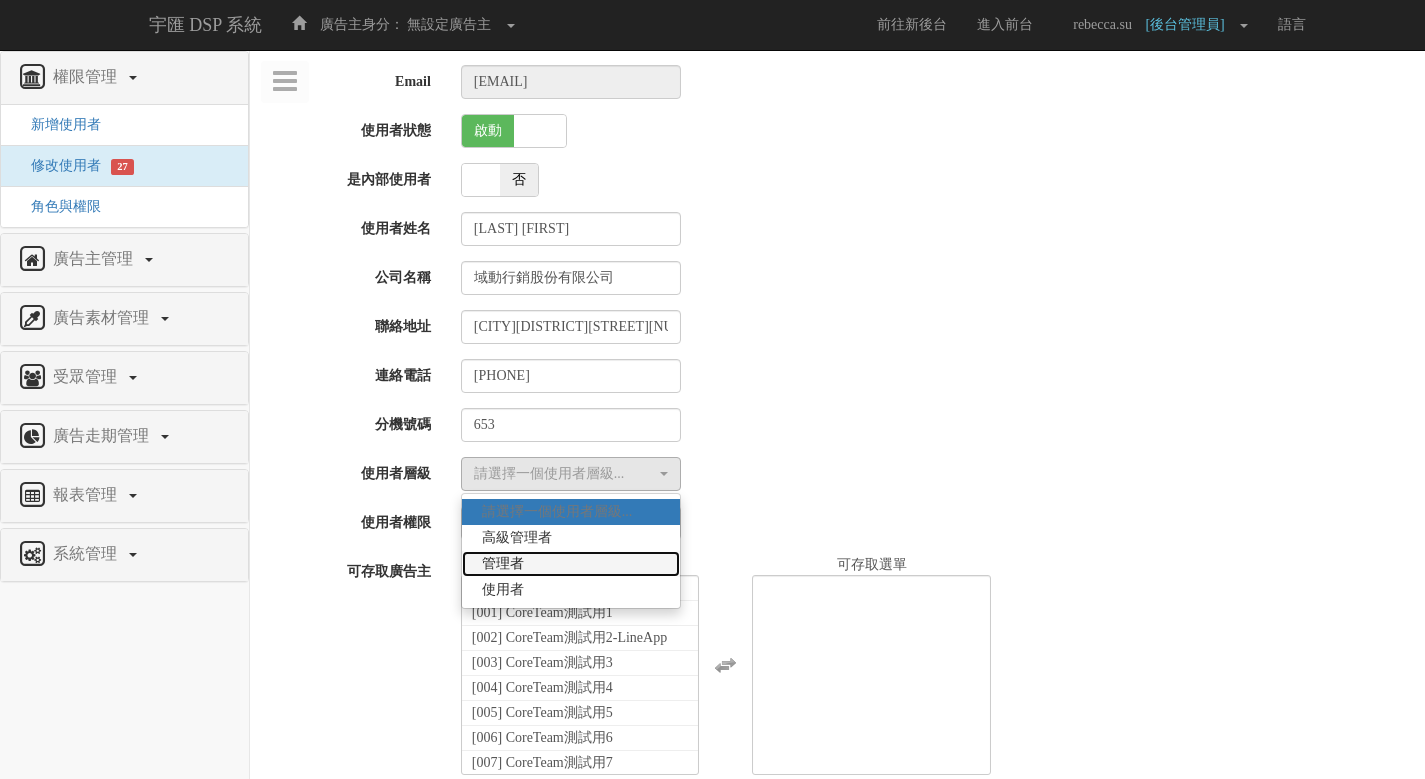 click on "管理者" at bounding box center (571, 564) 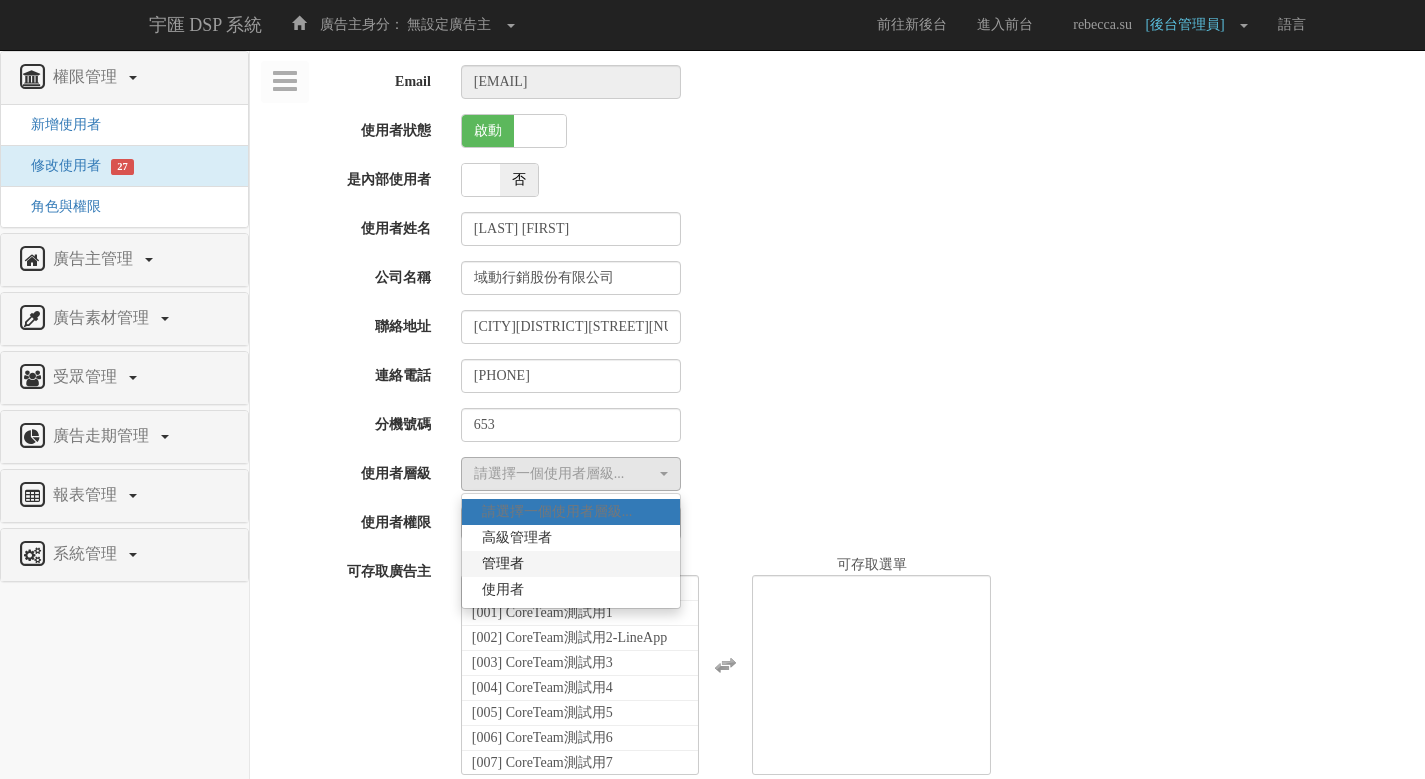 select on "Manager" 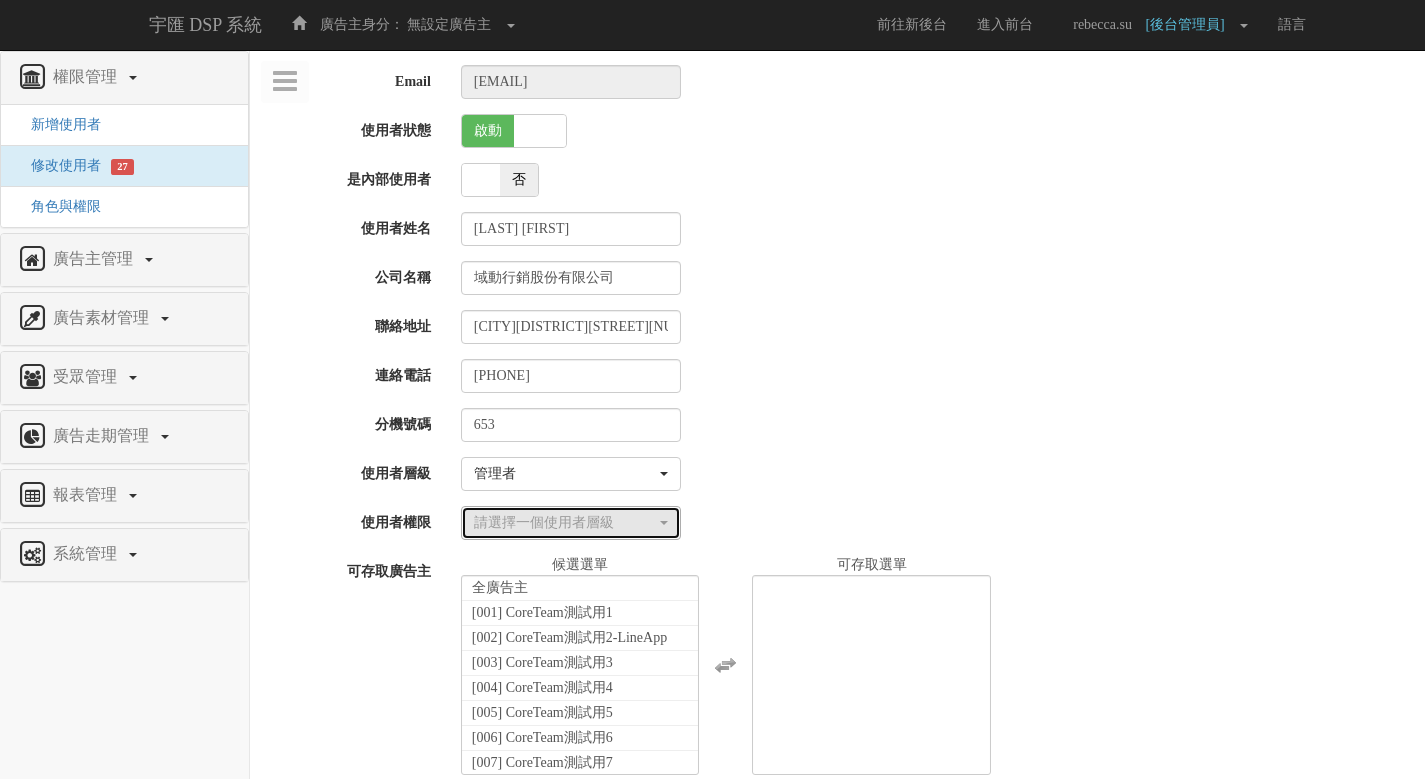 click on "請選擇一個使用者層級" at bounding box center [565, 523] 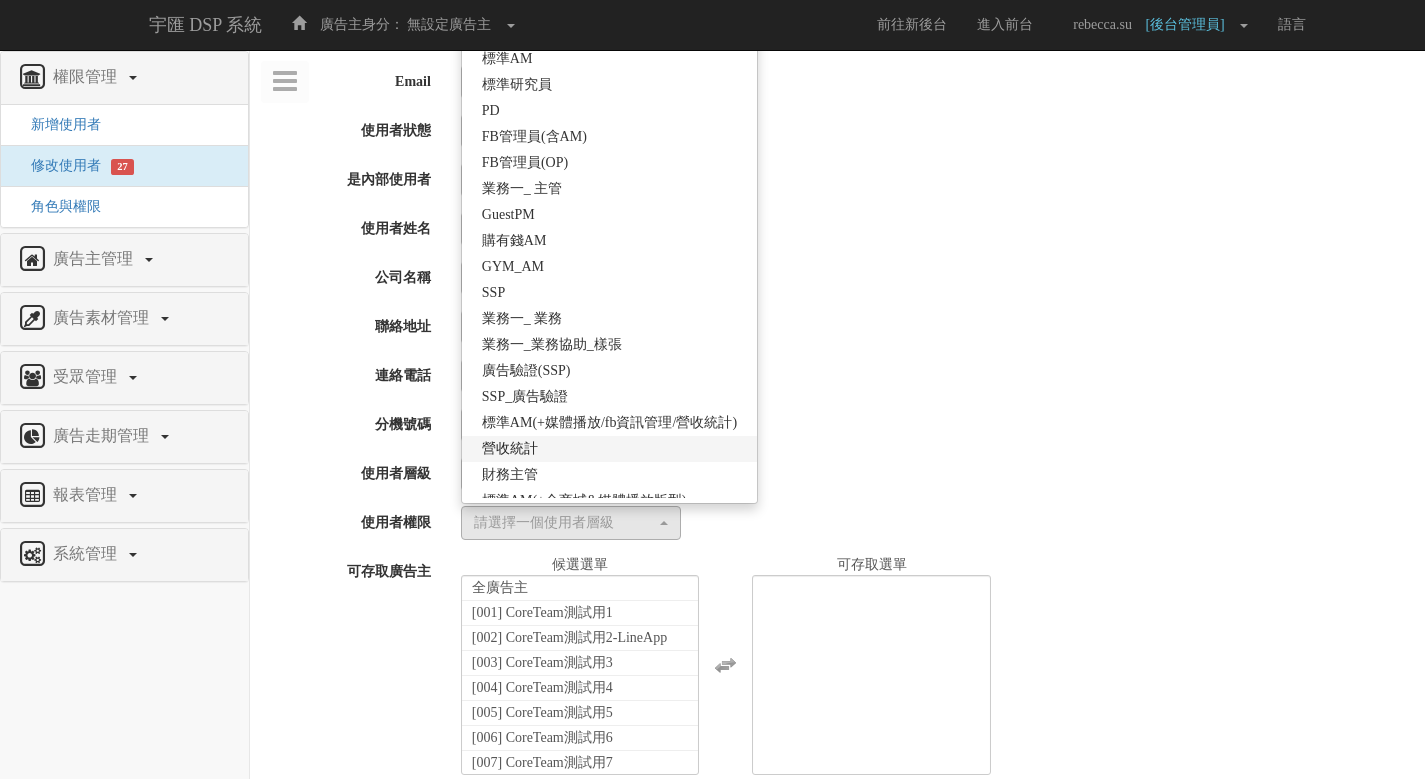 scroll, scrollTop: 354, scrollLeft: 0, axis: vertical 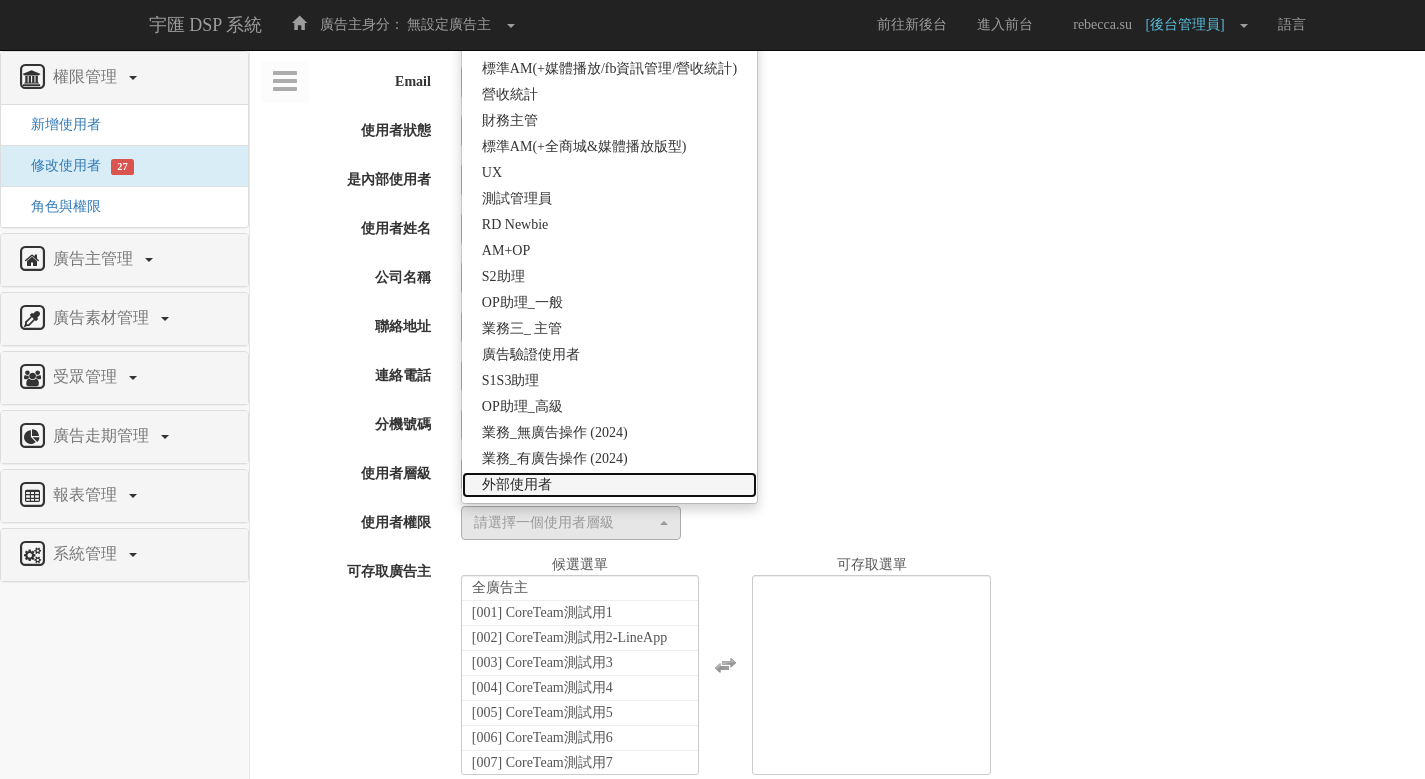 click on "外部使用者" at bounding box center [609, 485] 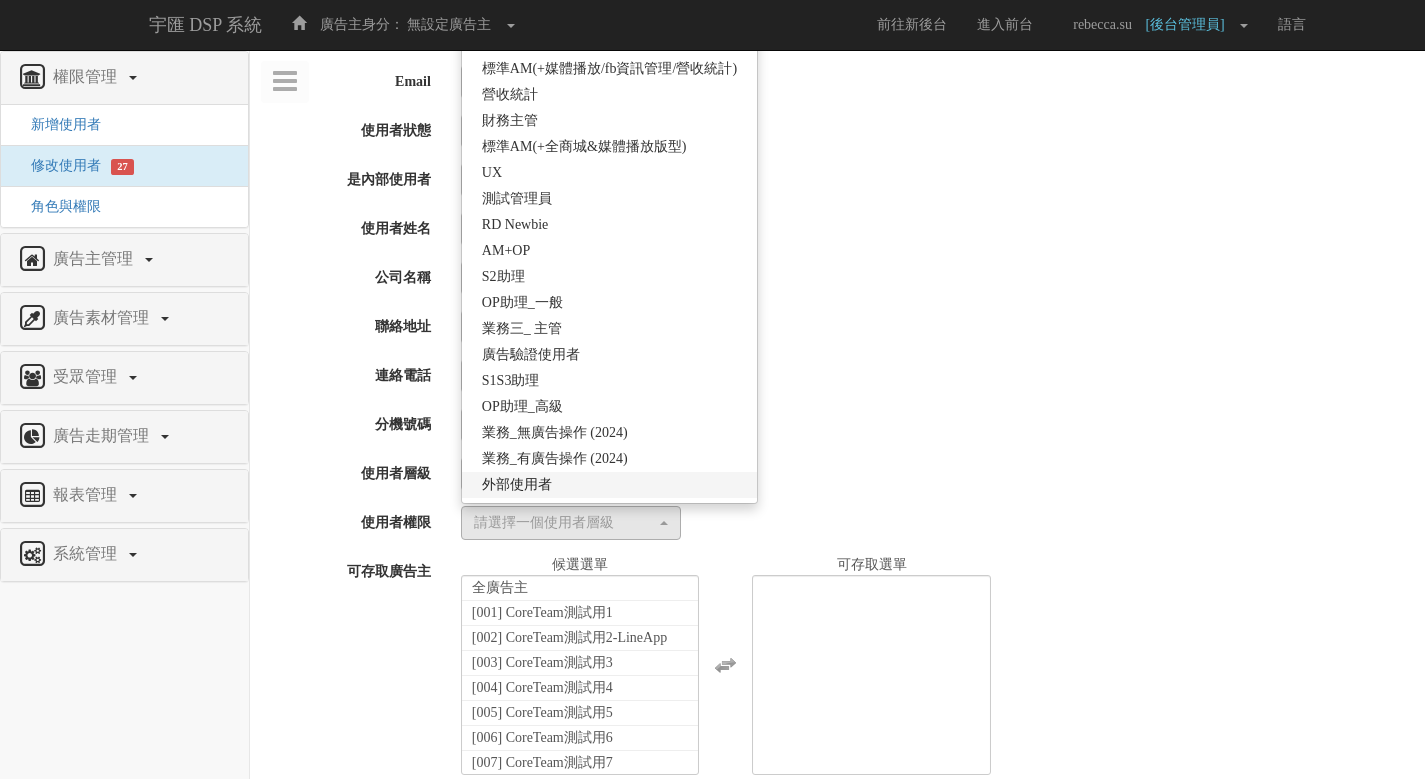 select on "69" 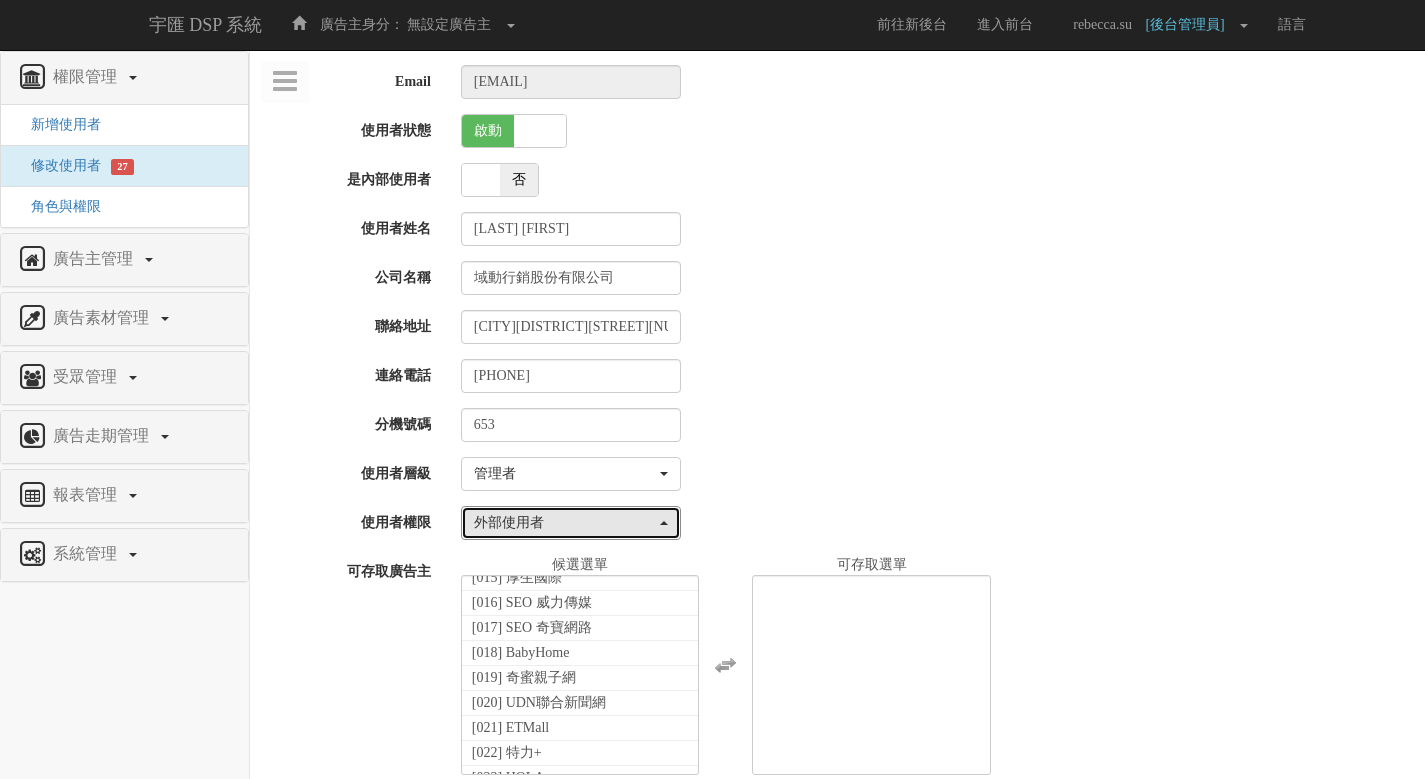 scroll, scrollTop: 515, scrollLeft: 0, axis: vertical 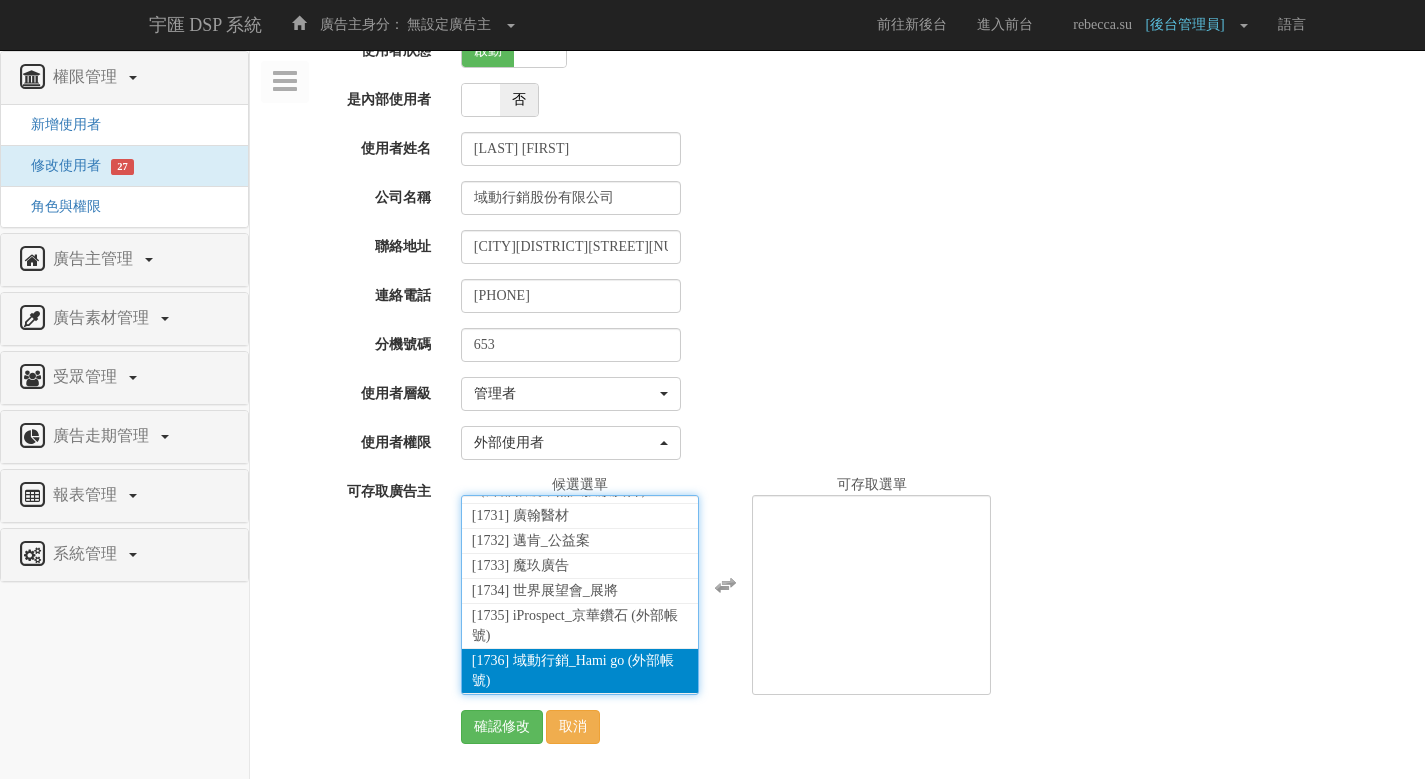 click on "[1736] 域動行銷_Hami go (外部帳號)" at bounding box center [580, 671] 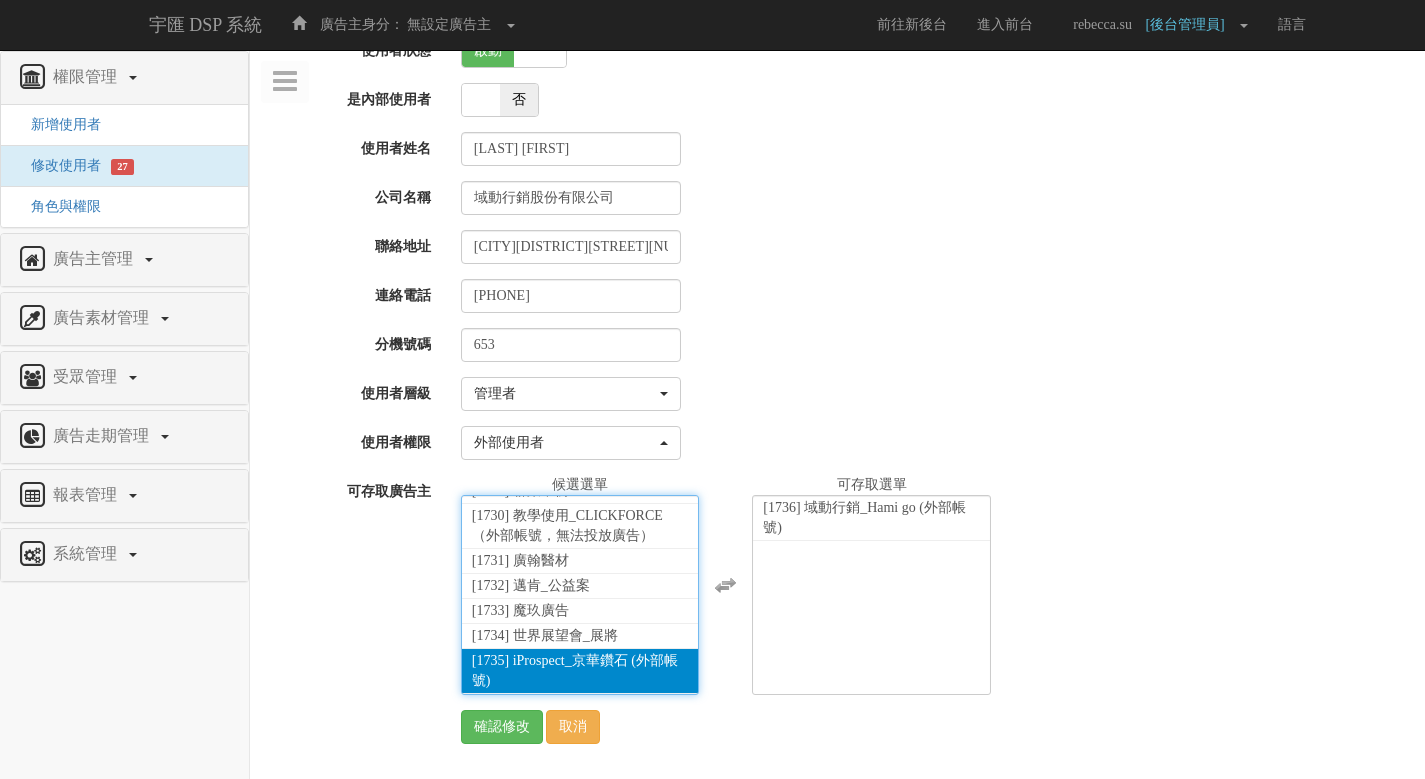 scroll, scrollTop: 44447, scrollLeft: 0, axis: vertical 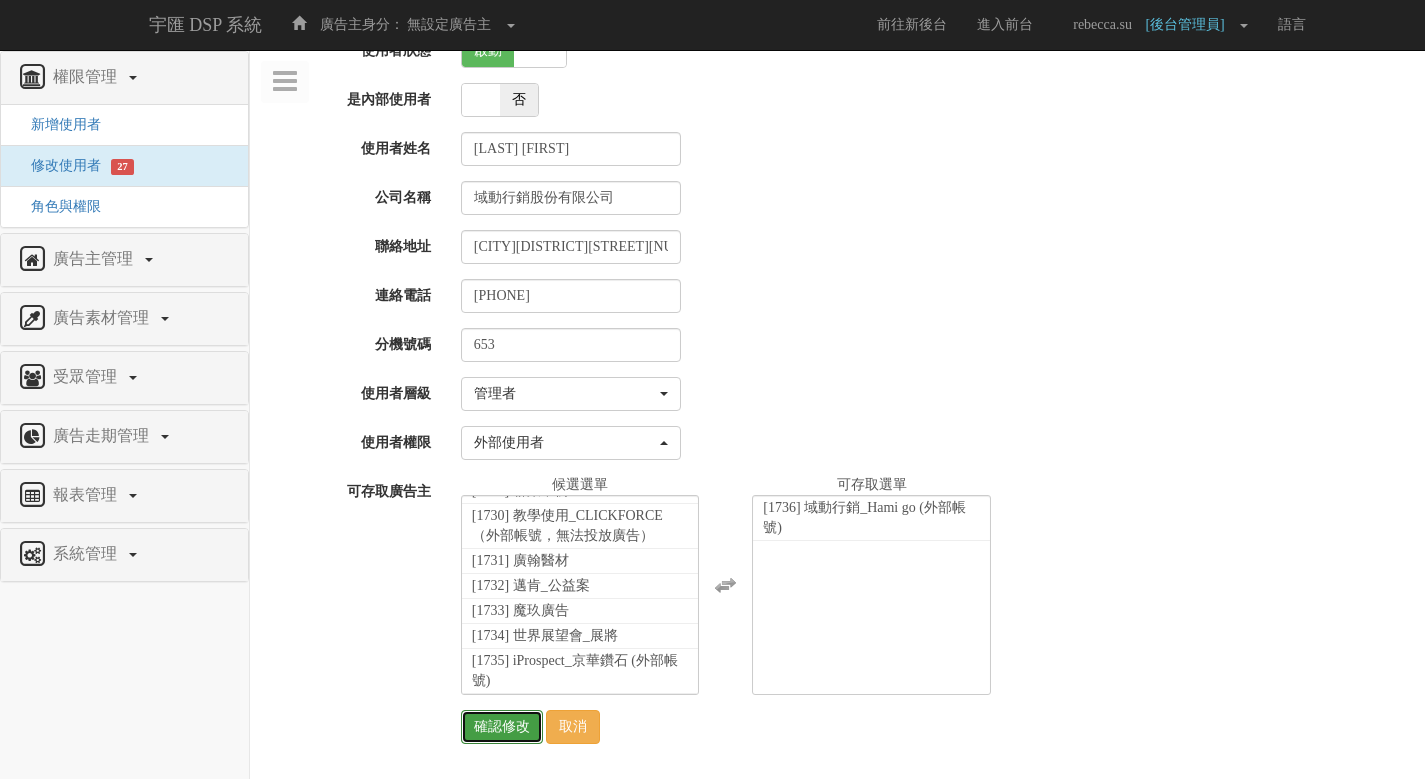 click on "確認修改" at bounding box center [502, 727] 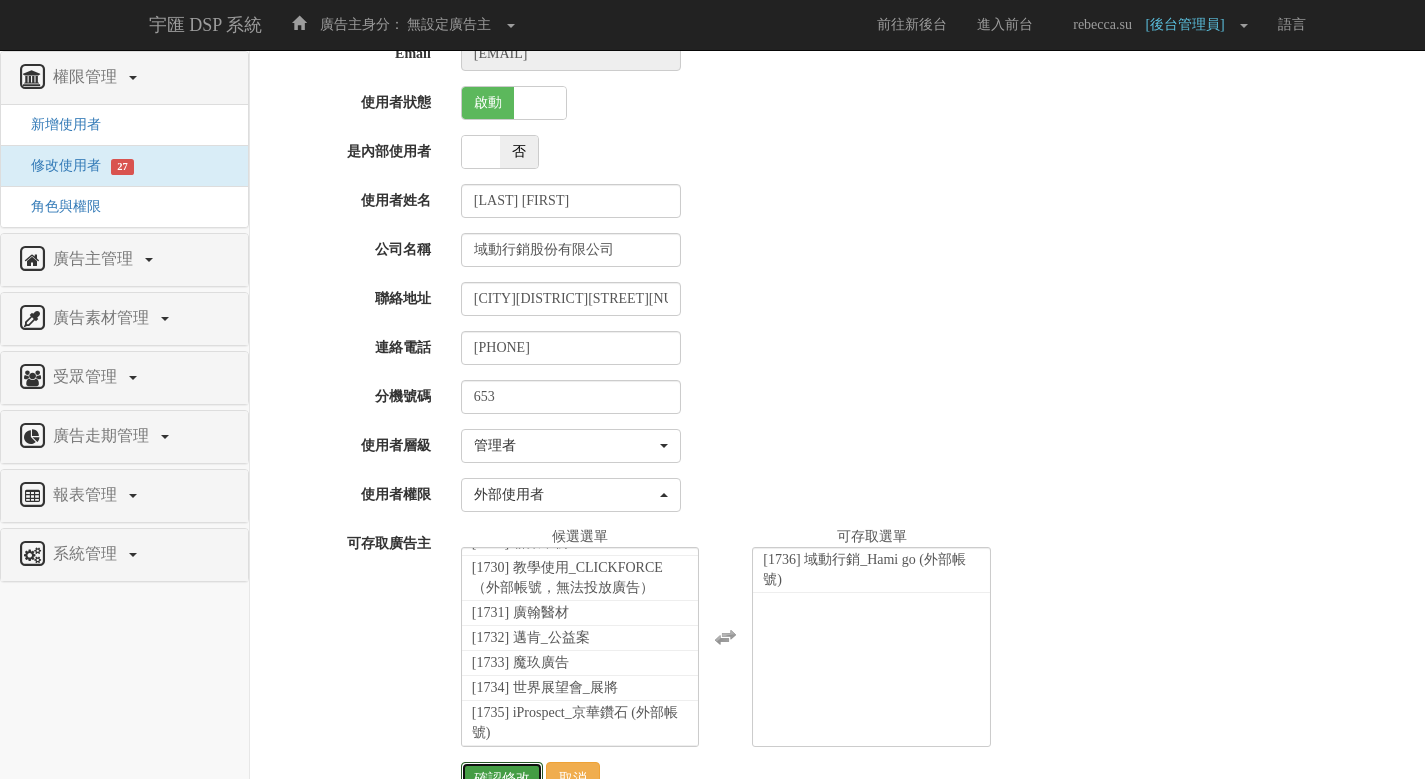 scroll, scrollTop: 0, scrollLeft: 0, axis: both 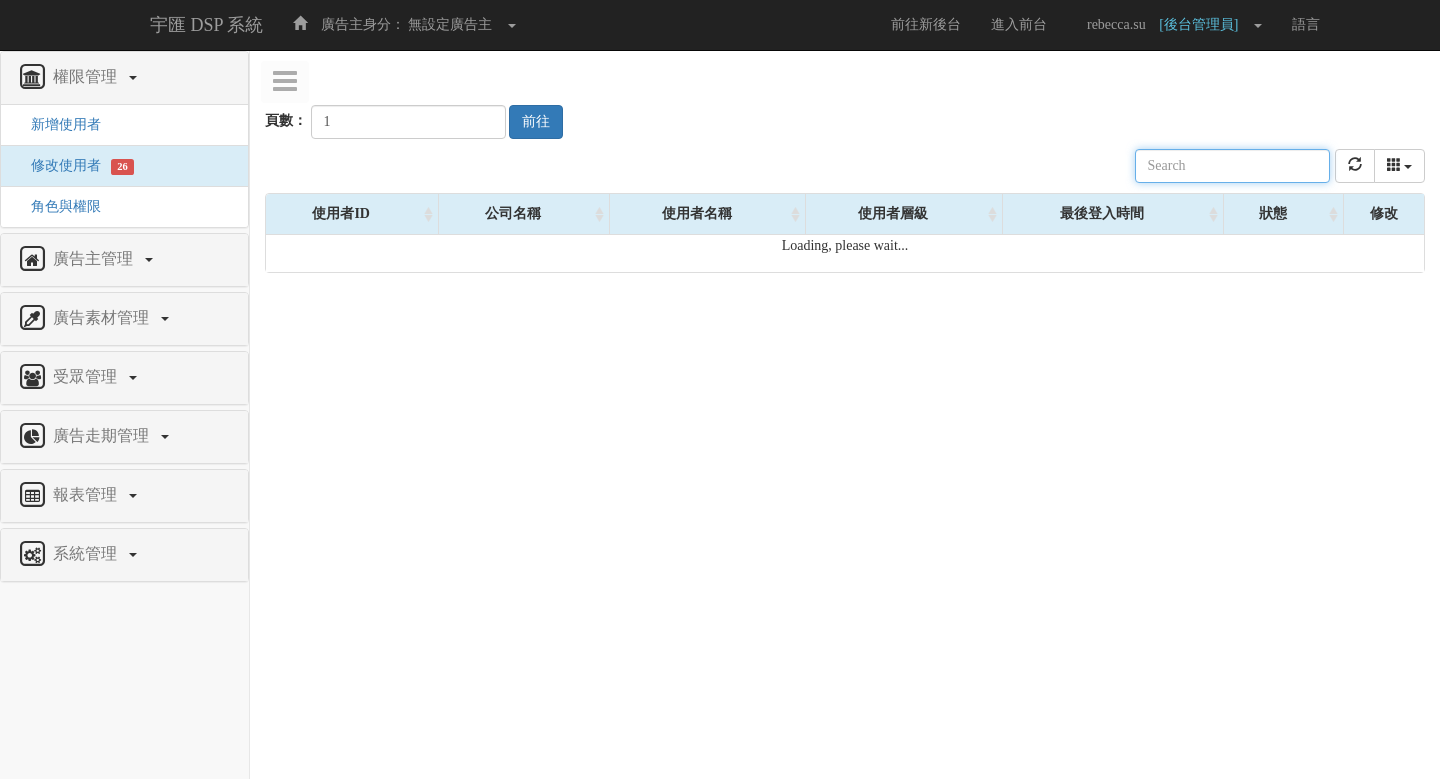 click at bounding box center [1232, 166] 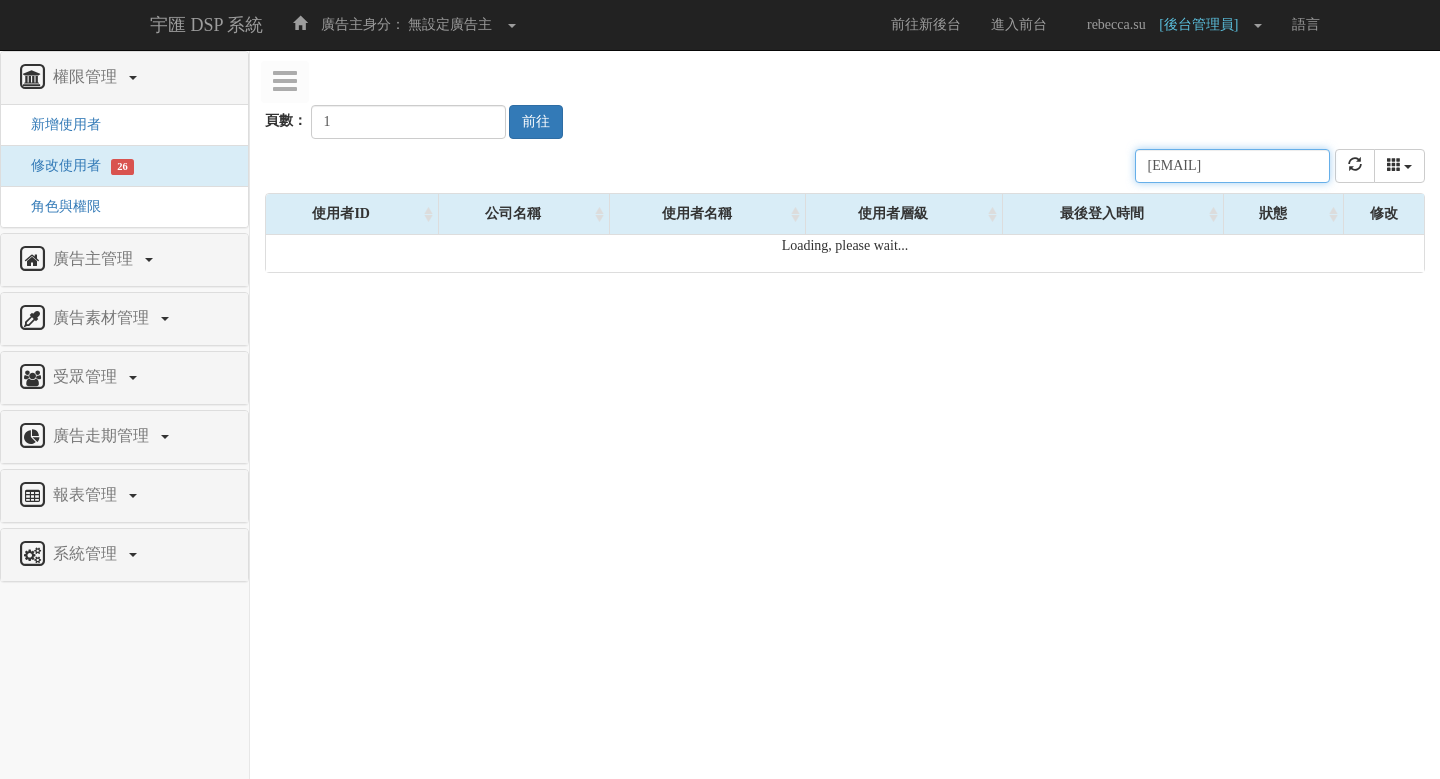 scroll, scrollTop: 0, scrollLeft: 31, axis: horizontal 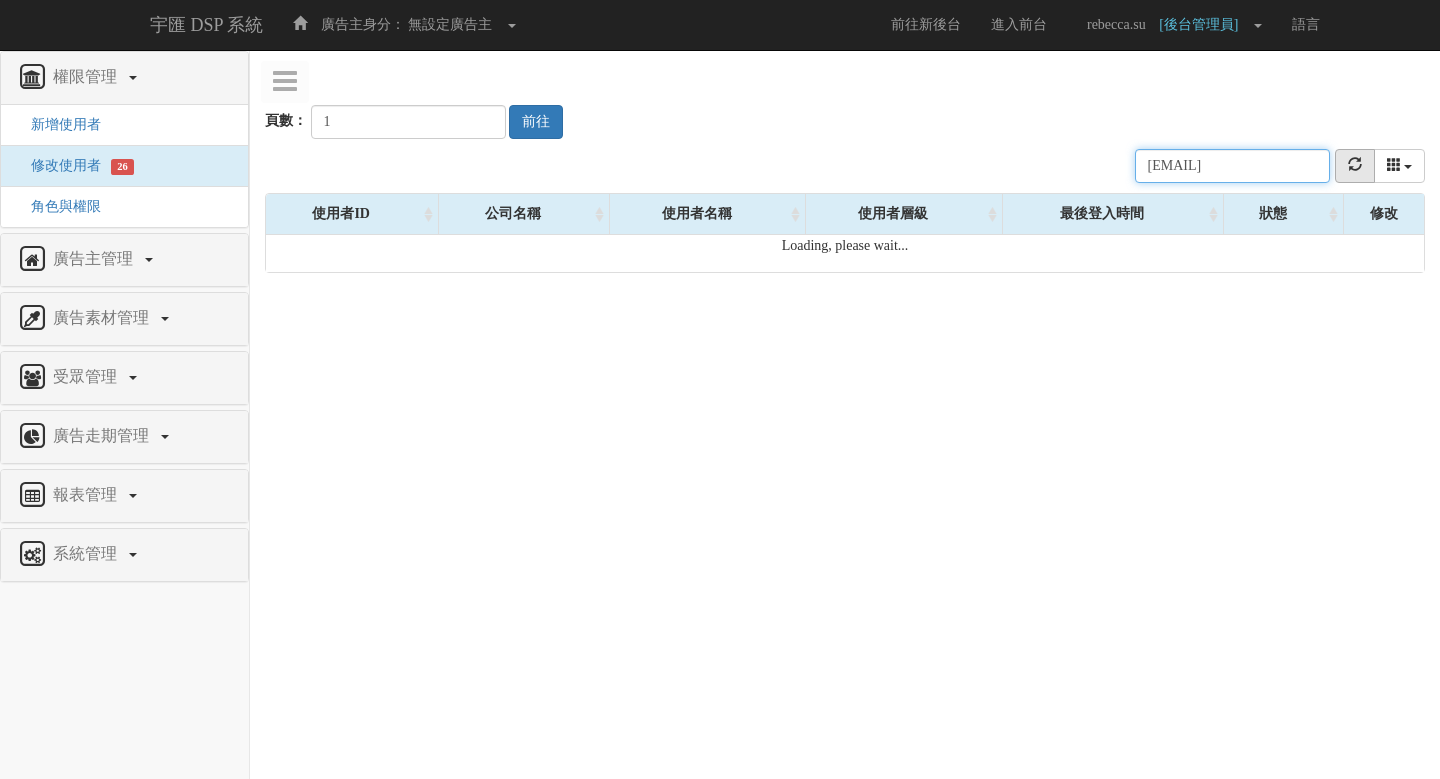 type on "[EMAIL]" 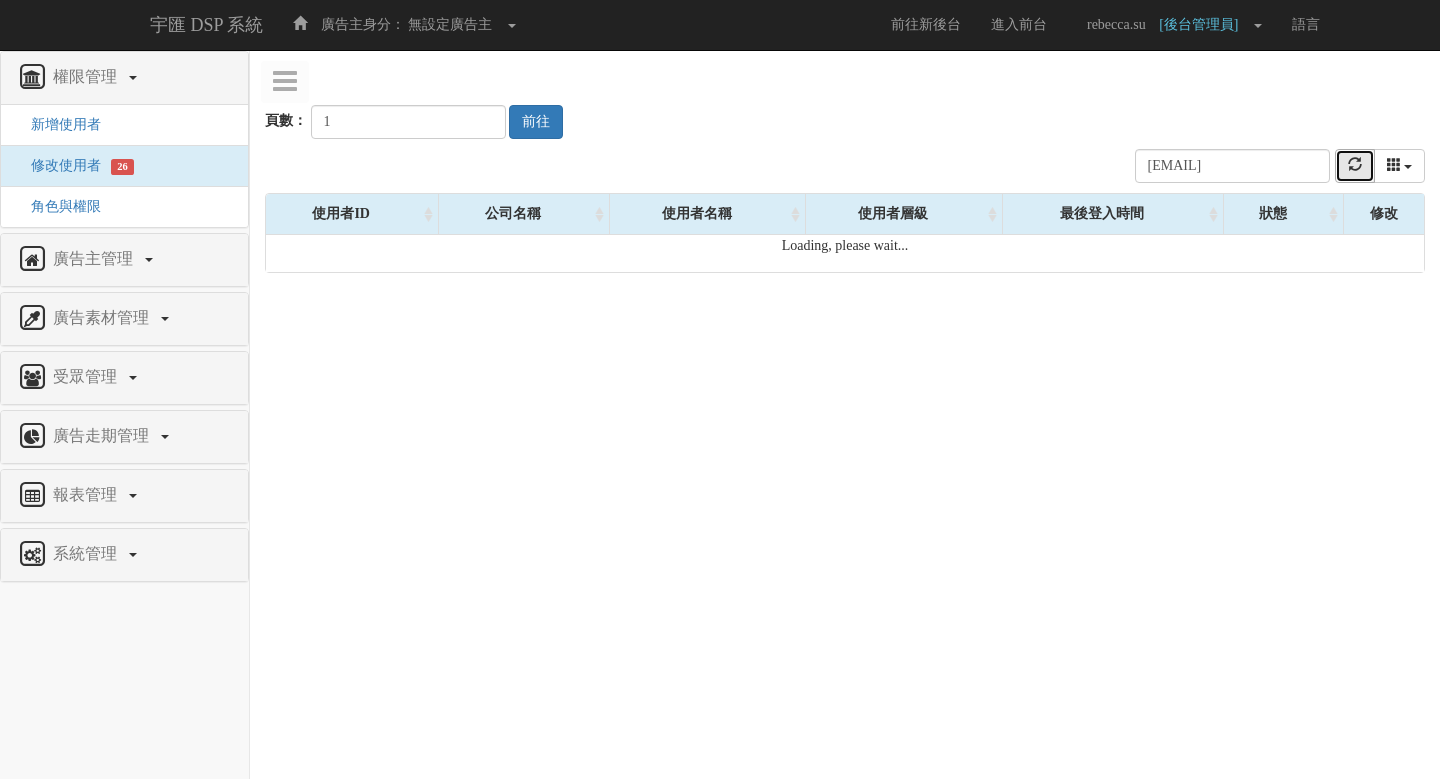 click at bounding box center [1355, 166] 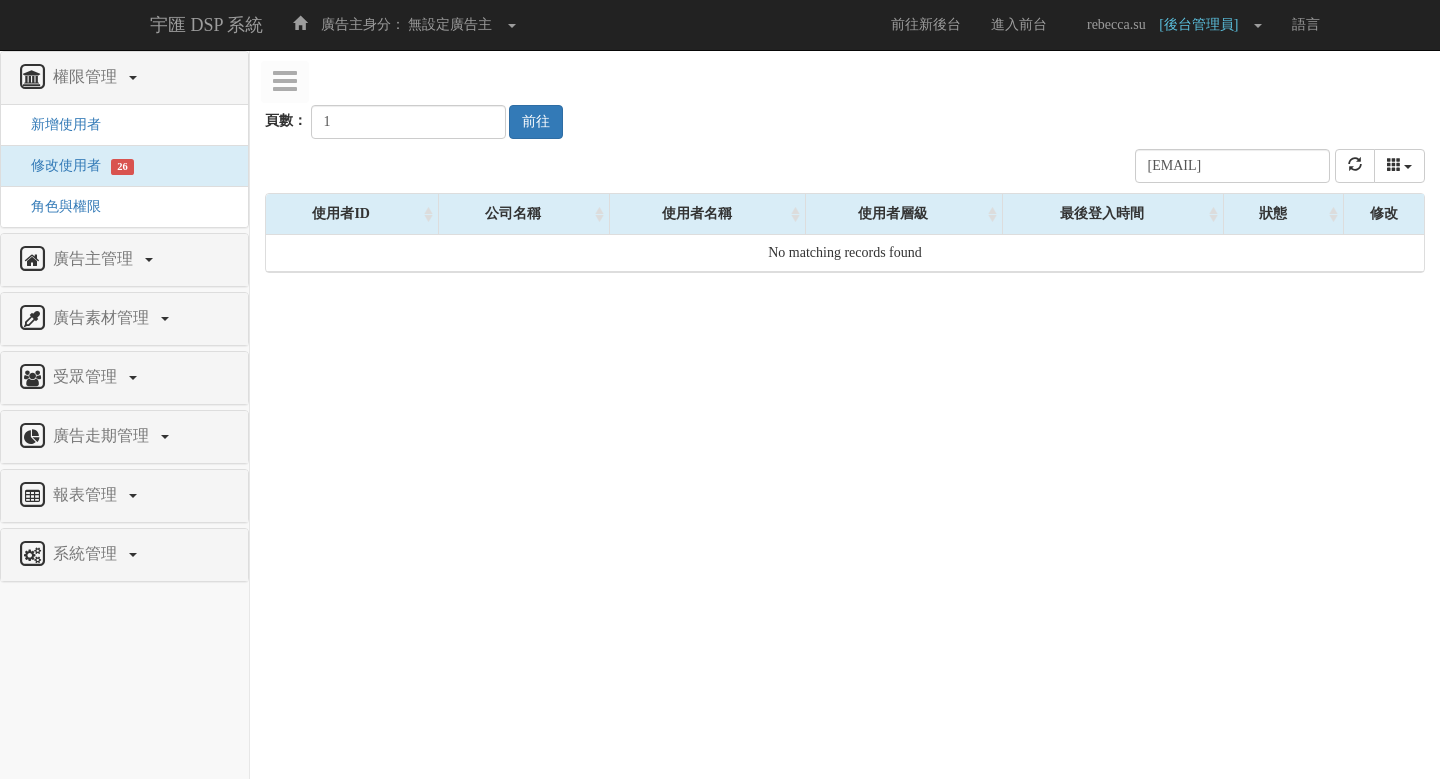 click on "頁數：
1
前往" at bounding box center [845, 102] 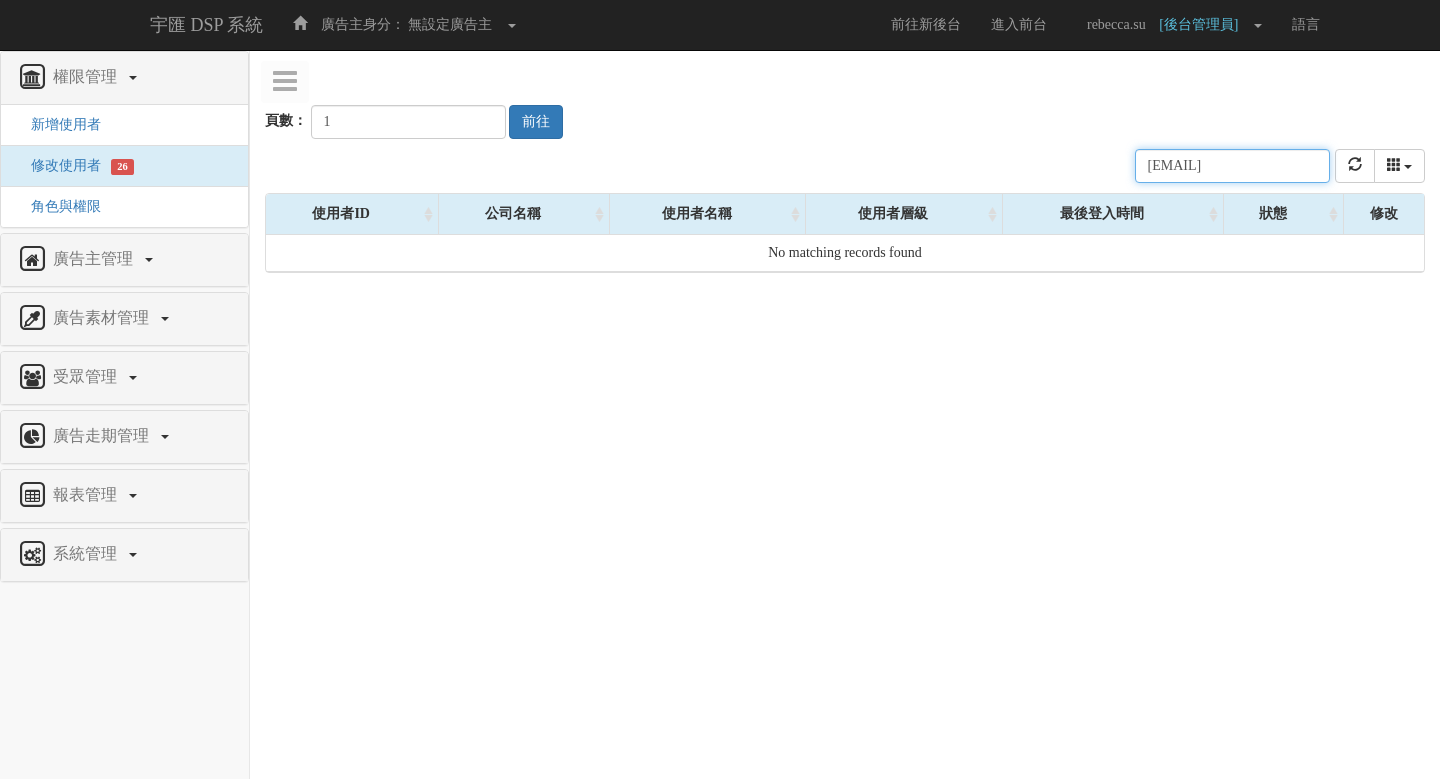 click on "michelle@[example.com]" at bounding box center [1232, 166] 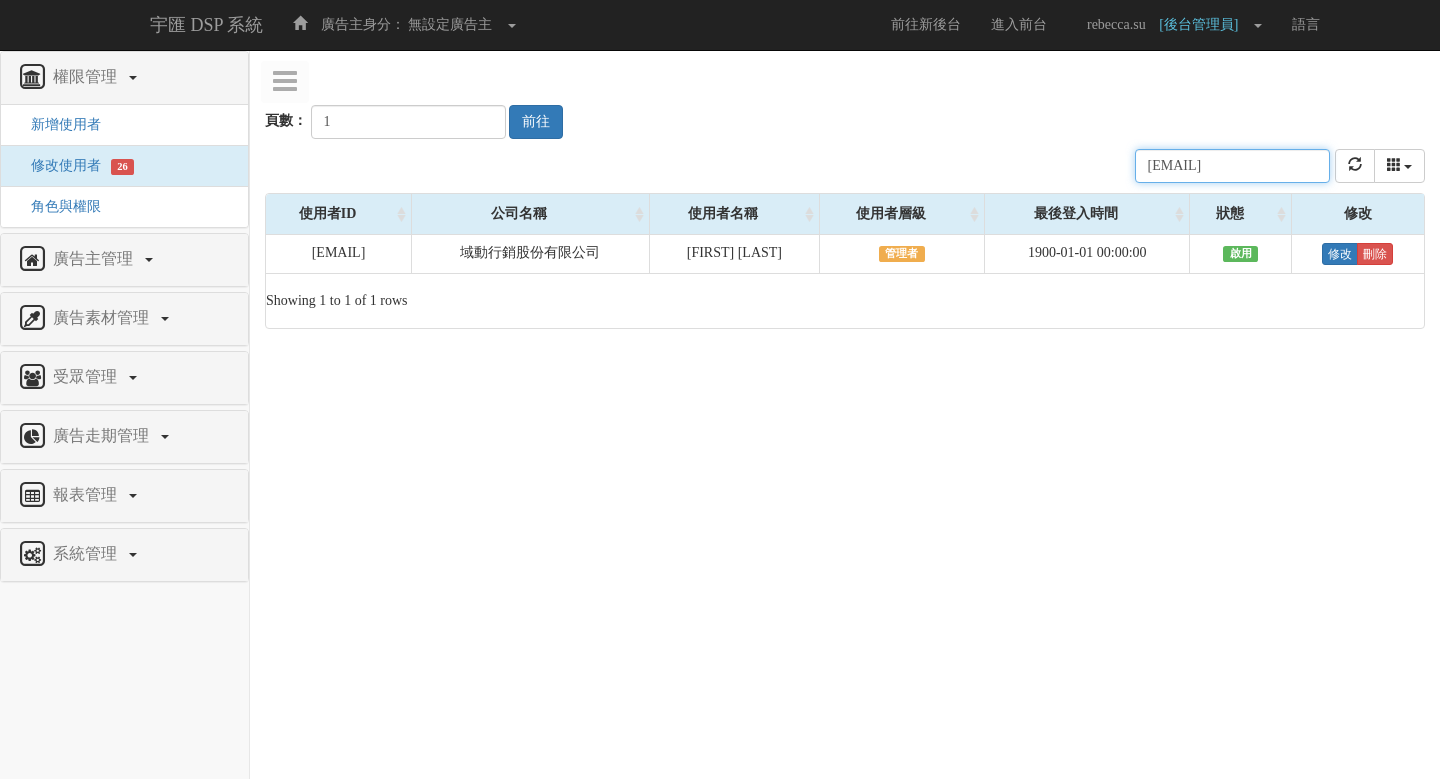 click on "michelle@[example.com]" at bounding box center (1232, 166) 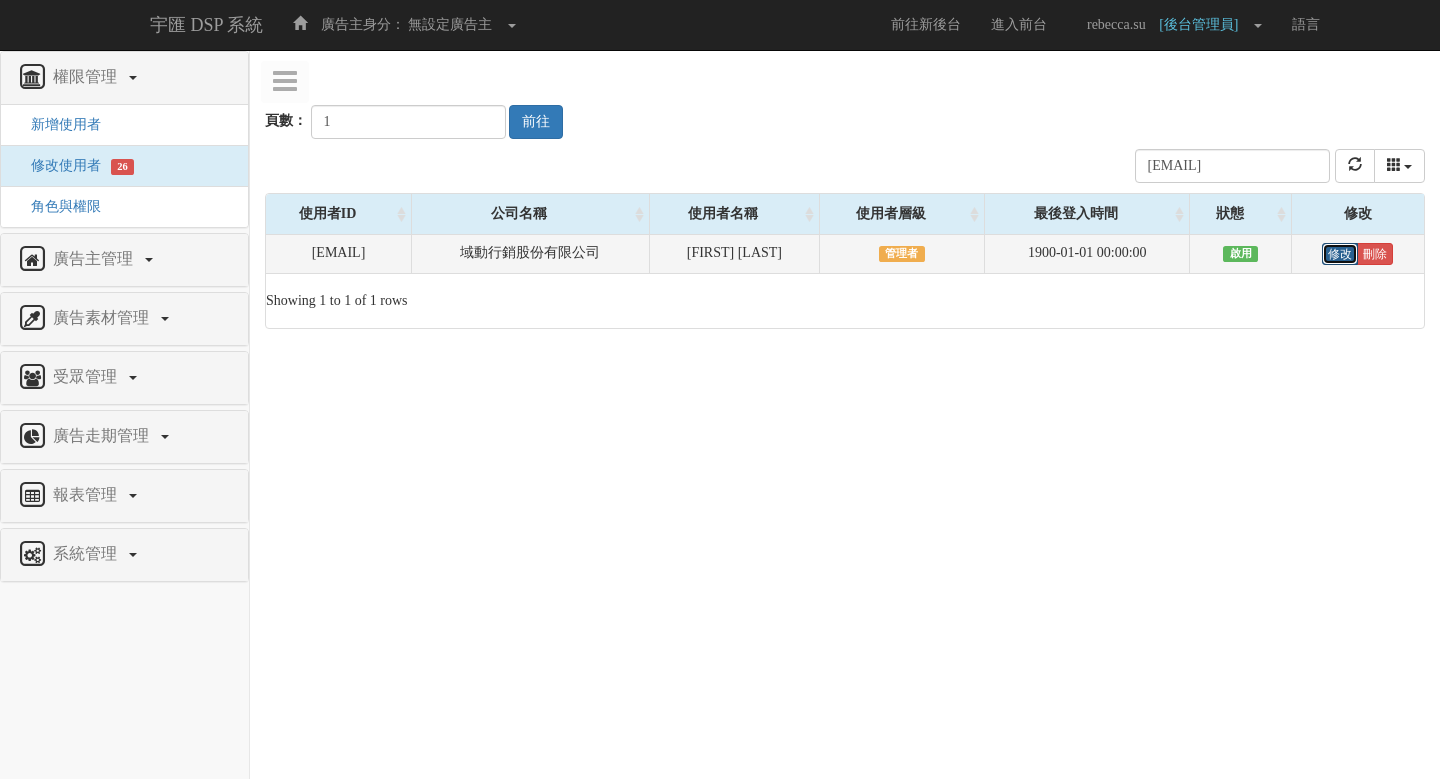 click on "修改" at bounding box center [1340, 254] 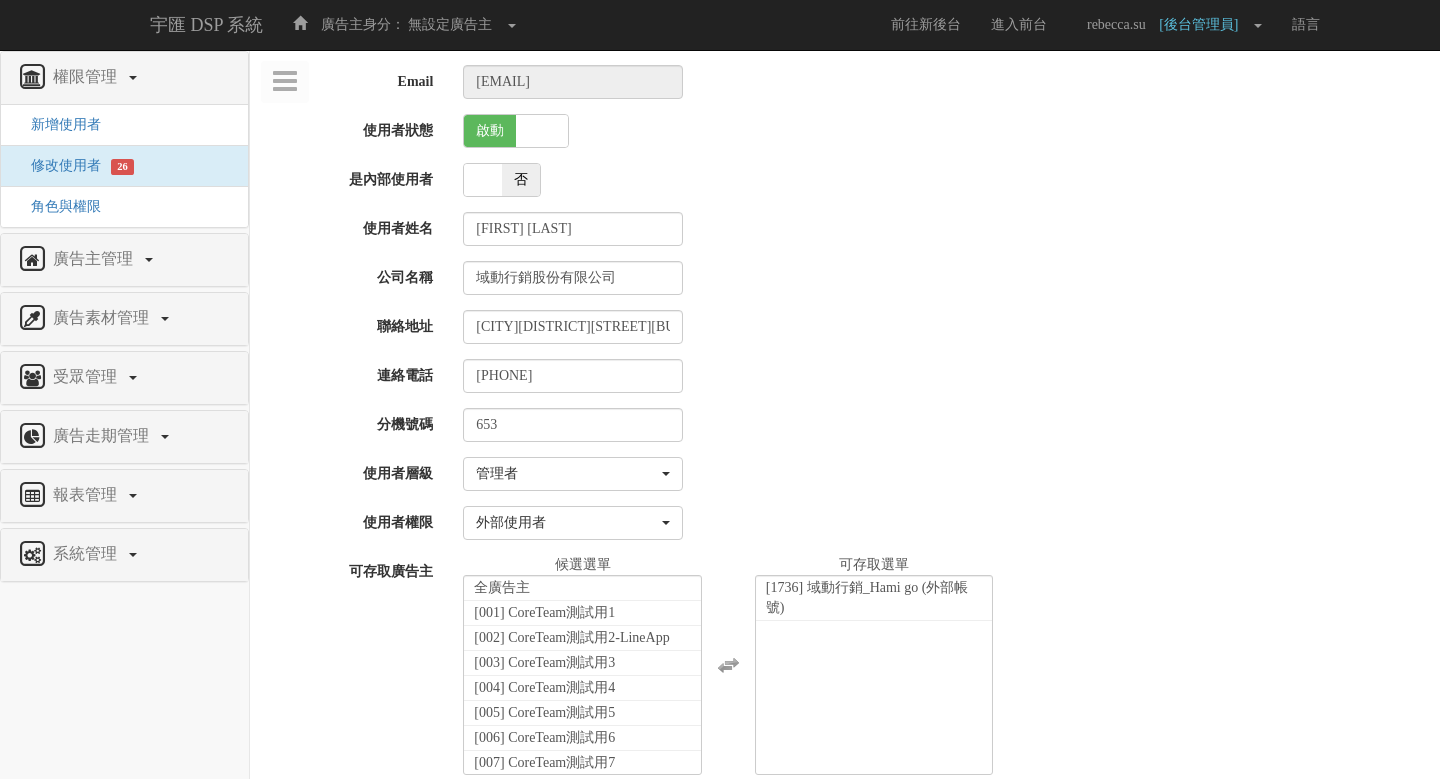 select on "Manager" 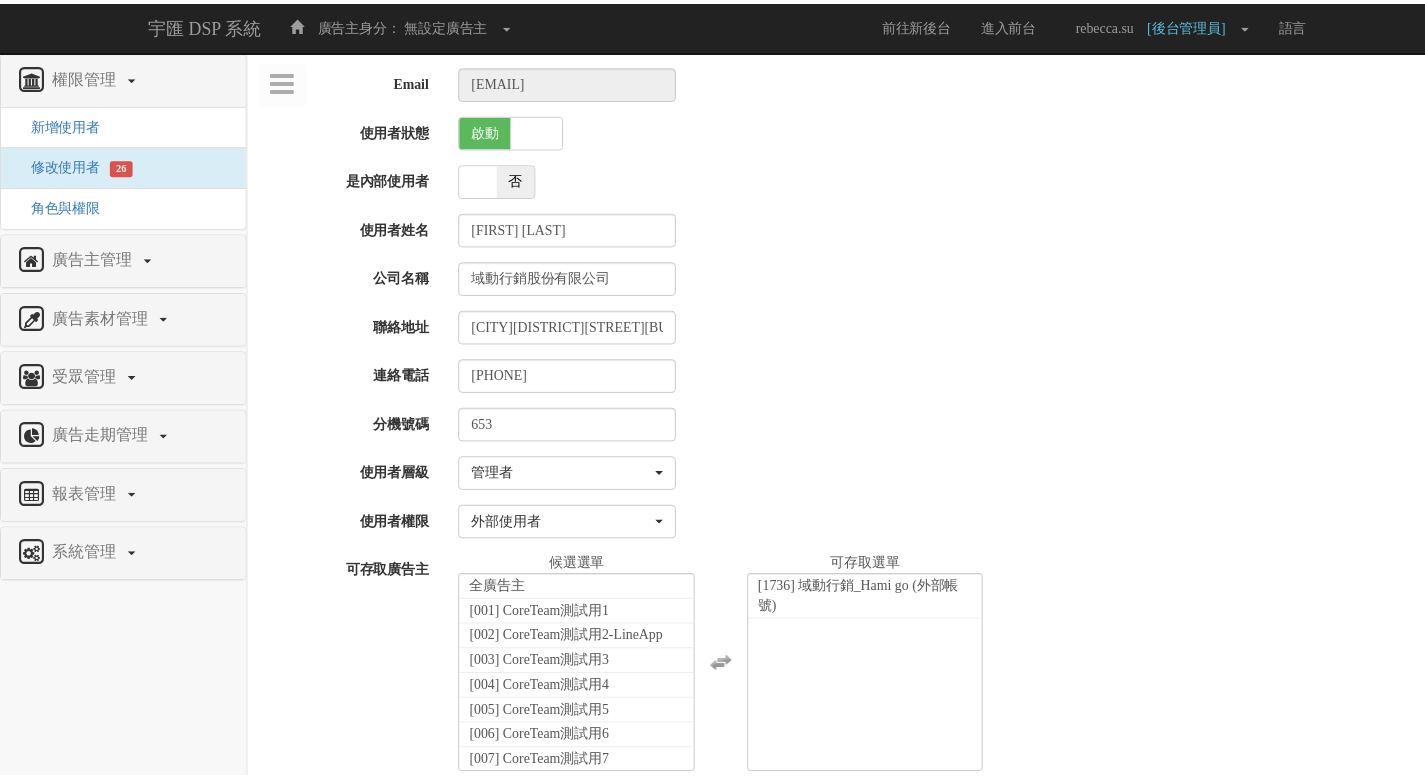 scroll, scrollTop: 0, scrollLeft: 0, axis: both 